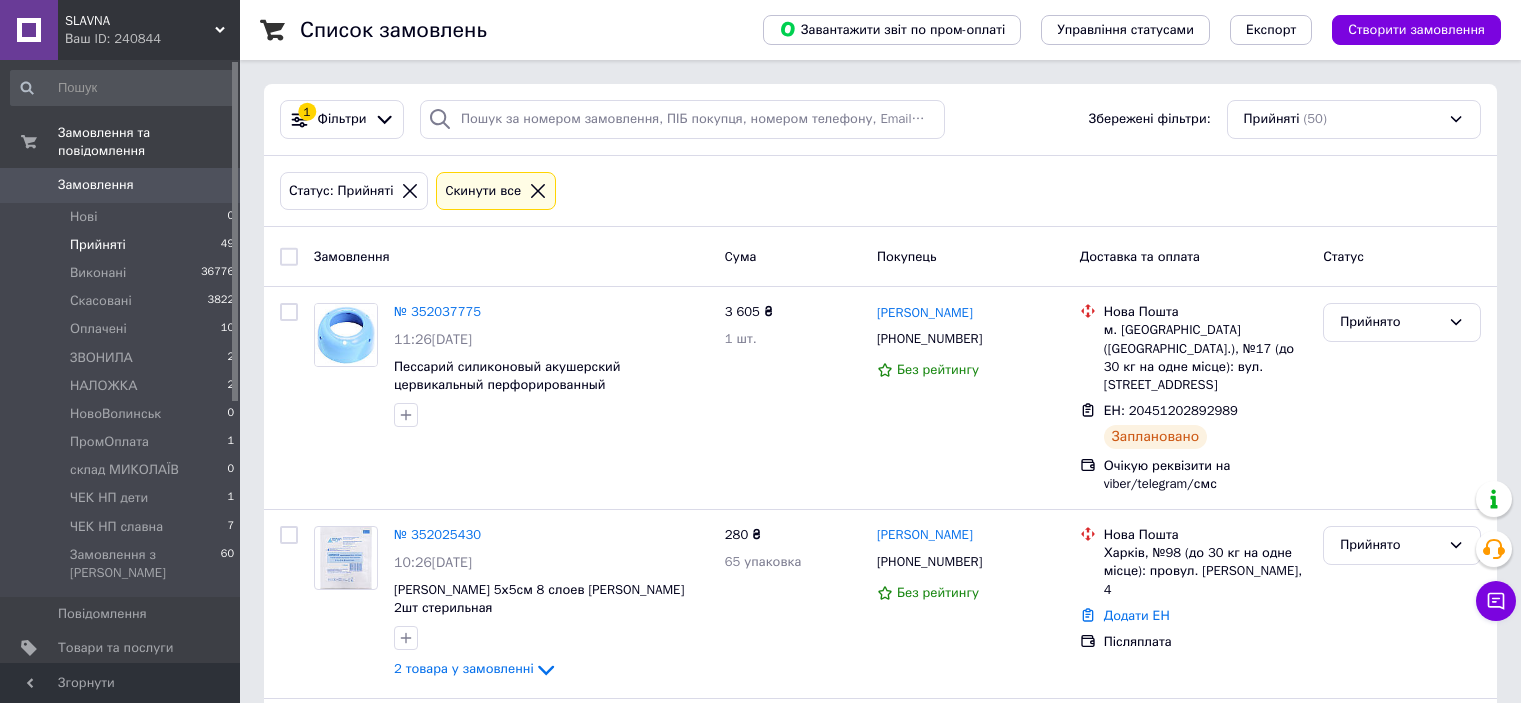 scroll, scrollTop: 0, scrollLeft: 0, axis: both 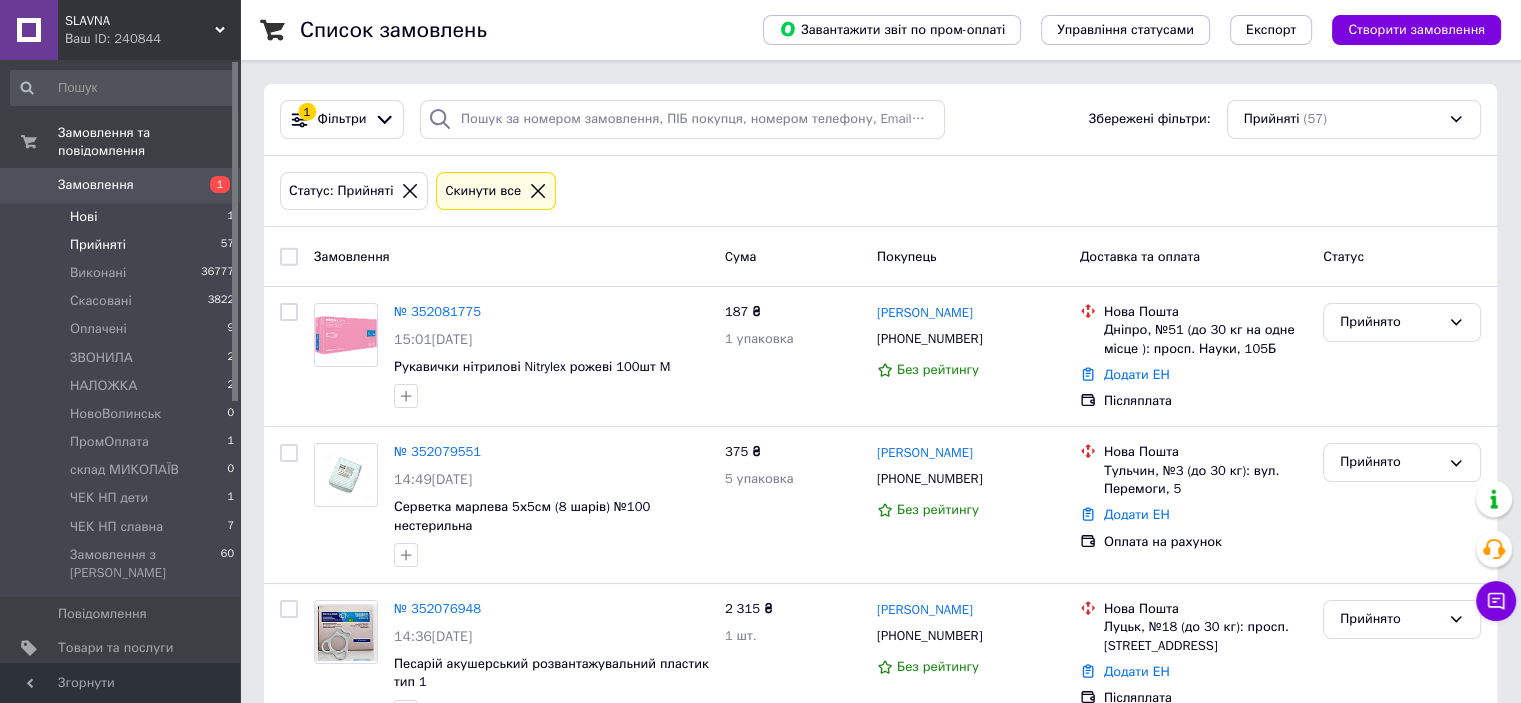click on "Нові 1" at bounding box center (123, 217) 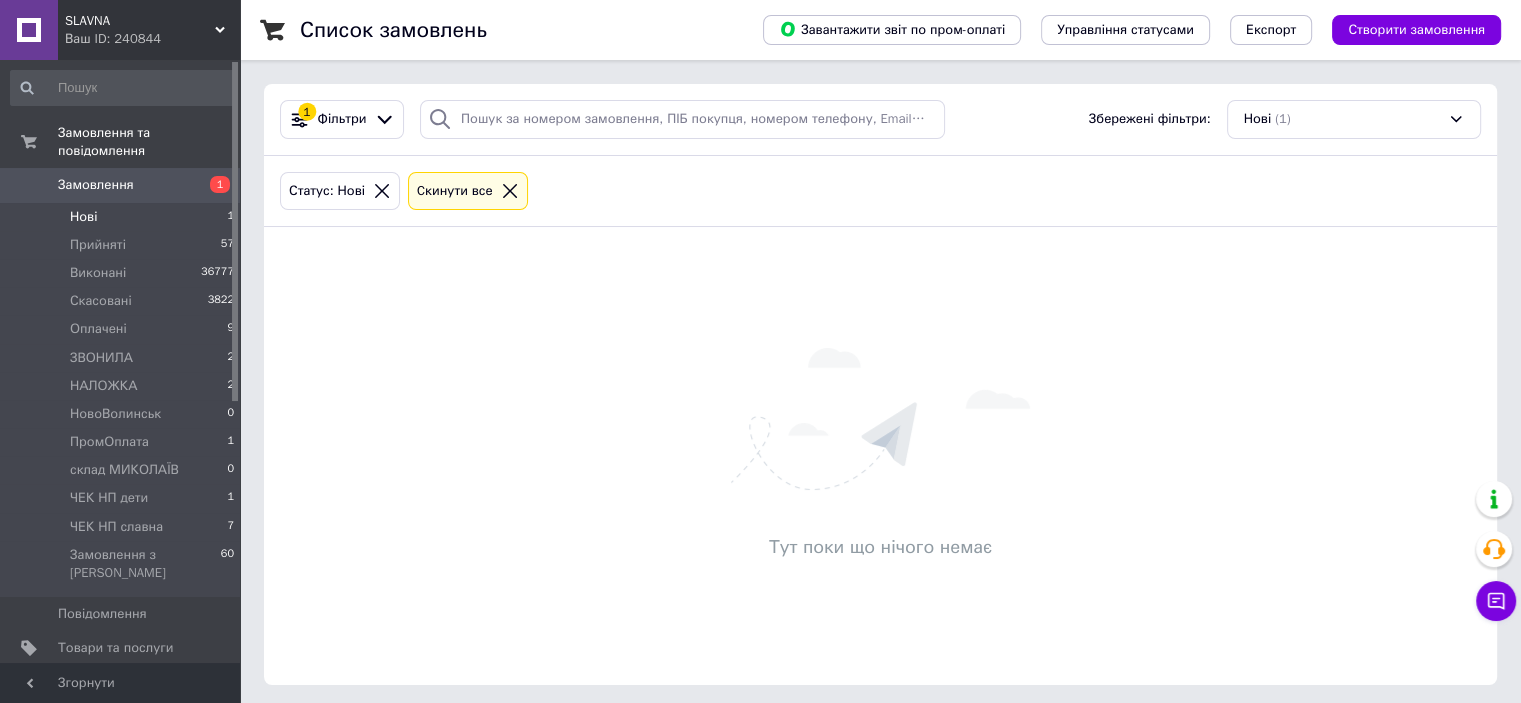 click on "Замовлення" at bounding box center (96, 185) 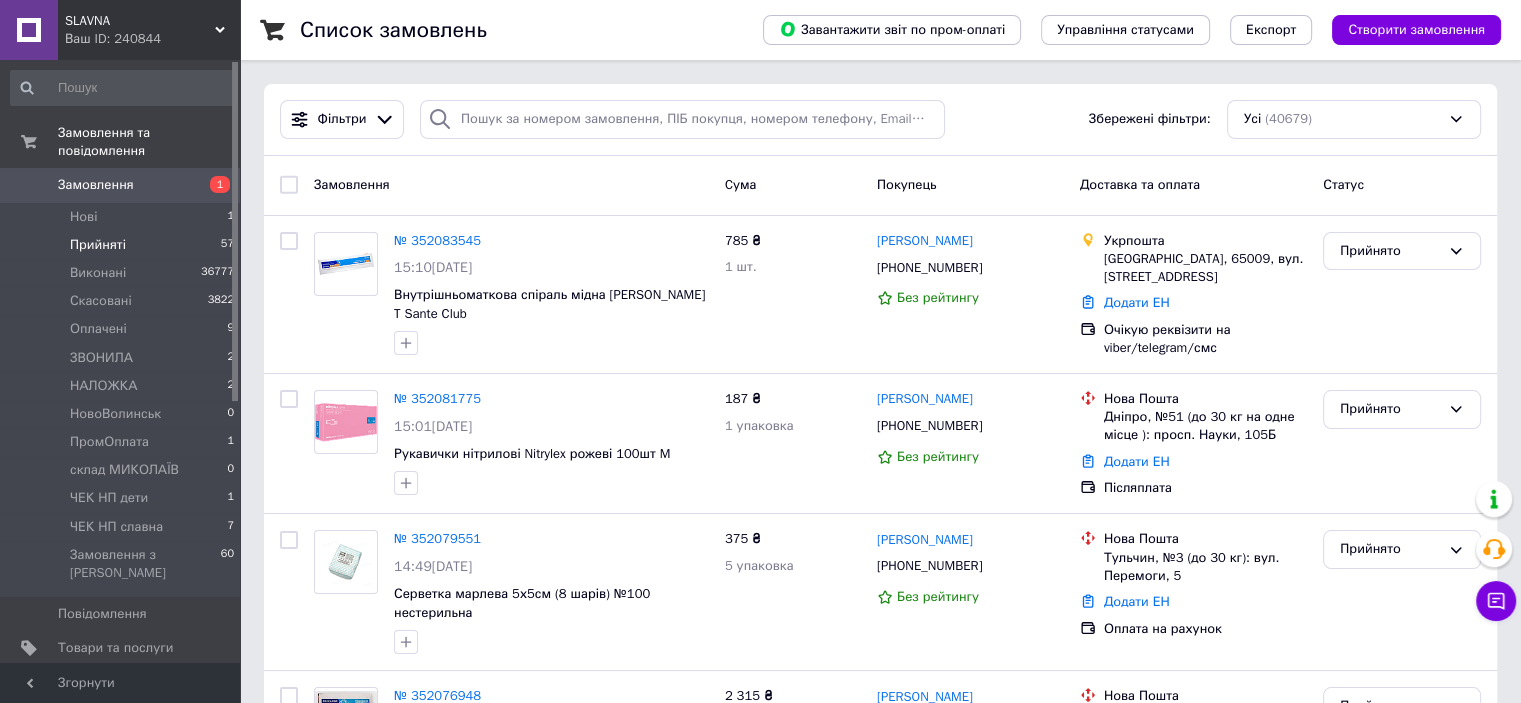 click on "Прийняті" at bounding box center [98, 245] 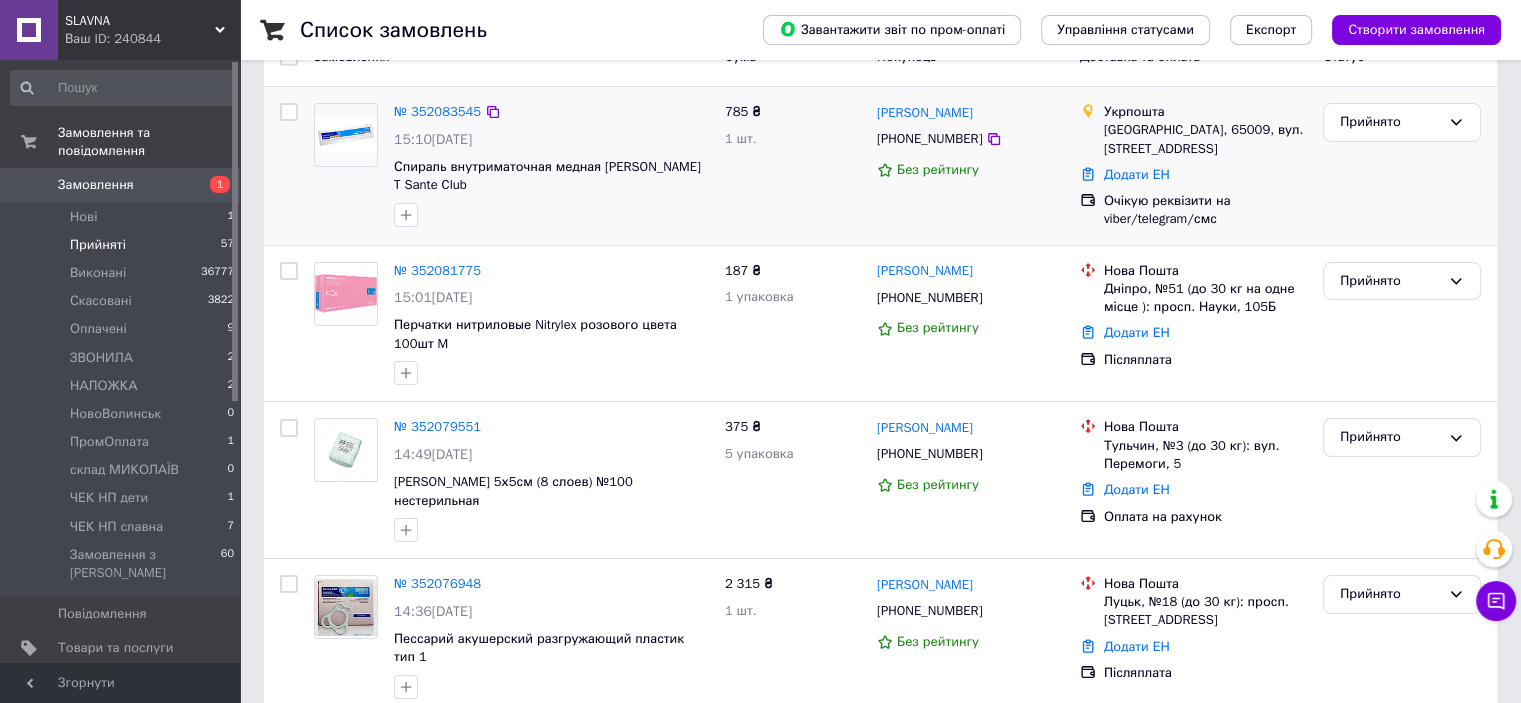 scroll, scrollTop: 300, scrollLeft: 0, axis: vertical 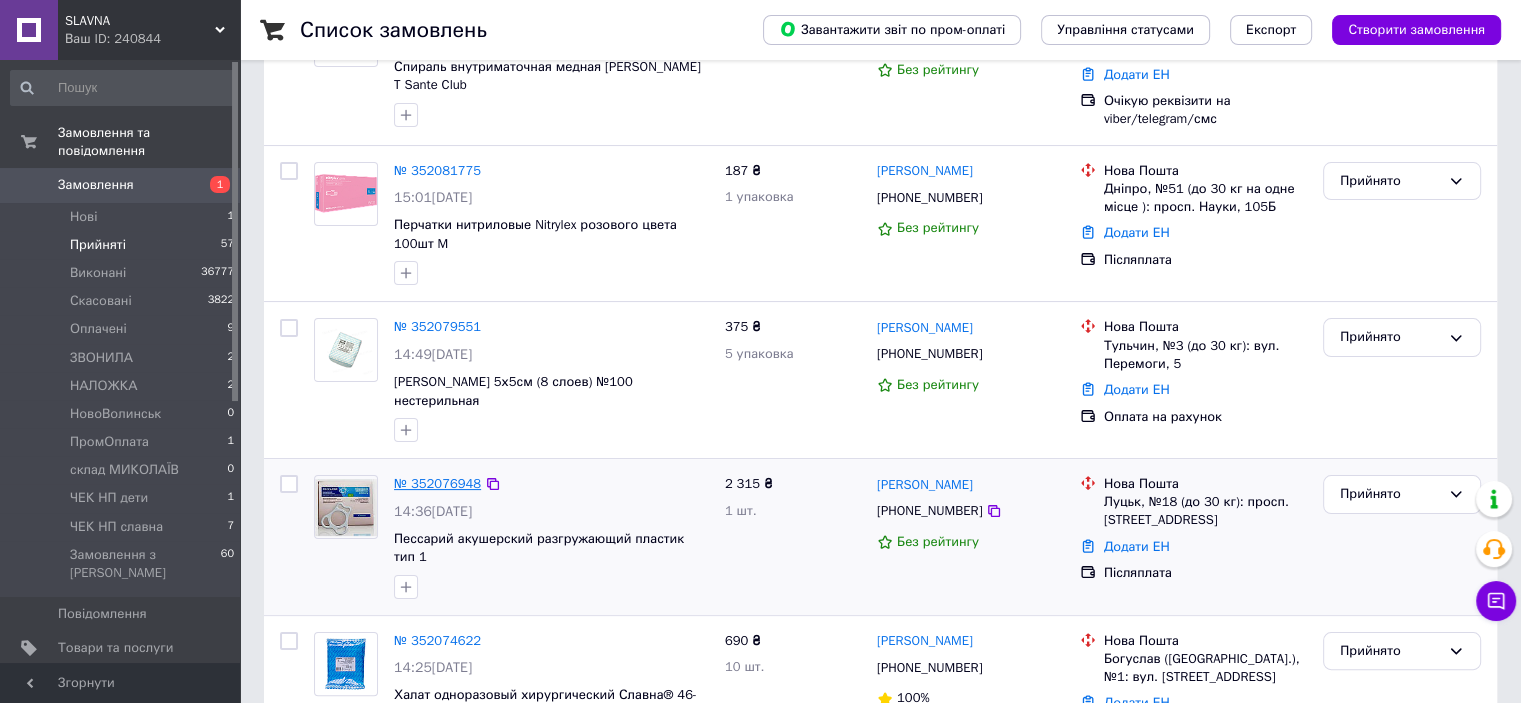 click on "№ 352076948" at bounding box center (437, 483) 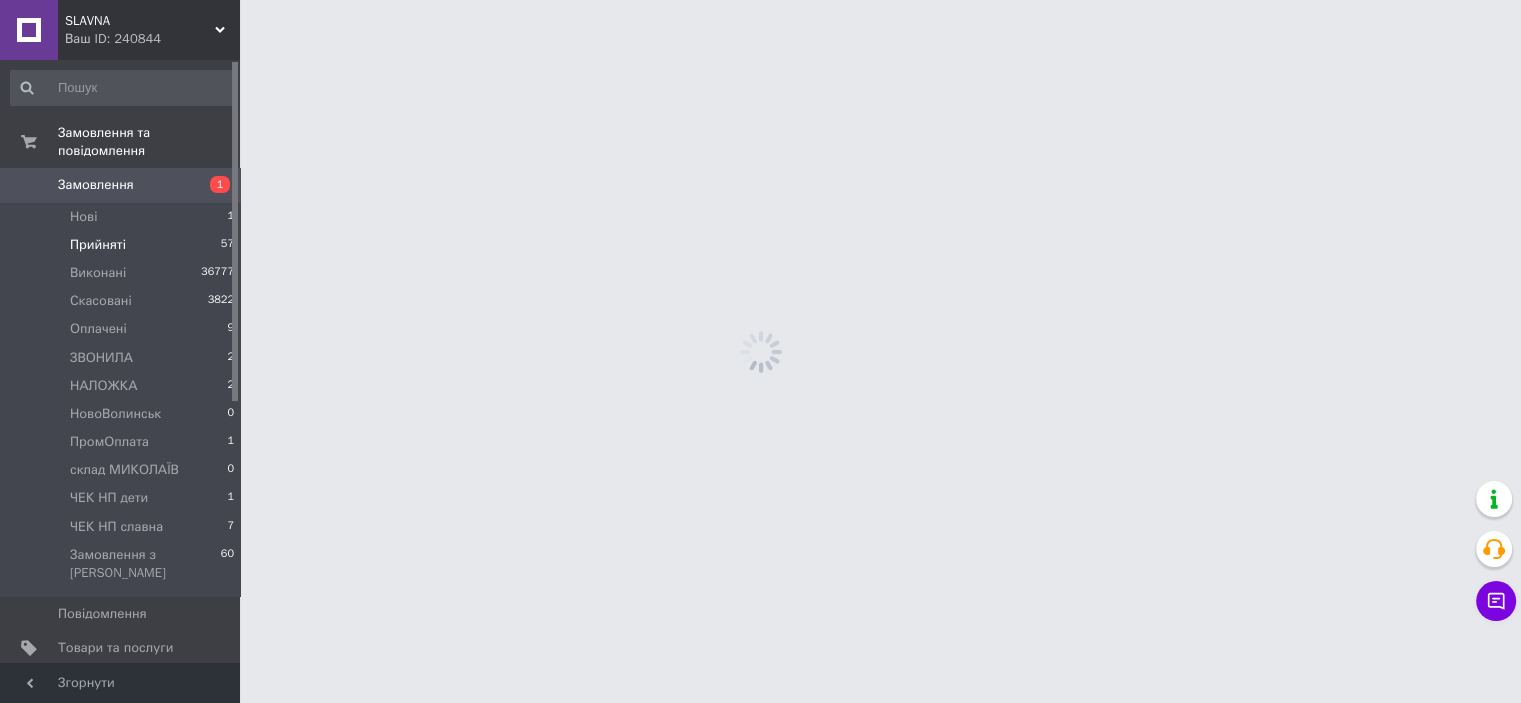 scroll, scrollTop: 0, scrollLeft: 0, axis: both 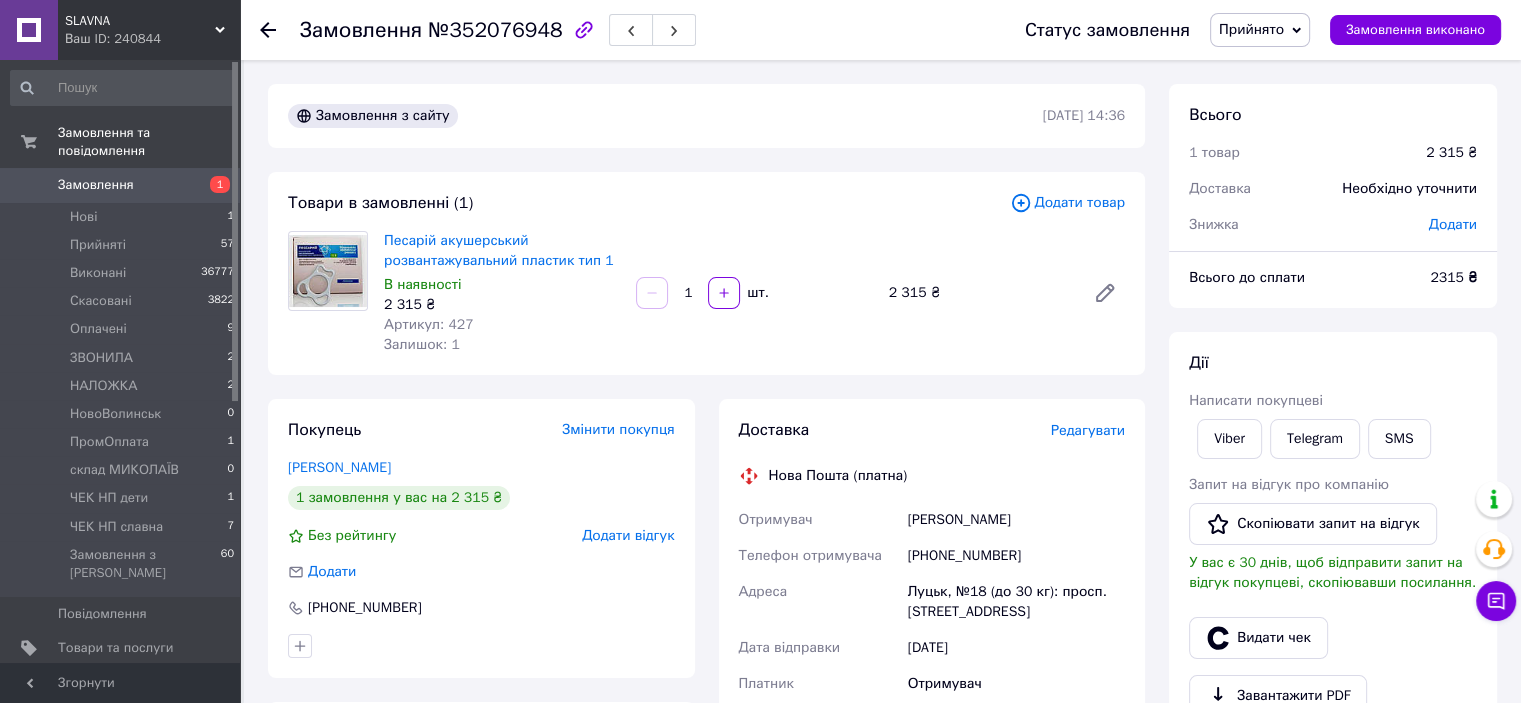 click on "Додати" at bounding box center (1453, 224) 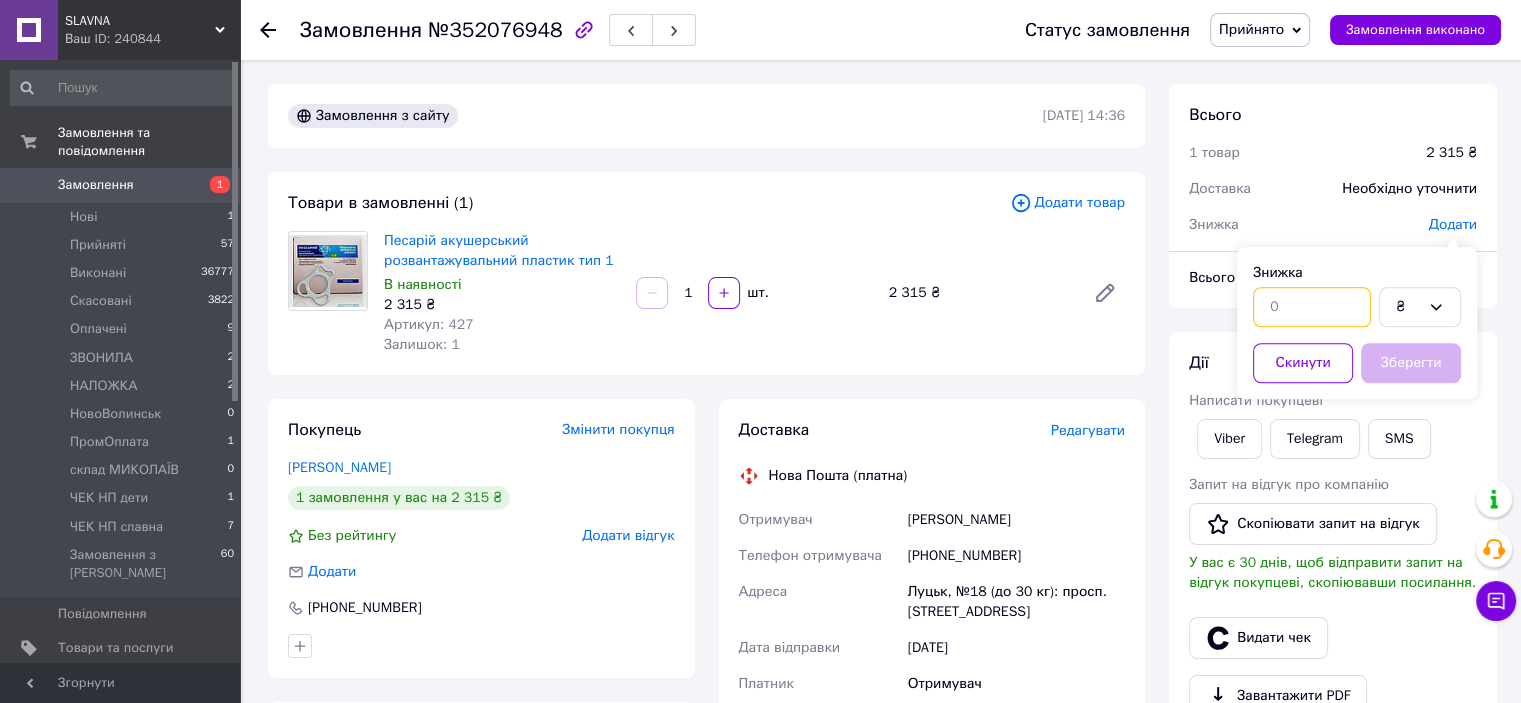 click at bounding box center (1312, 307) 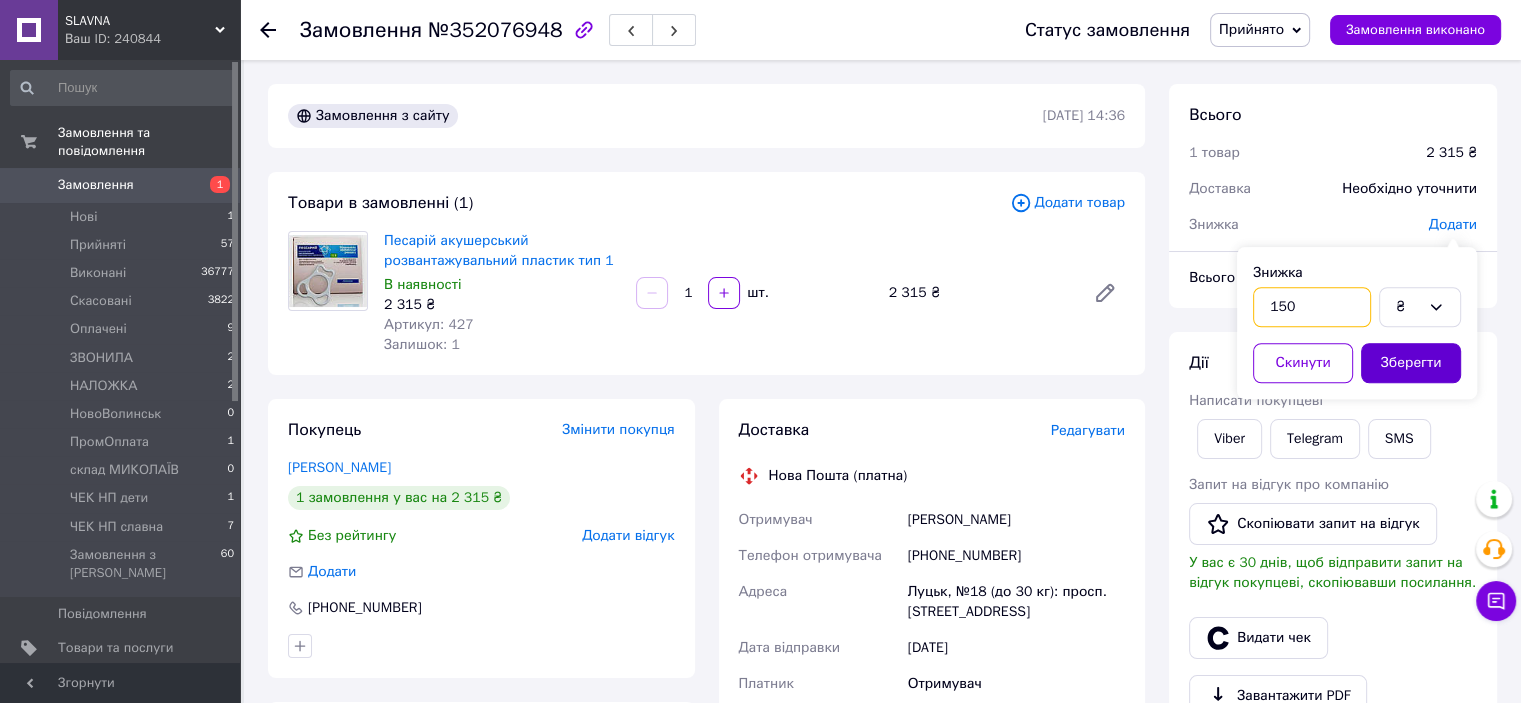 type on "150" 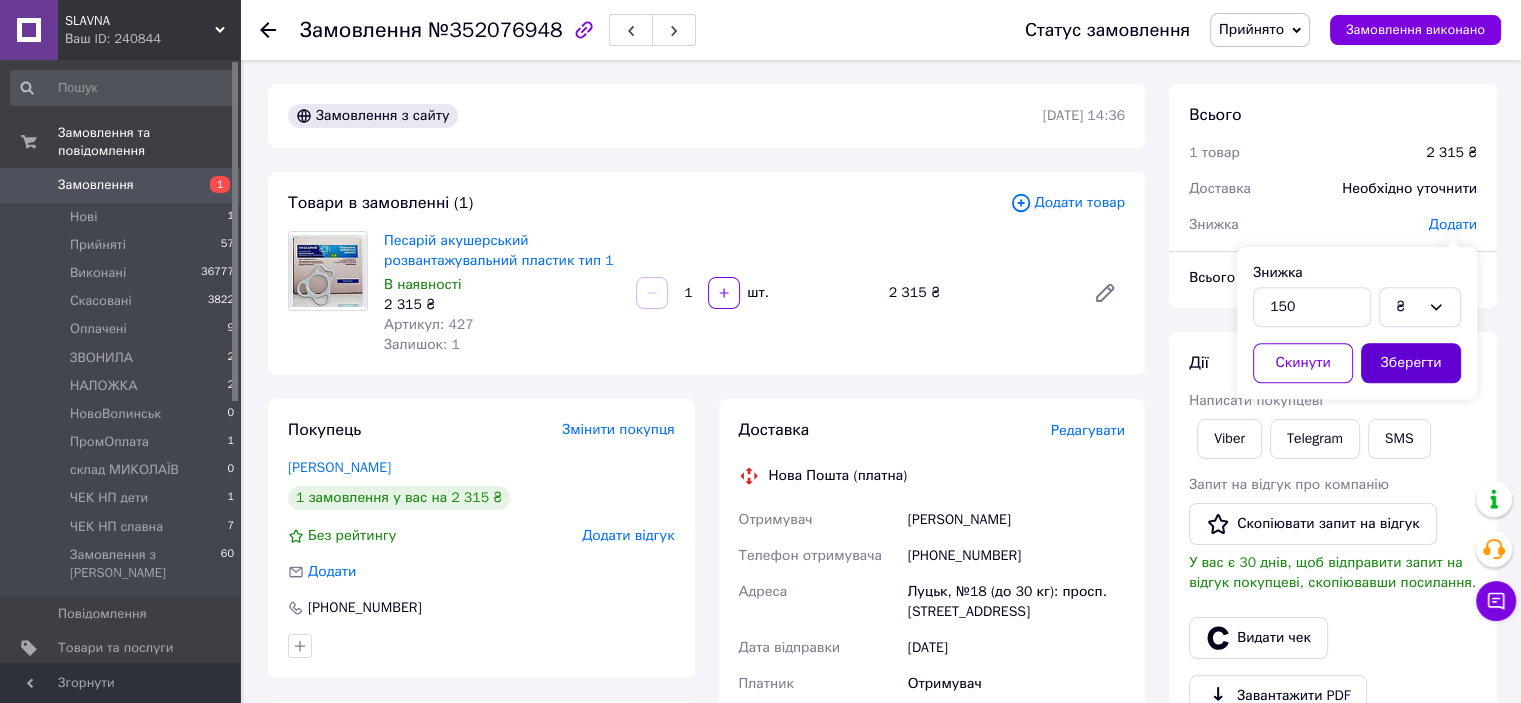 click on "Зберегти" at bounding box center (1411, 363) 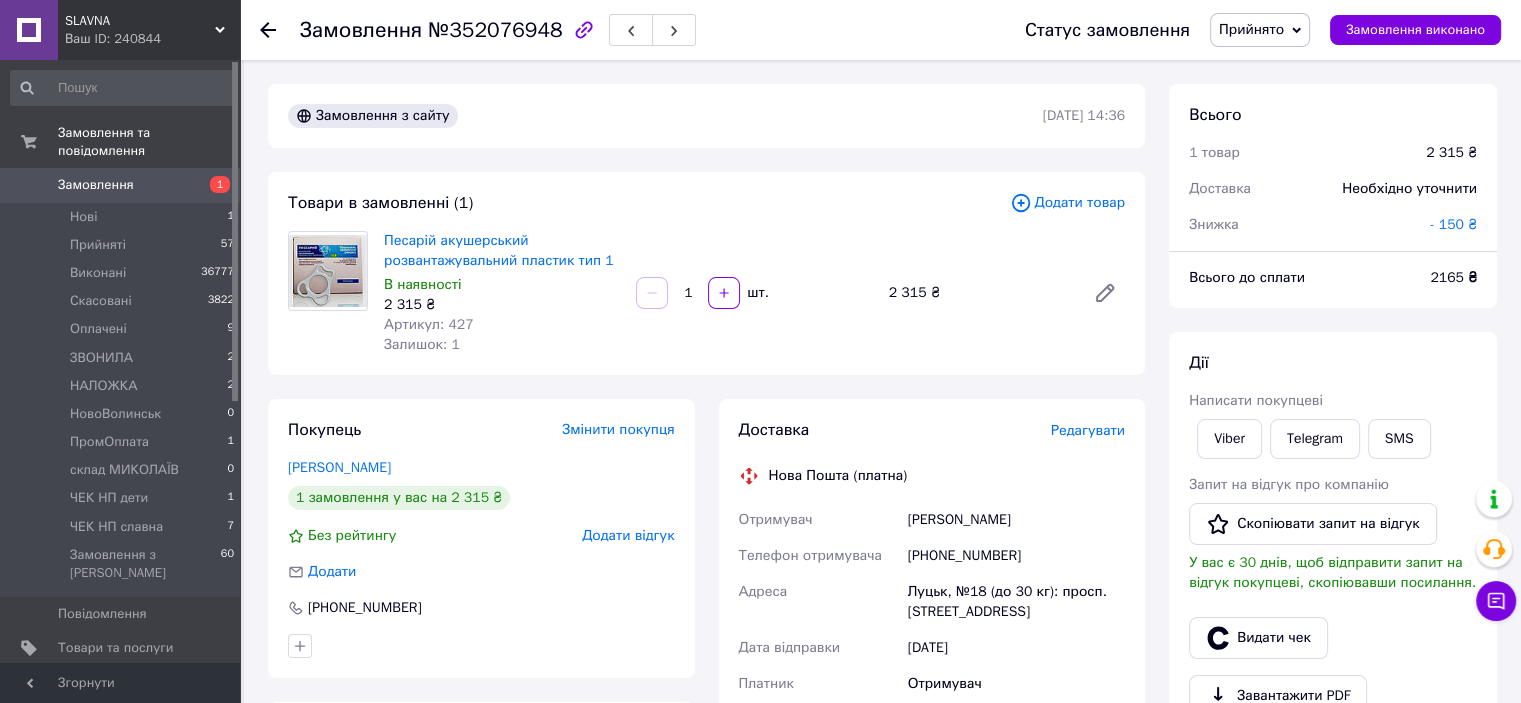 click on "[PERSON_NAME] покупцеві Viber Telegram SMS Запит на відгук про компанію   Скопіювати запит на відгук У вас є 30 днів, щоб відправити запит на відгук покупцеві, скопіювавши посилання.   Видати чек   Завантажити PDF   Друк PDF   Дублювати замовлення" at bounding box center [1333, 584] 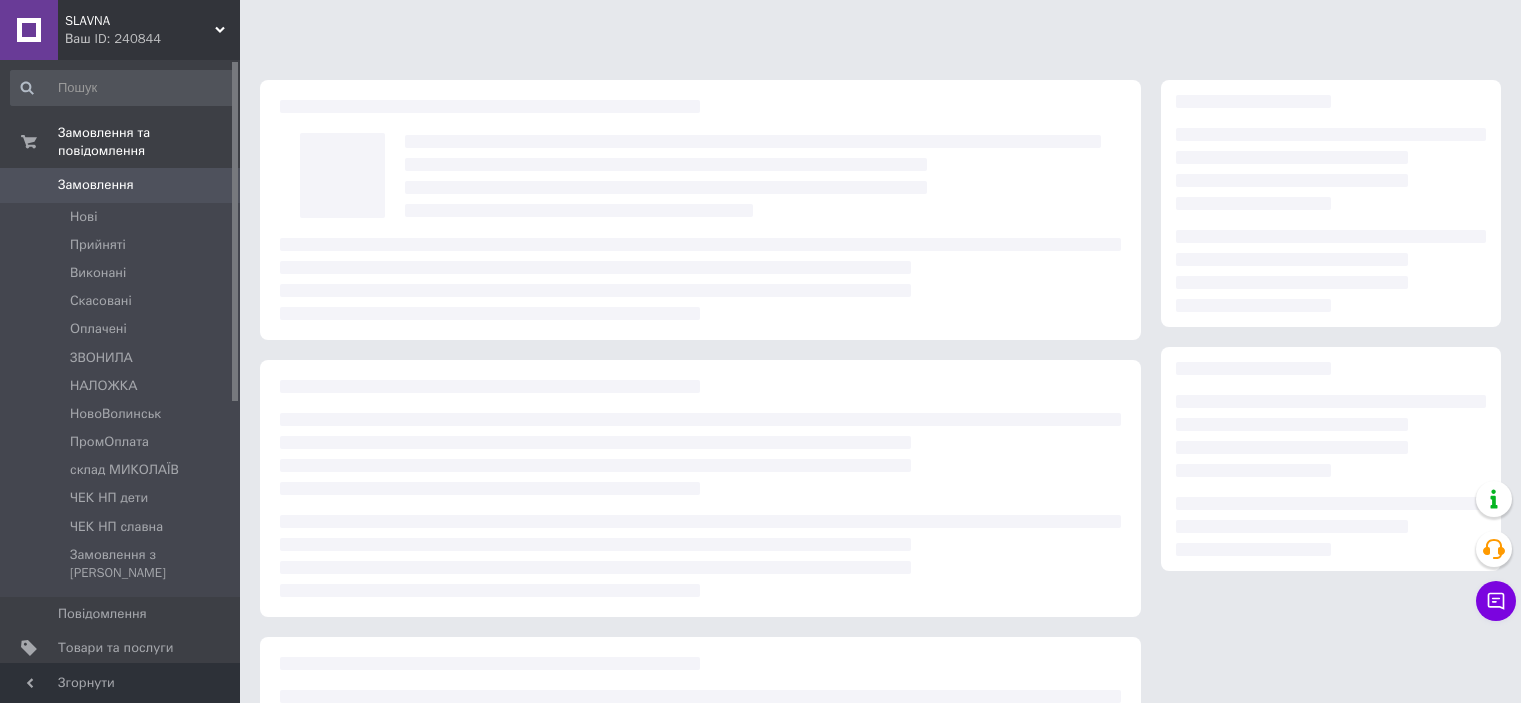 scroll, scrollTop: 0, scrollLeft: 0, axis: both 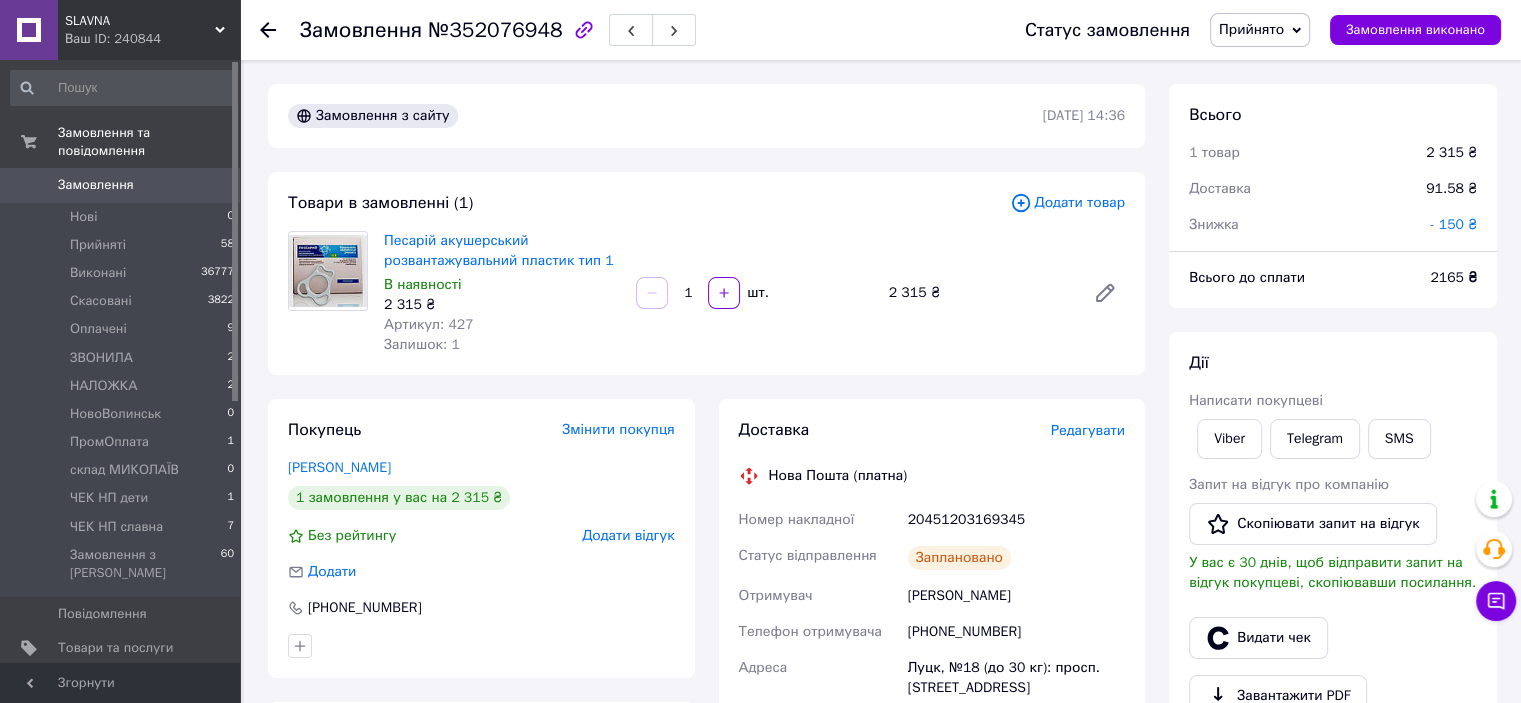 drag, startPoint x: 1464, startPoint y: 352, endPoint x: 1431, endPoint y: 271, distance: 87.46428 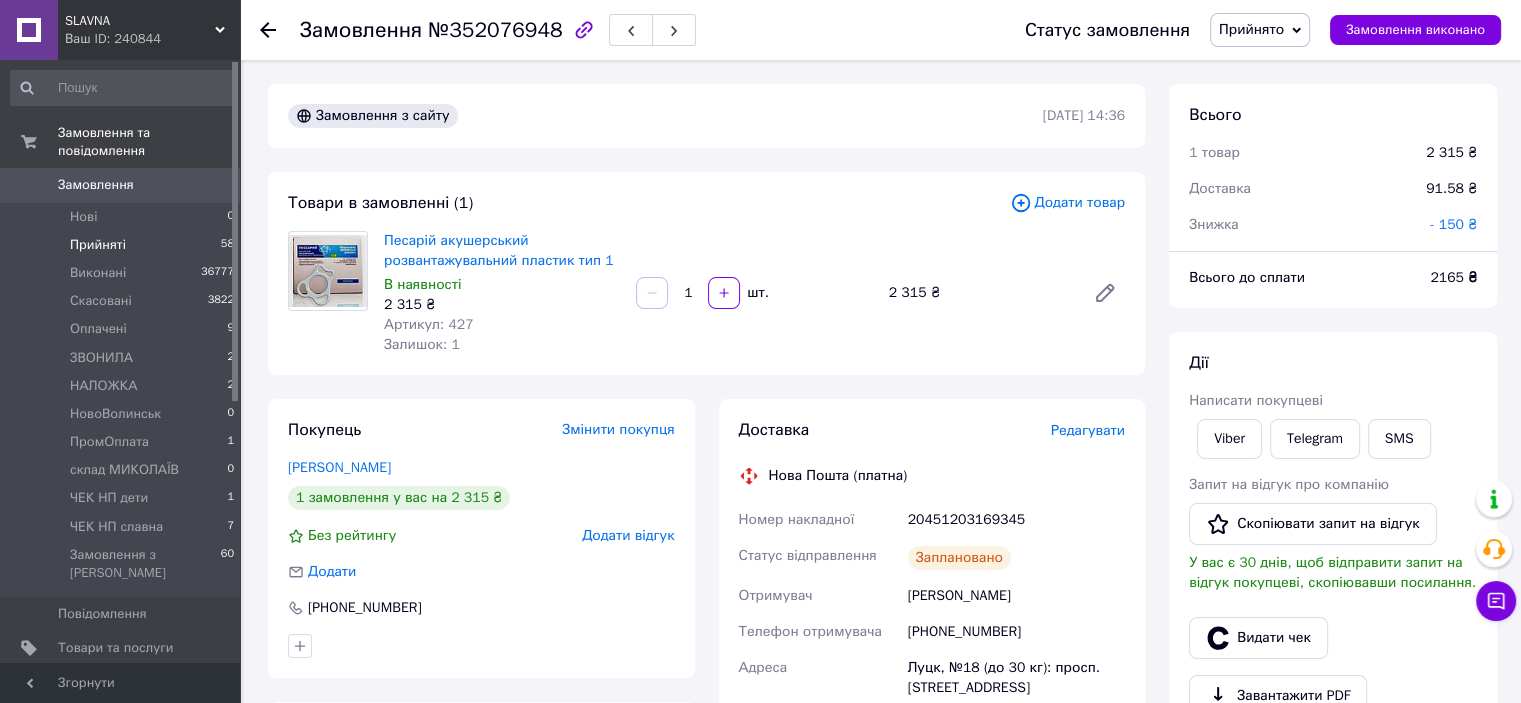 click on "Прийняті" at bounding box center (98, 245) 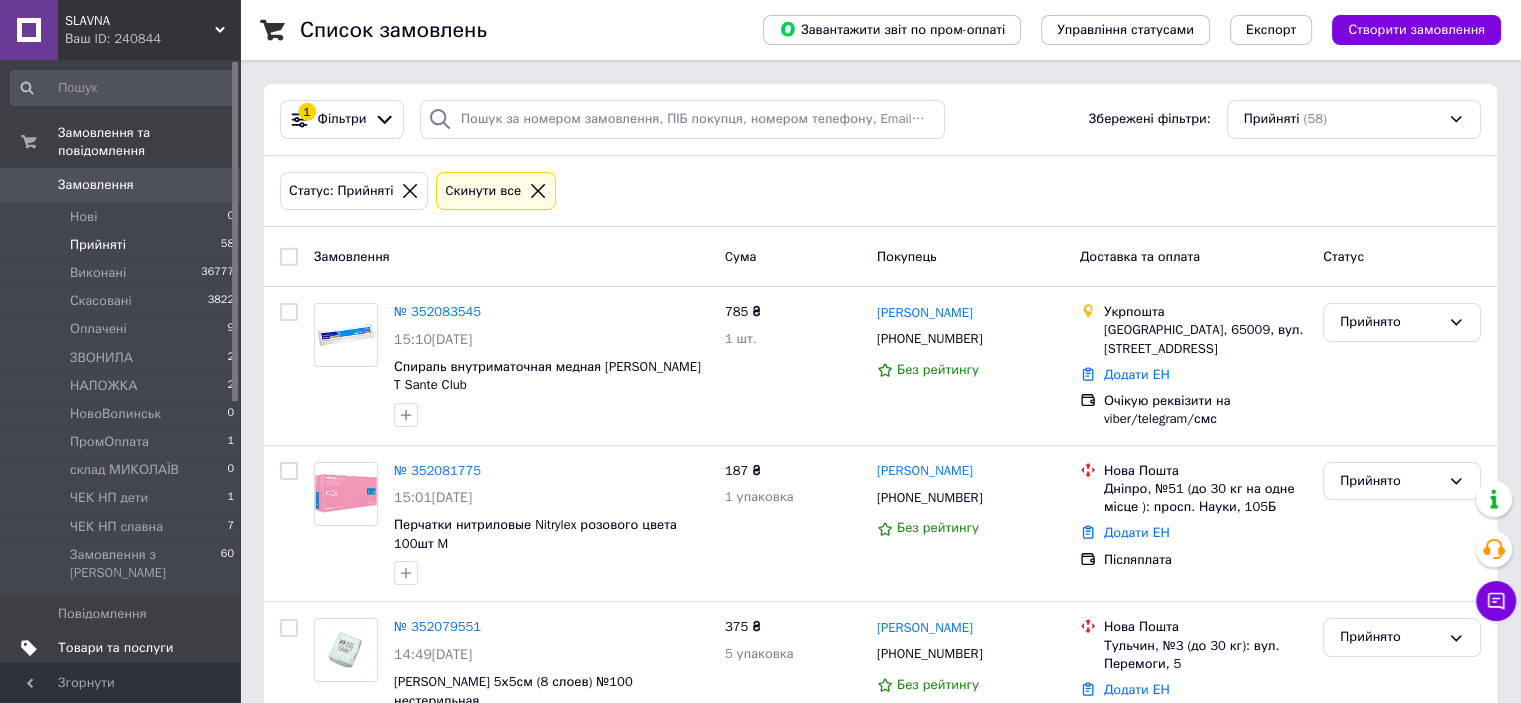 click on "Товари та послуги" at bounding box center [115, 648] 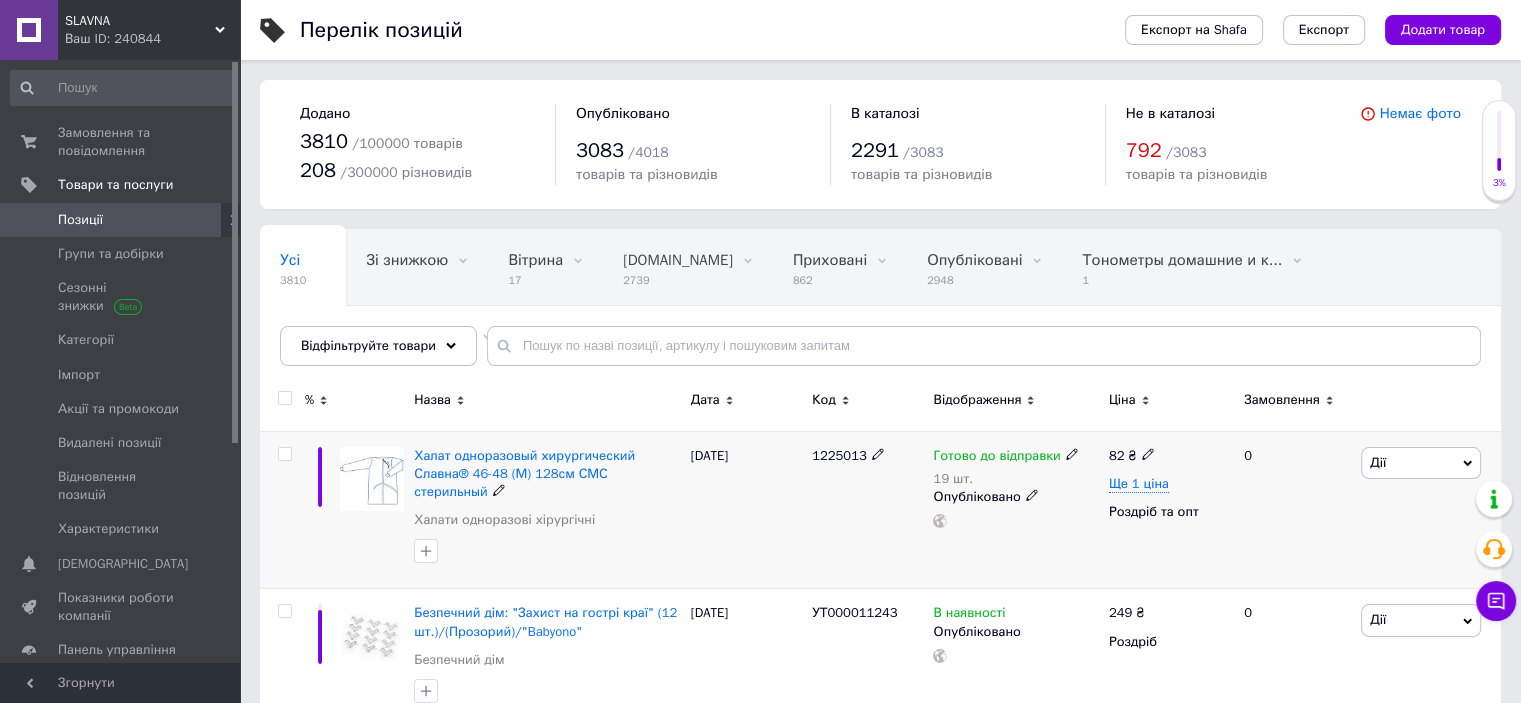 click at bounding box center [1072, 453] 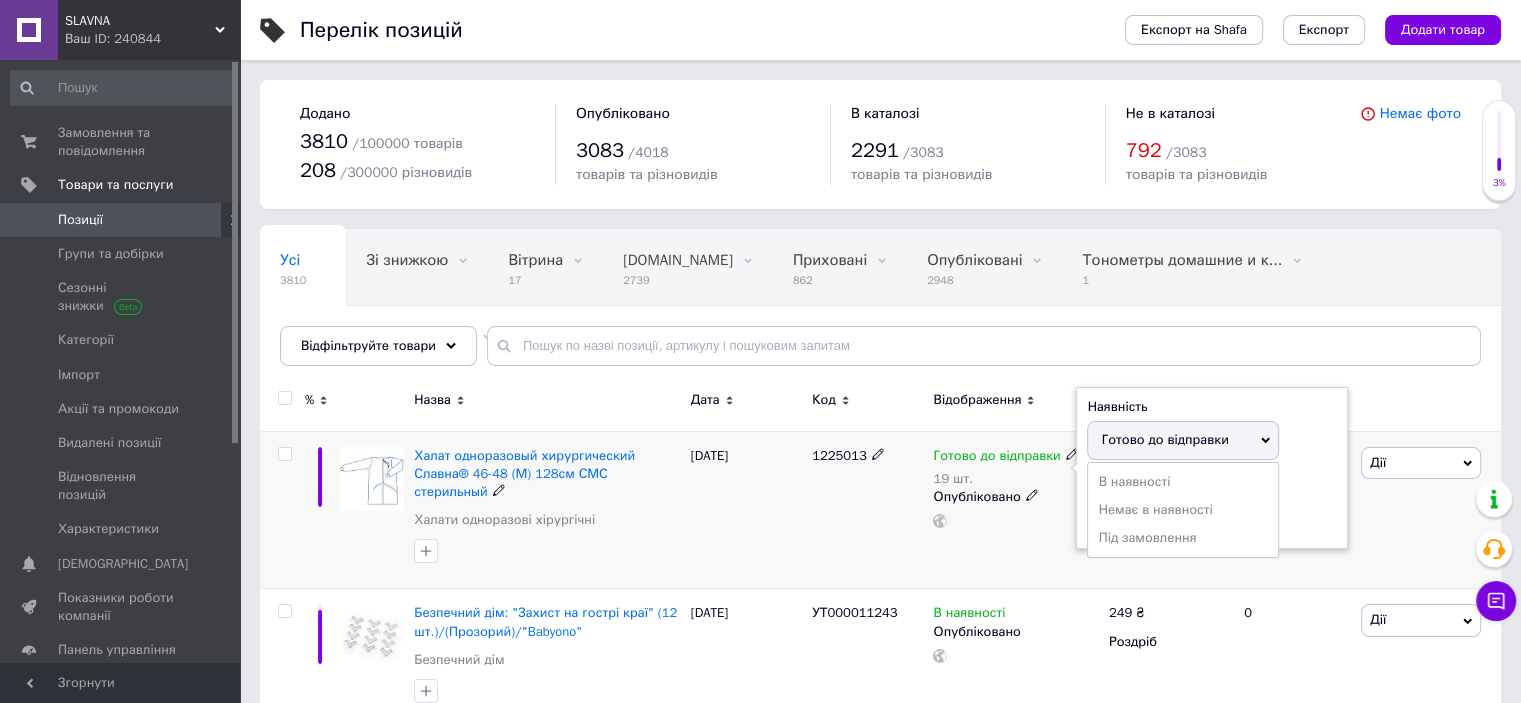 click on "Готово до відправки" at bounding box center [1164, 439] 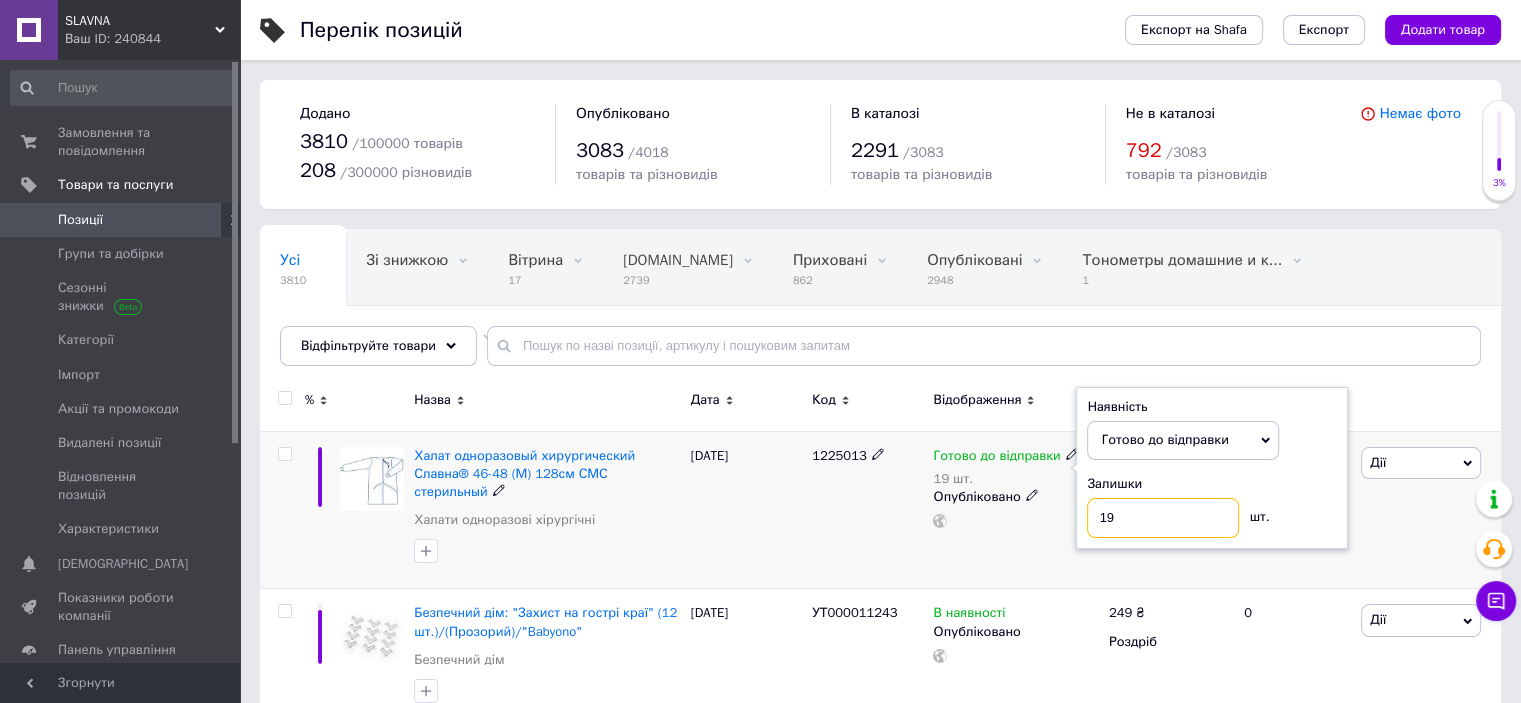 click on "19" at bounding box center (1163, 518) 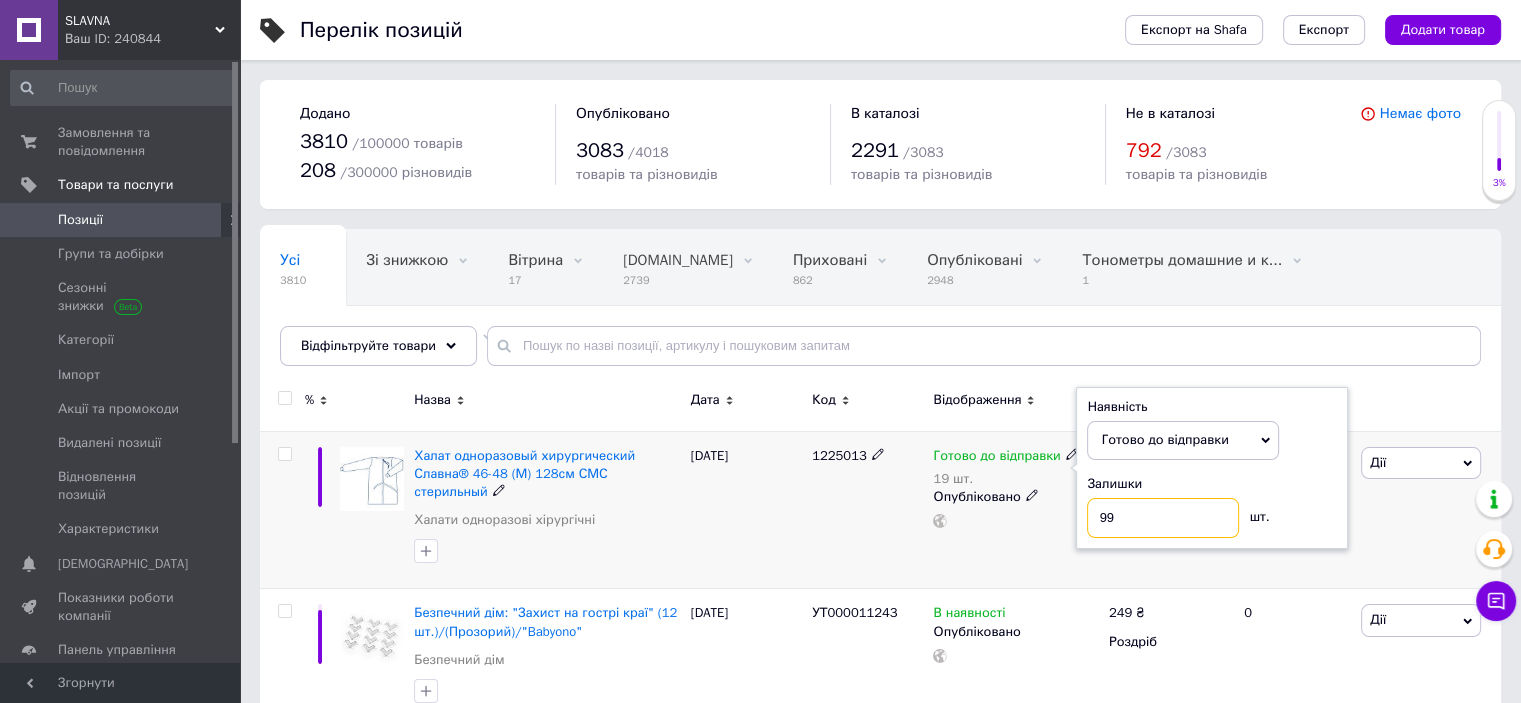 type on "99" 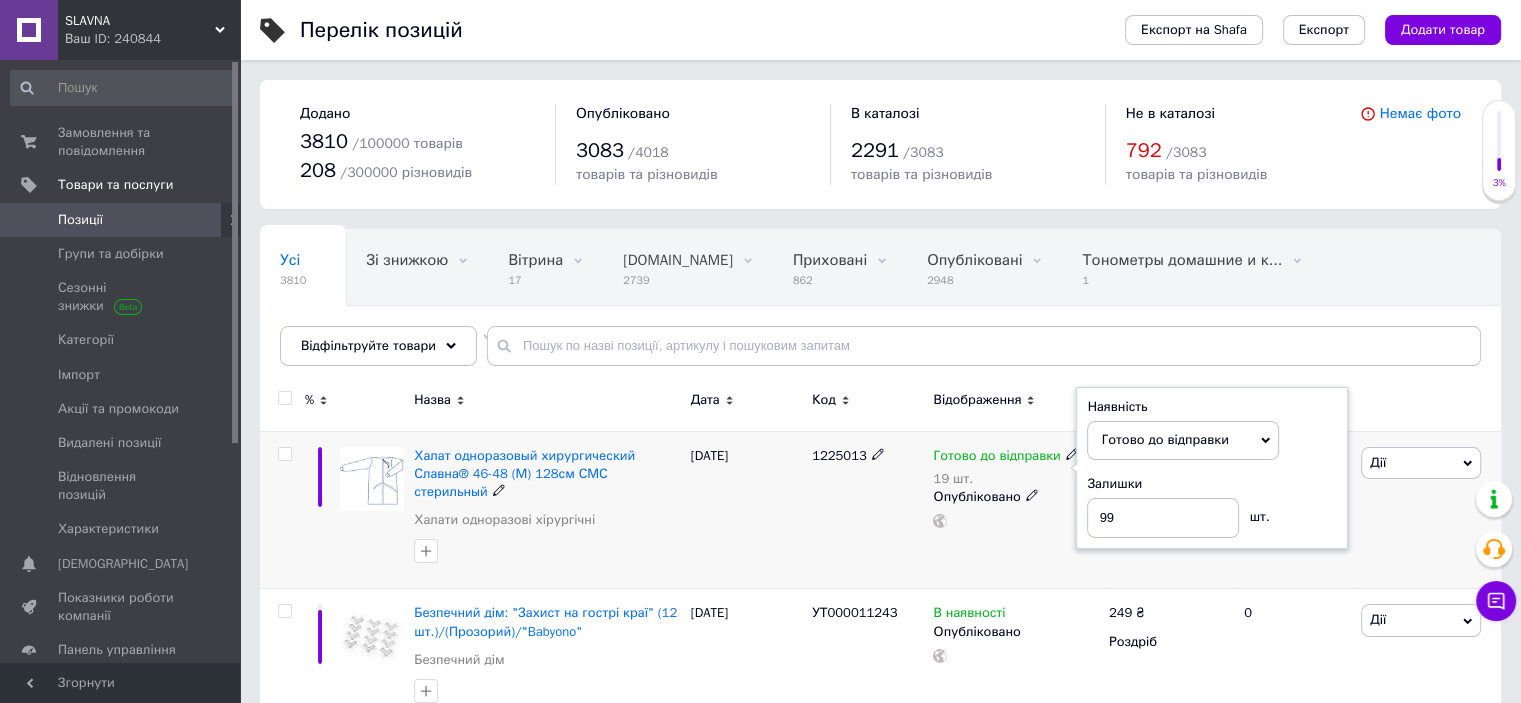 click on "Готово до відправки 19 шт. Наявність Готово до відправки В наявності Немає в наявності Під замовлення Залишки 99 шт. Опубліковано" at bounding box center (1015, 510) 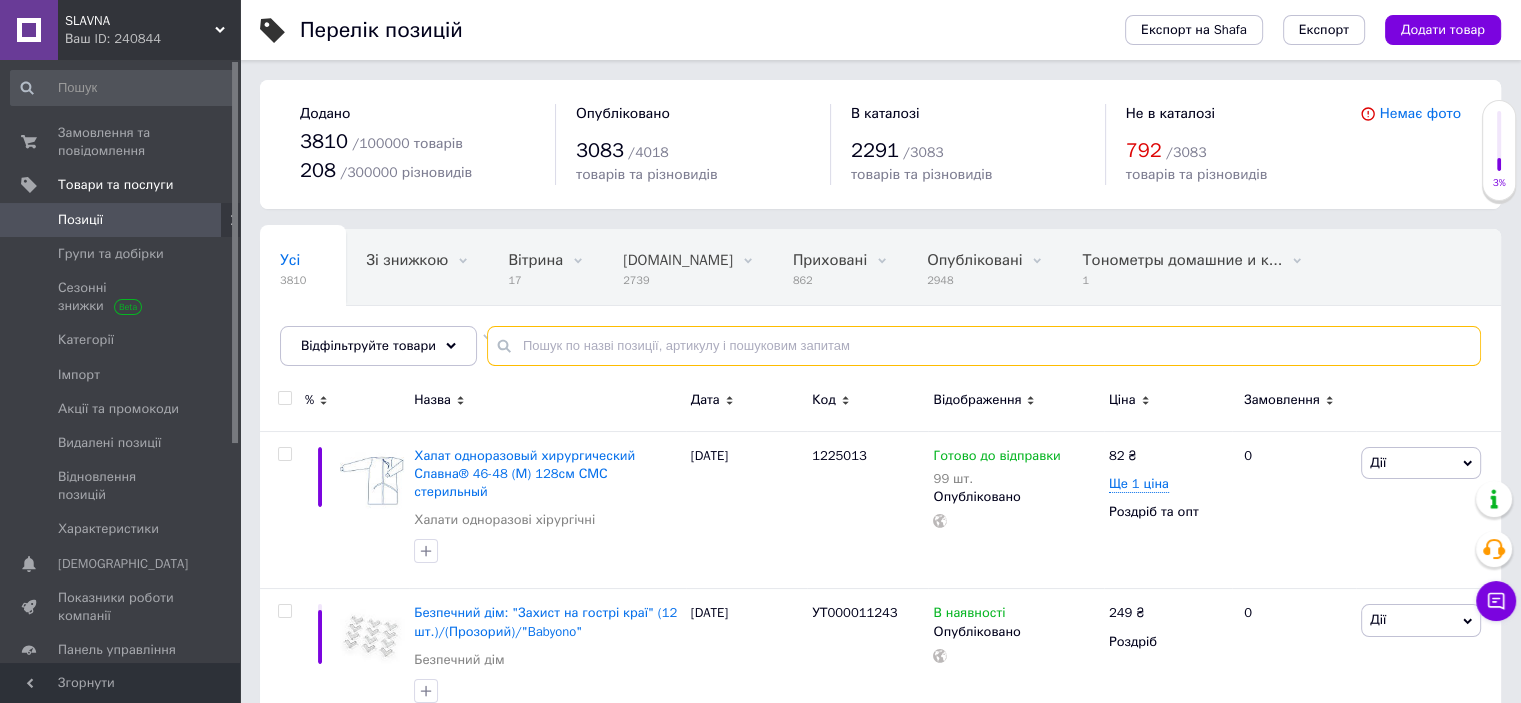 click at bounding box center (984, 346) 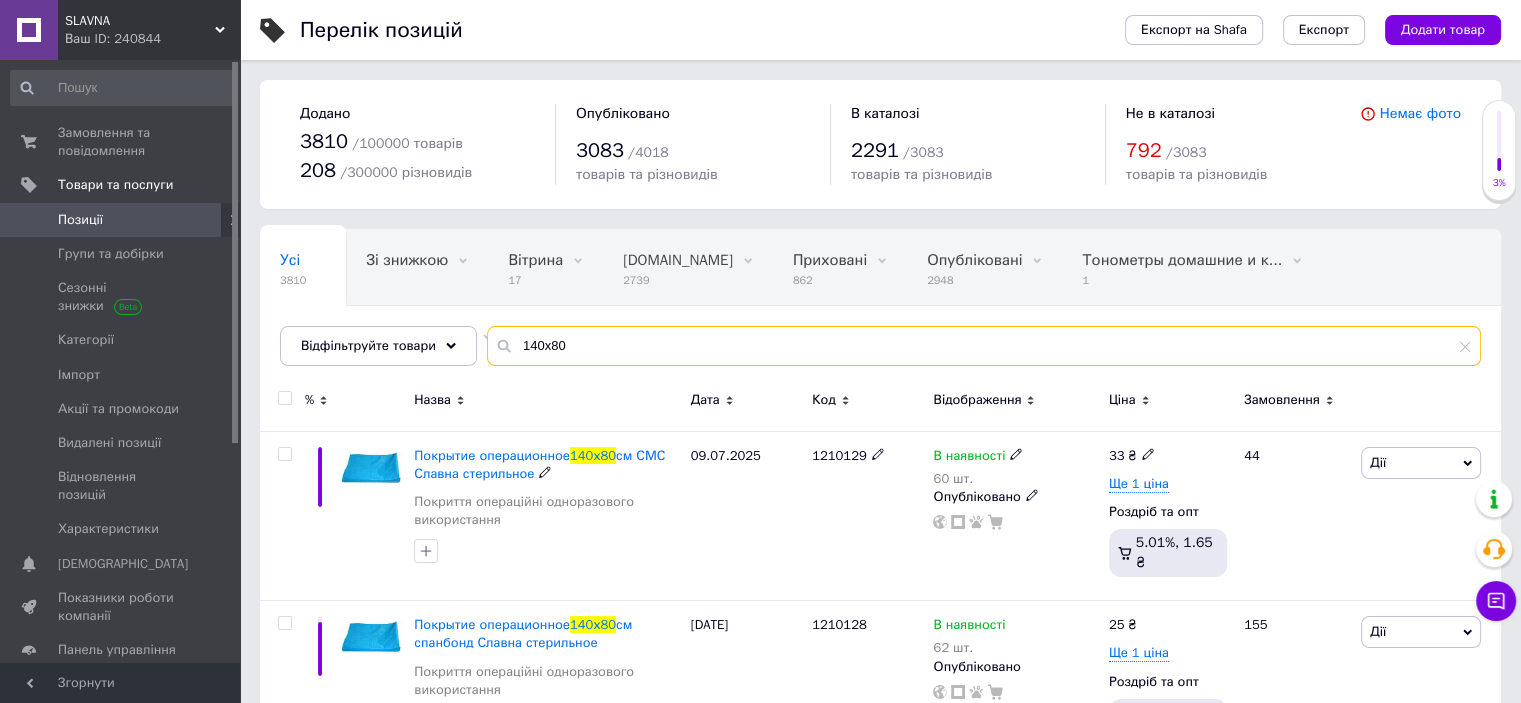 scroll, scrollTop: 88, scrollLeft: 0, axis: vertical 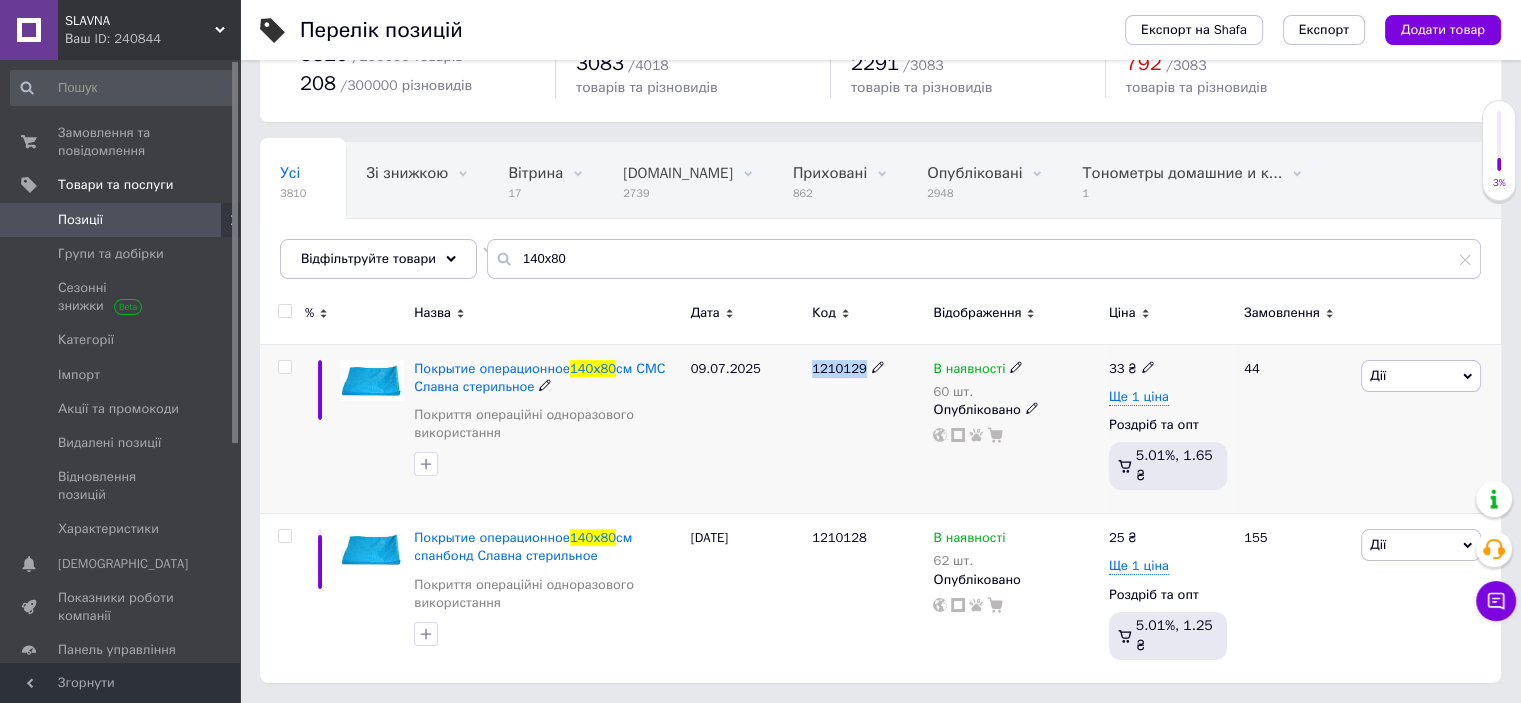 drag, startPoint x: 861, startPoint y: 372, endPoint x: 810, endPoint y: 372, distance: 51 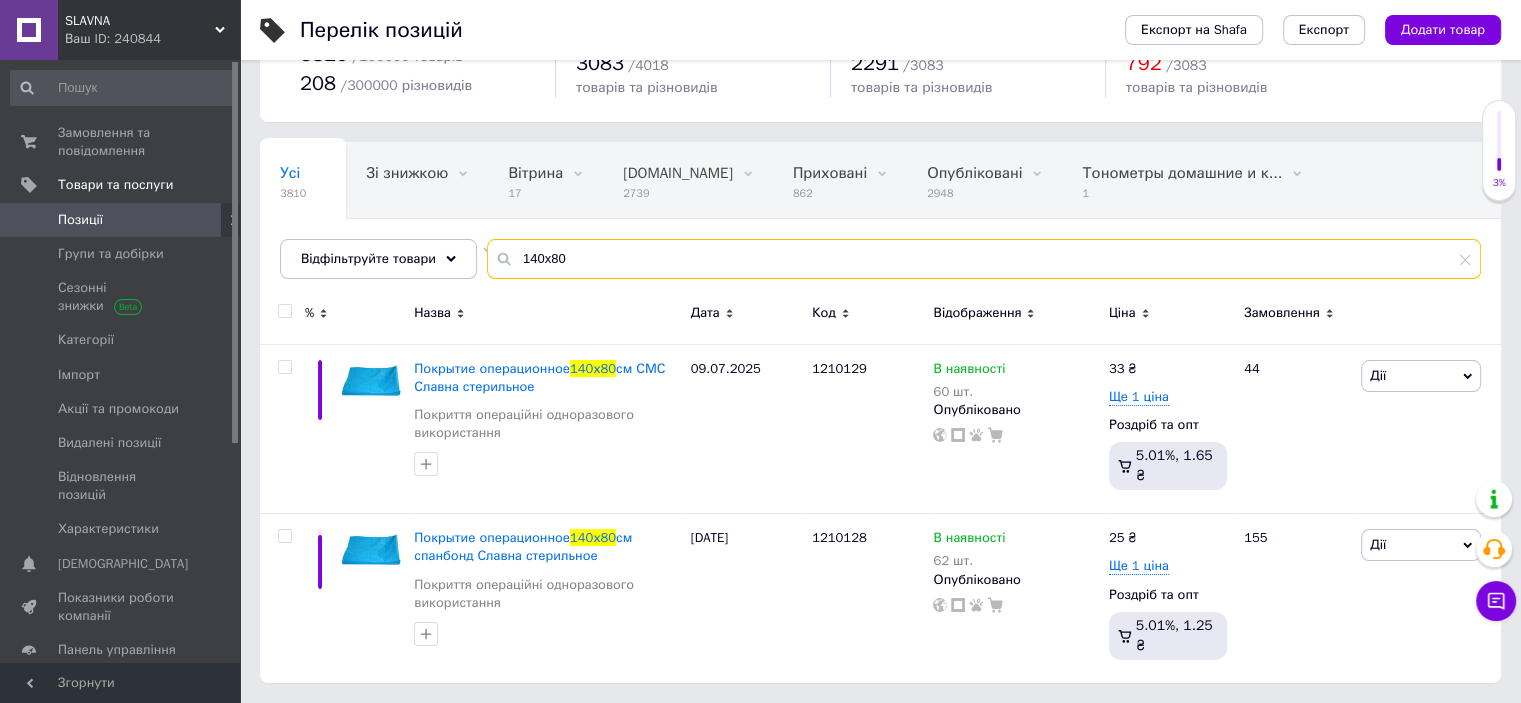 click on "140х80" at bounding box center [984, 259] 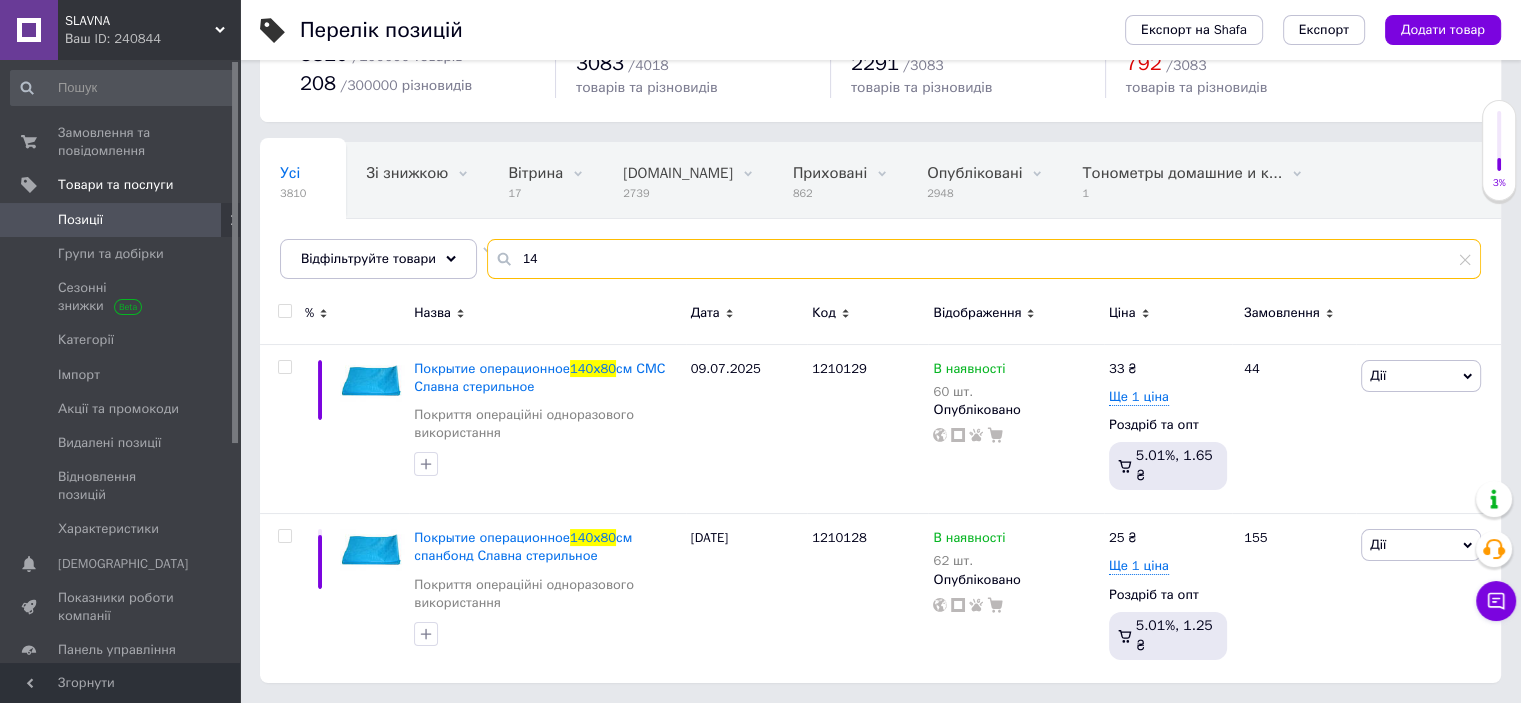 type on "1" 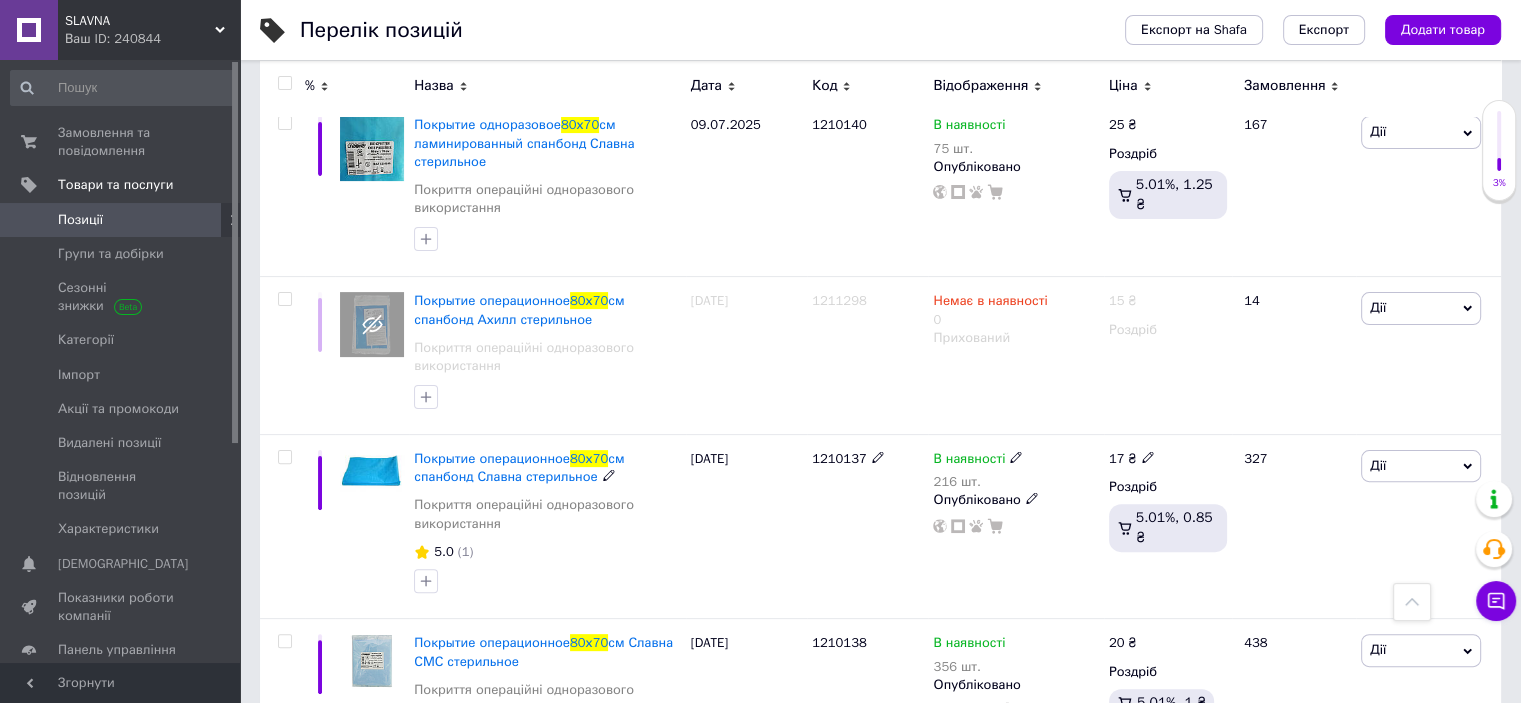 scroll, scrollTop: 688, scrollLeft: 0, axis: vertical 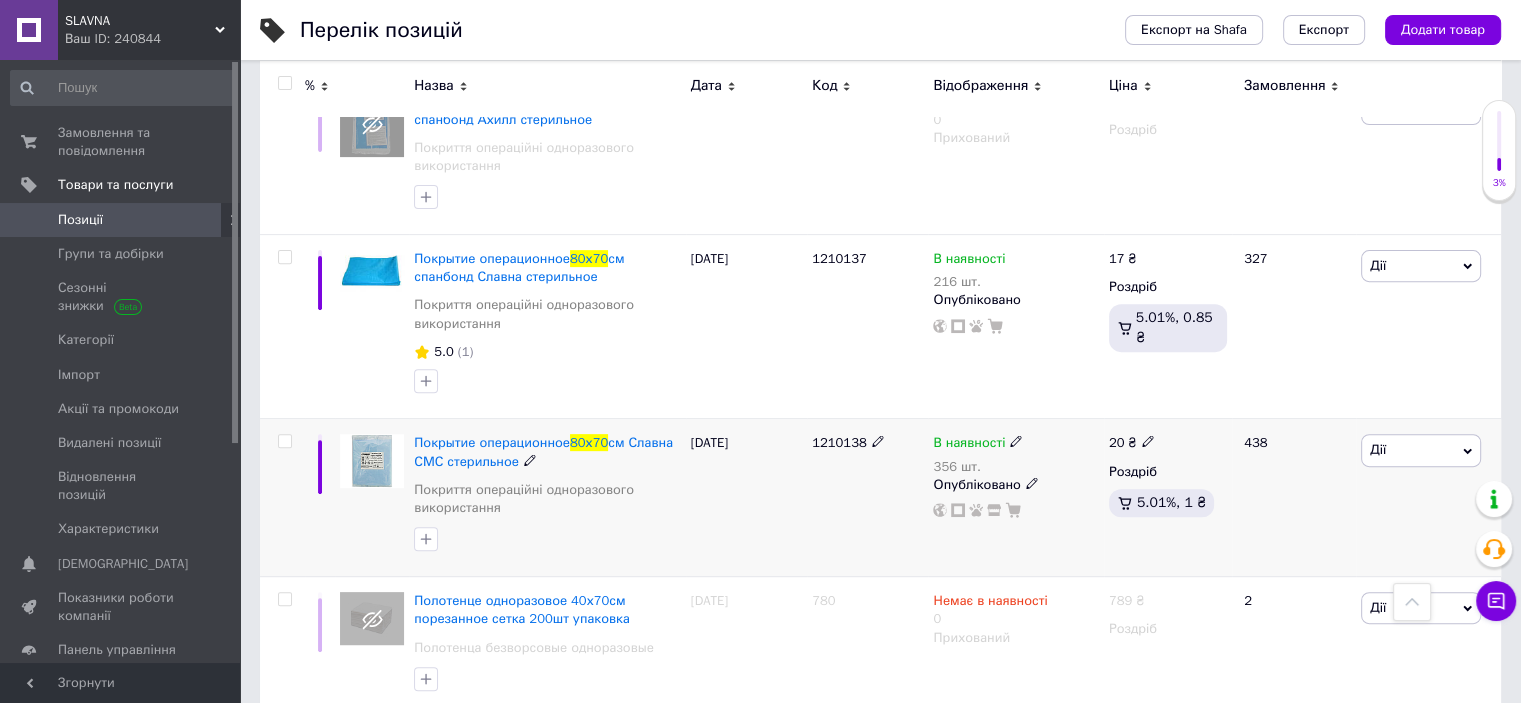 type on "80х70" 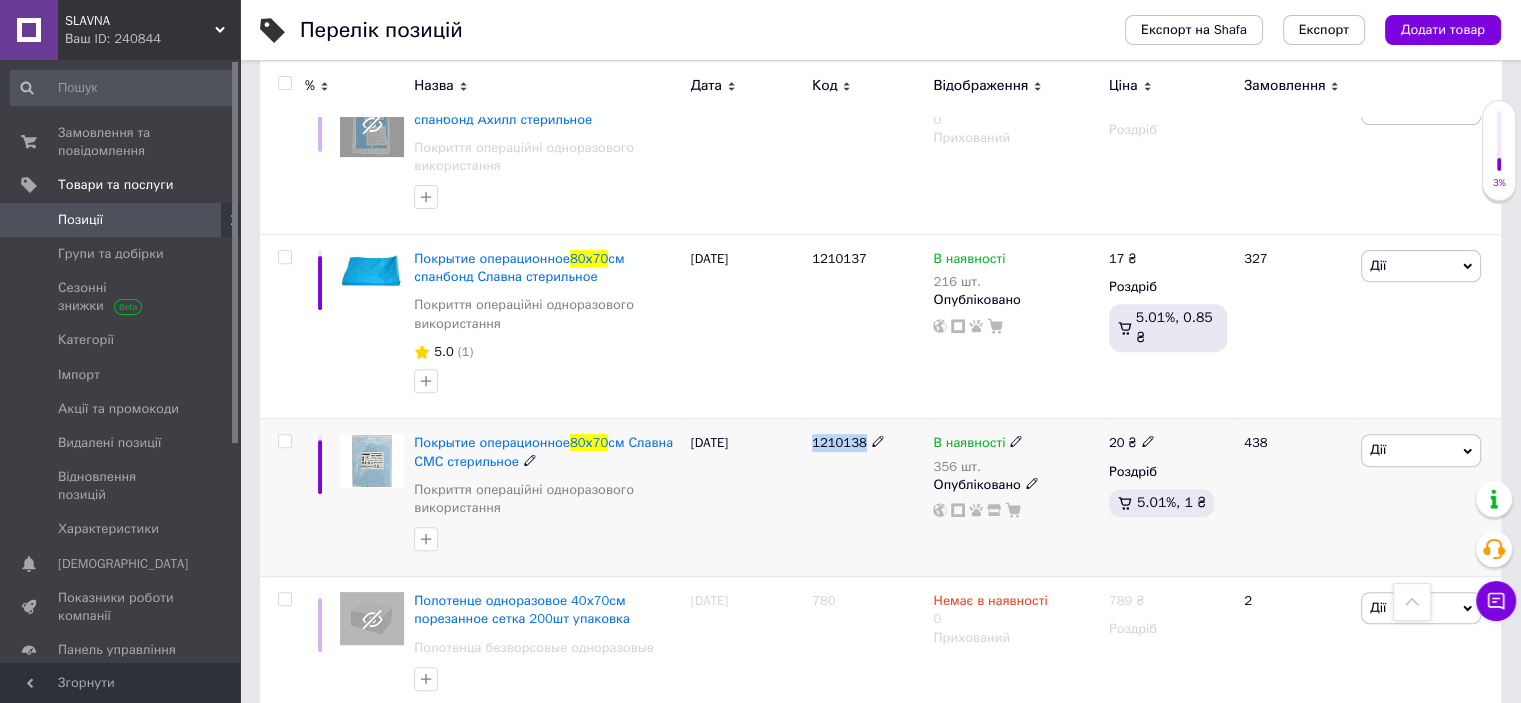 drag, startPoint x: 861, startPoint y: 443, endPoint x: 813, endPoint y: 447, distance: 48.166378 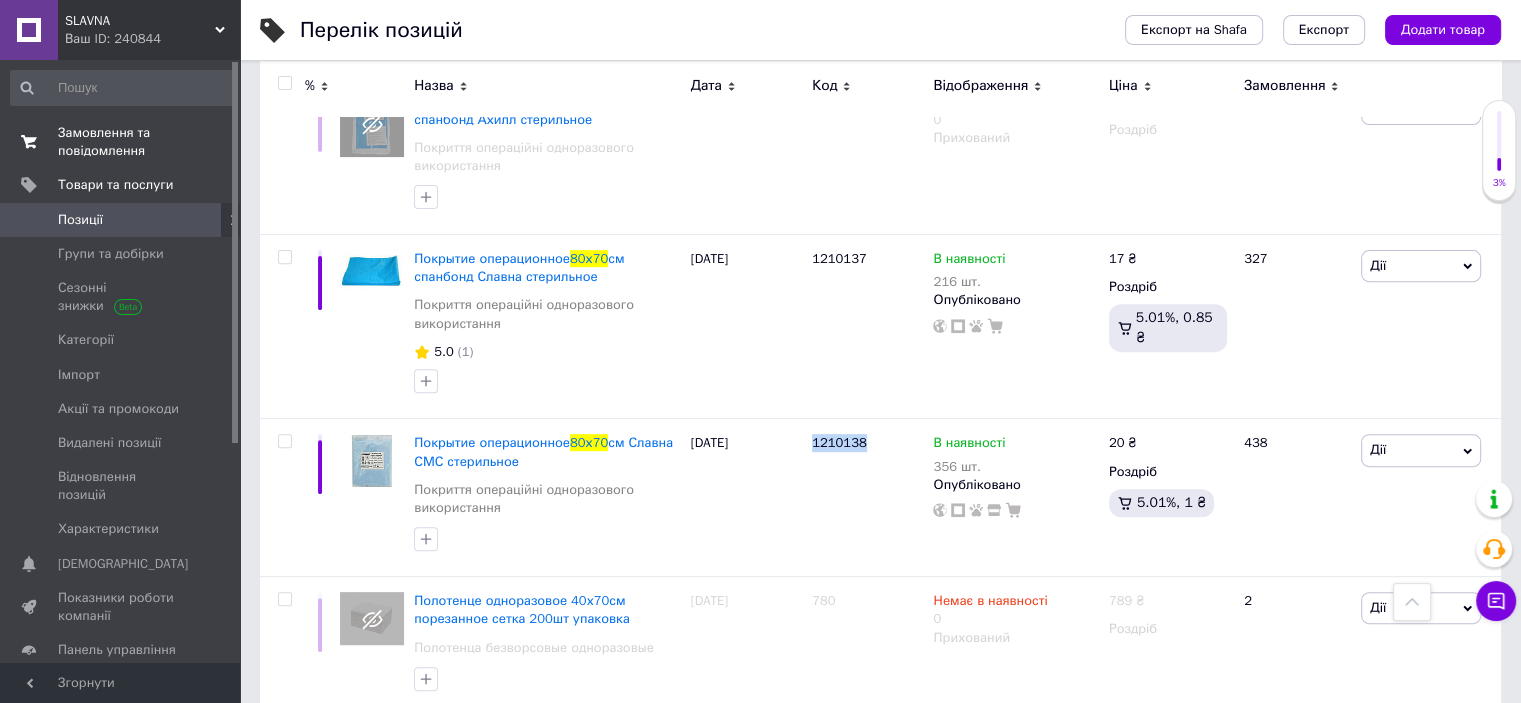 click on "Замовлення та повідомлення" at bounding box center [121, 142] 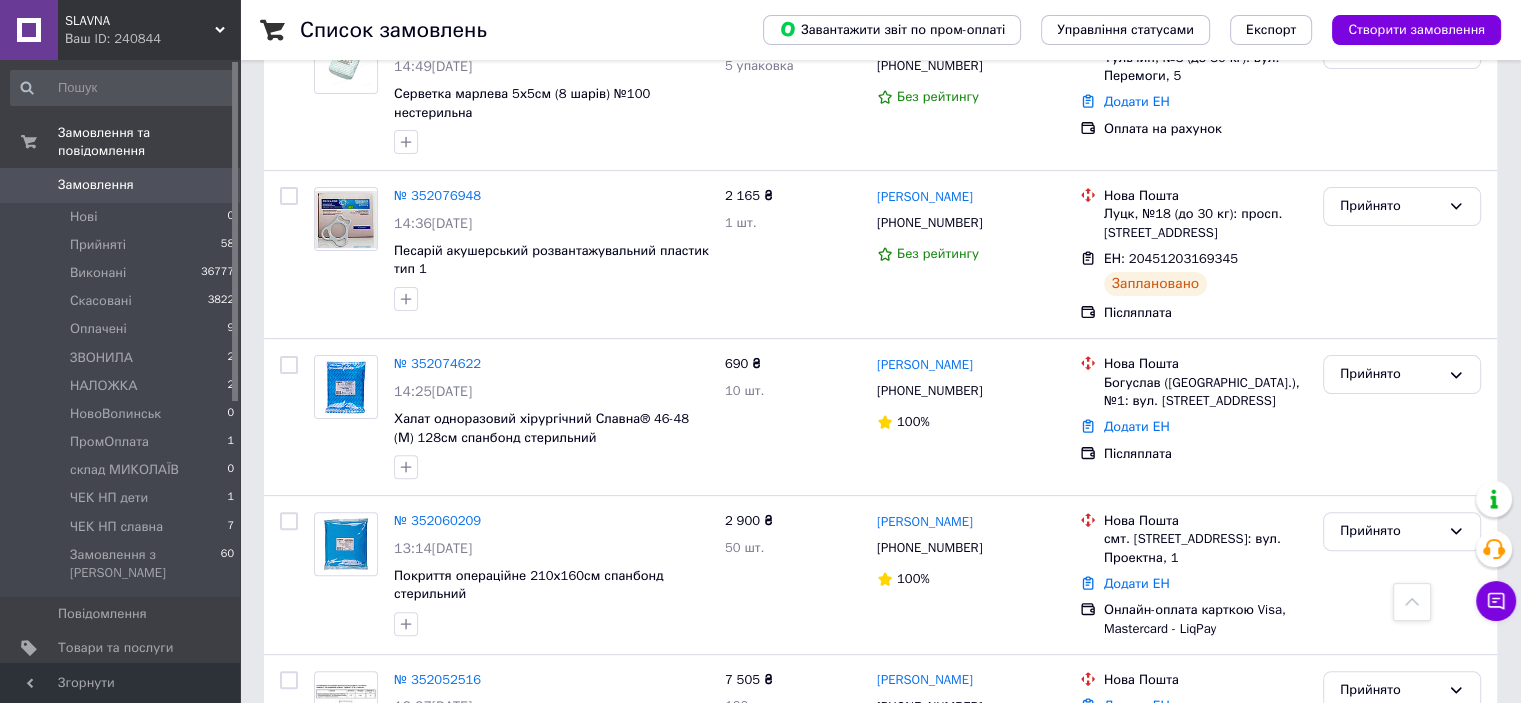 scroll, scrollTop: 700, scrollLeft: 0, axis: vertical 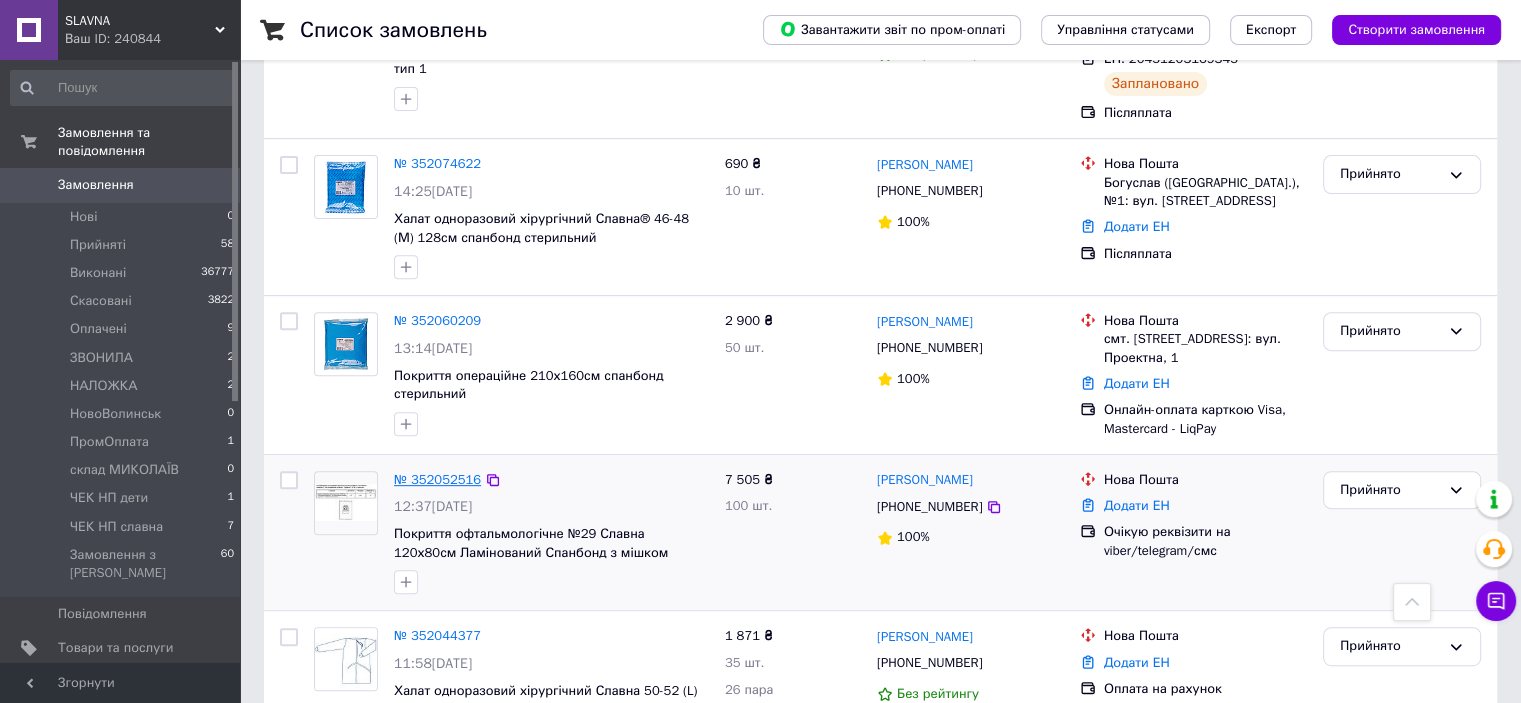 click on "№ 352052516" at bounding box center (437, 479) 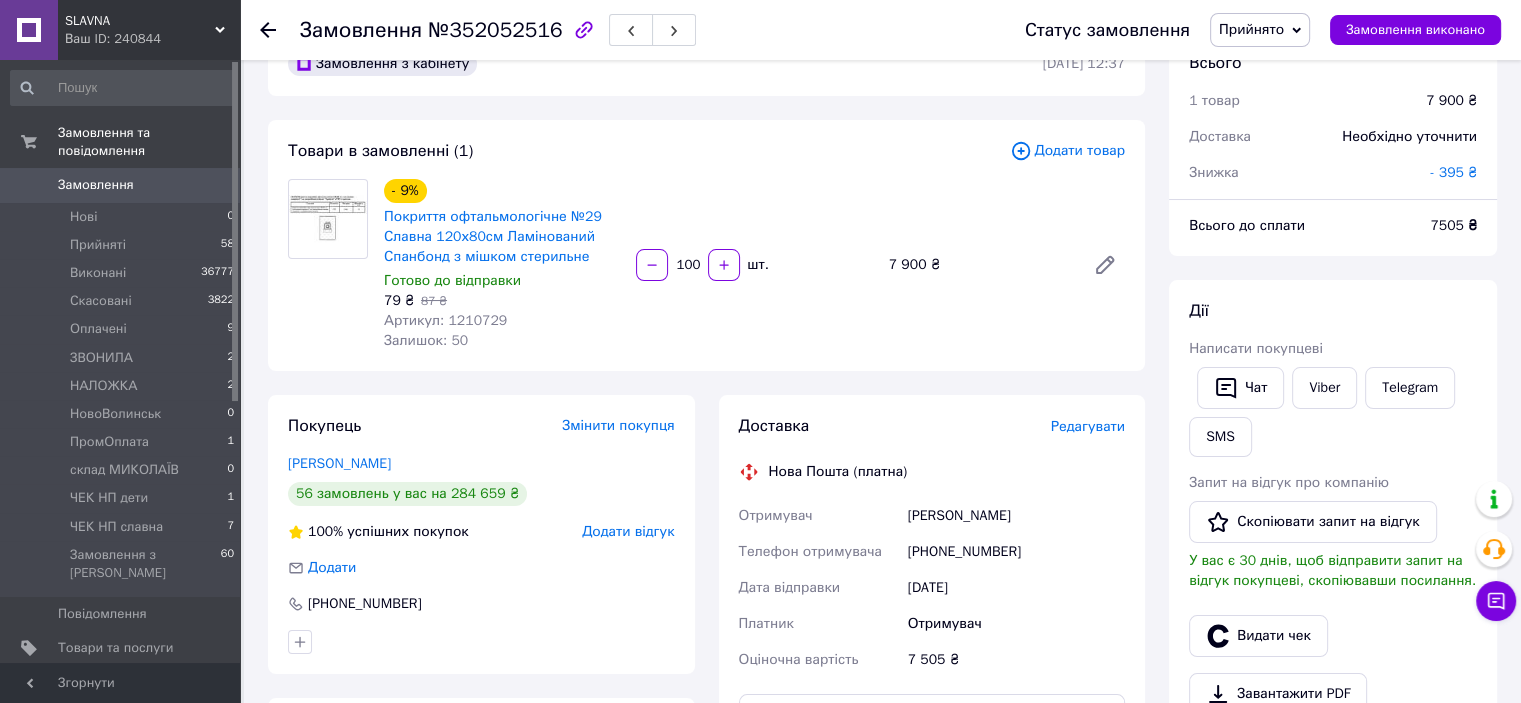 scroll, scrollTop: 0, scrollLeft: 0, axis: both 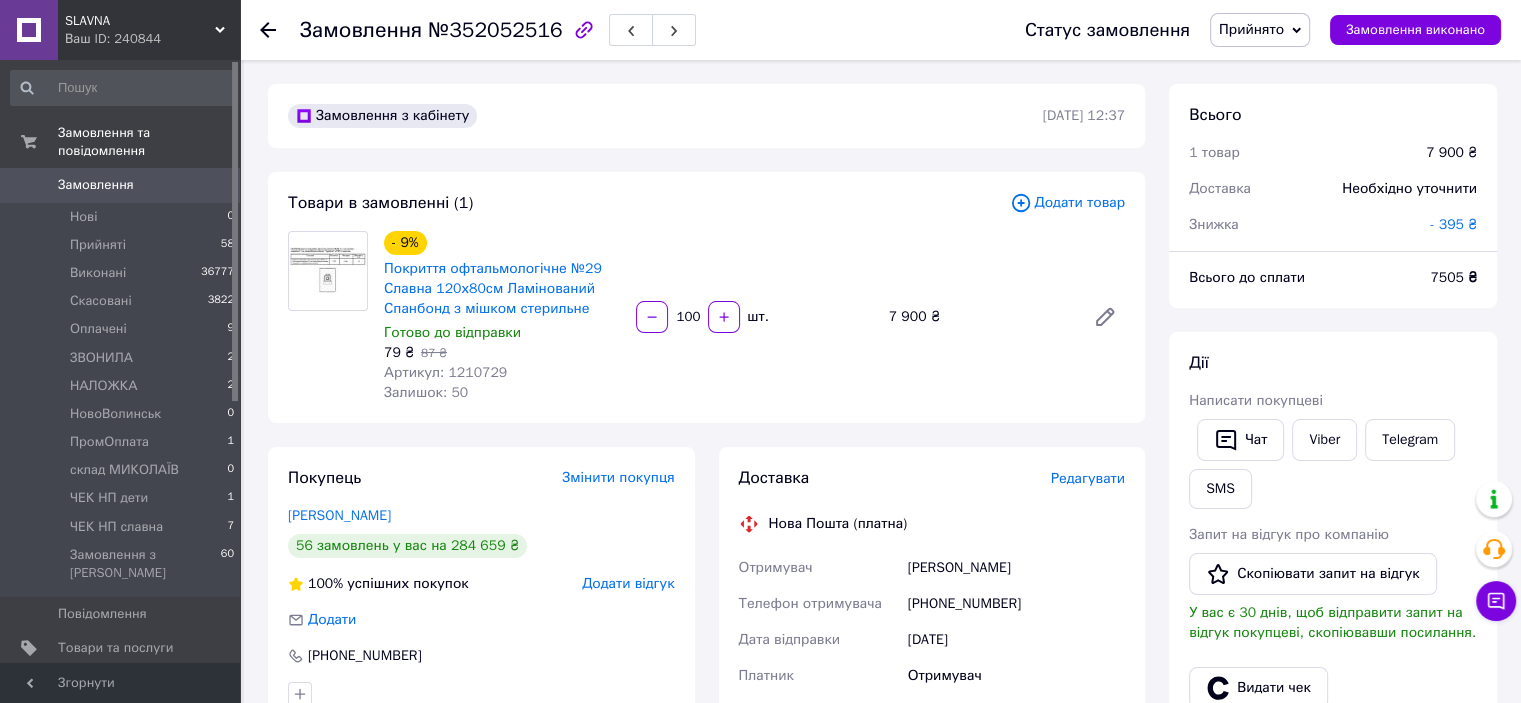 click on "- 395 ₴" at bounding box center (1453, 224) 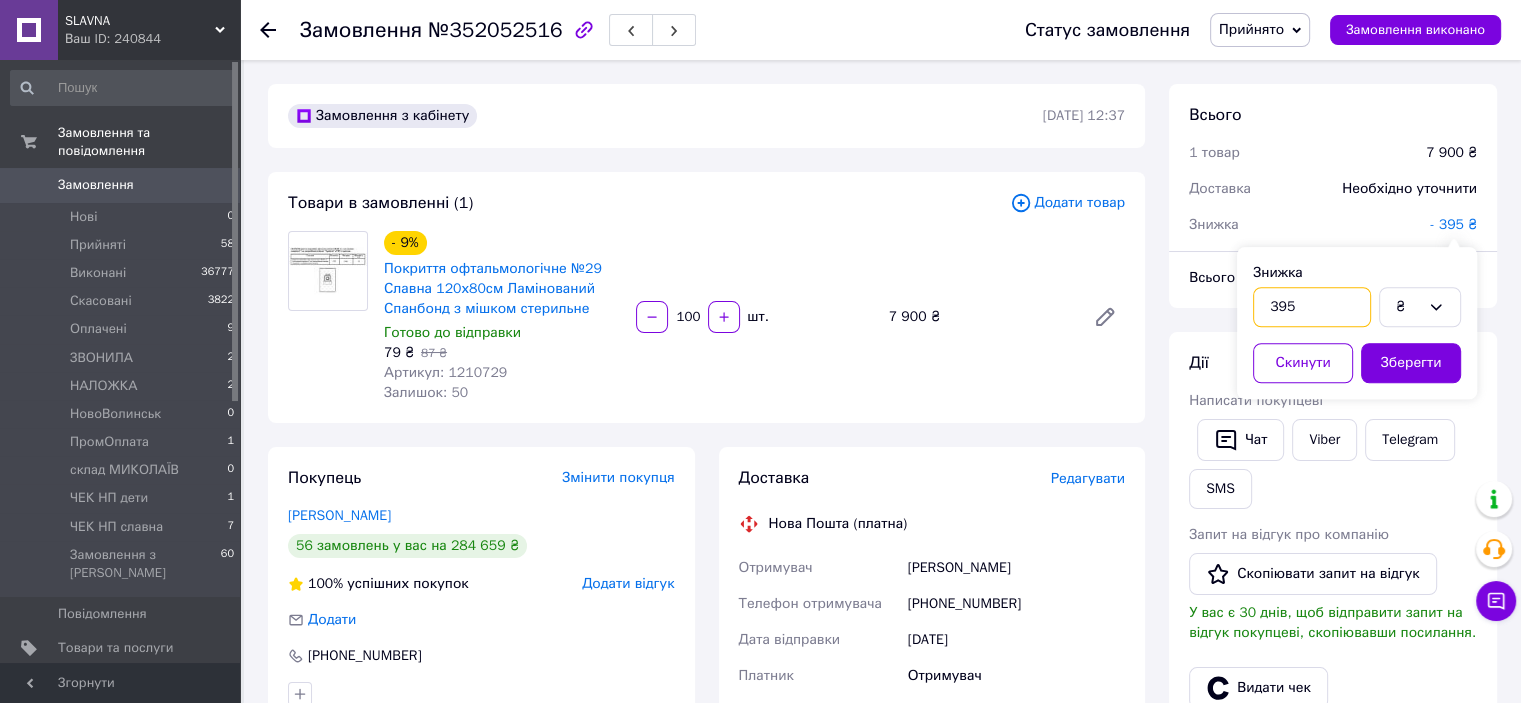 click on "395" at bounding box center [1312, 307] 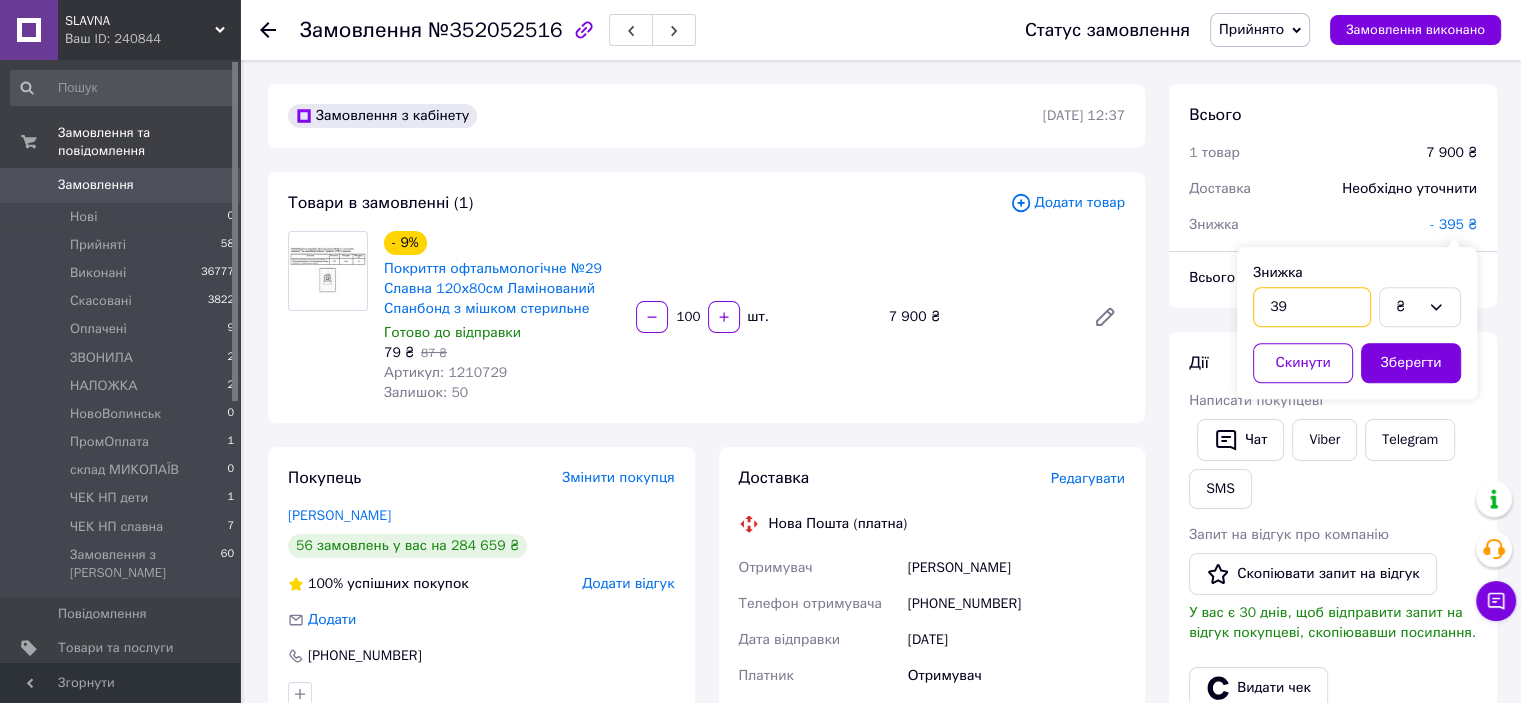 type on "3" 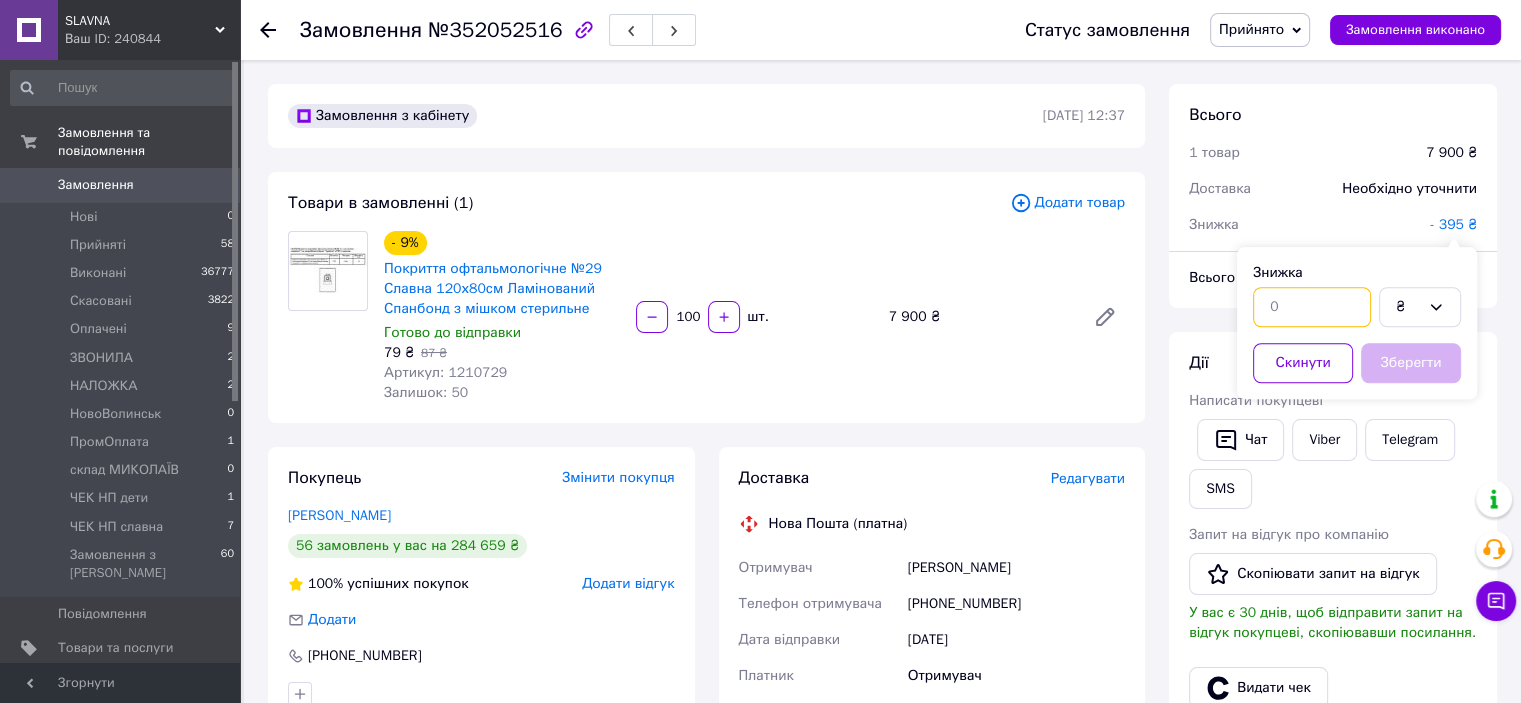 type 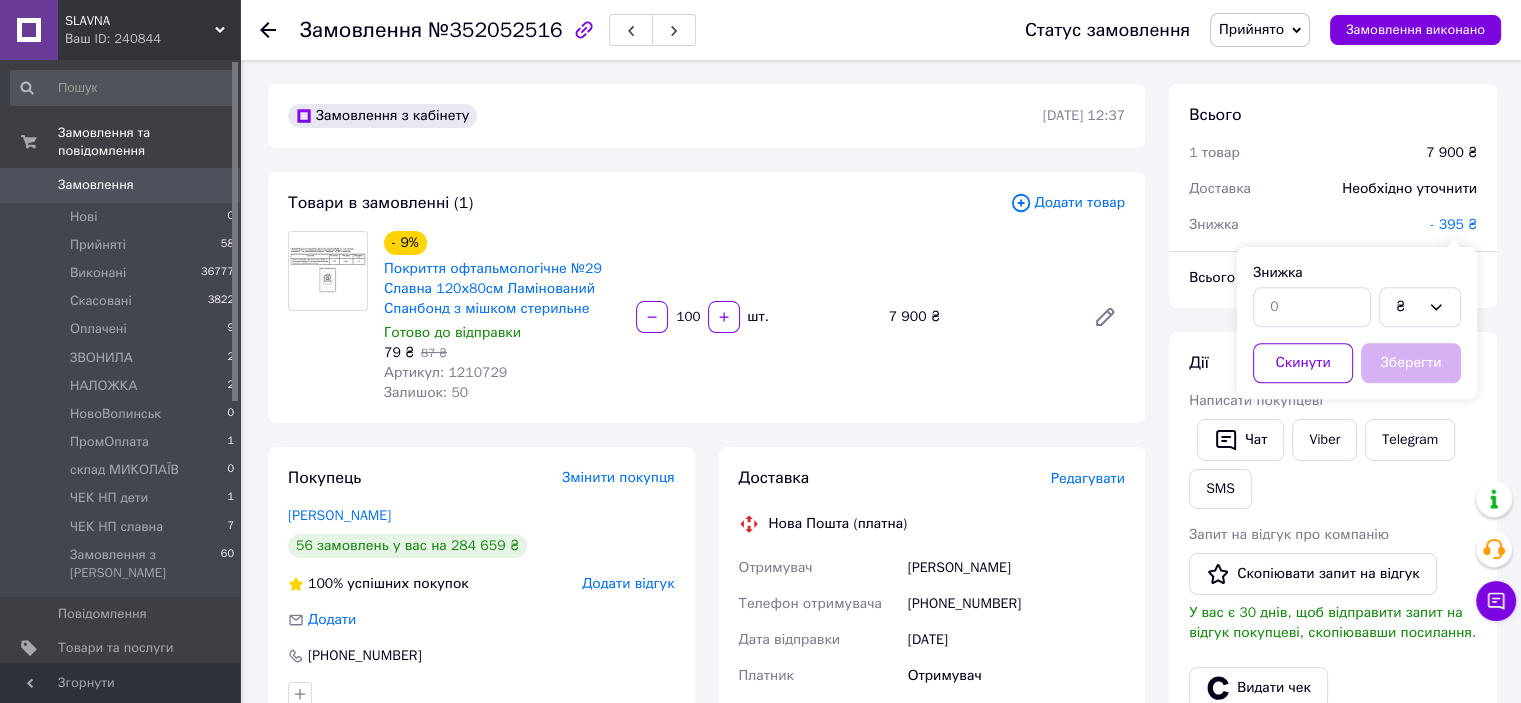 click on "Зберегти" at bounding box center [1411, 363] 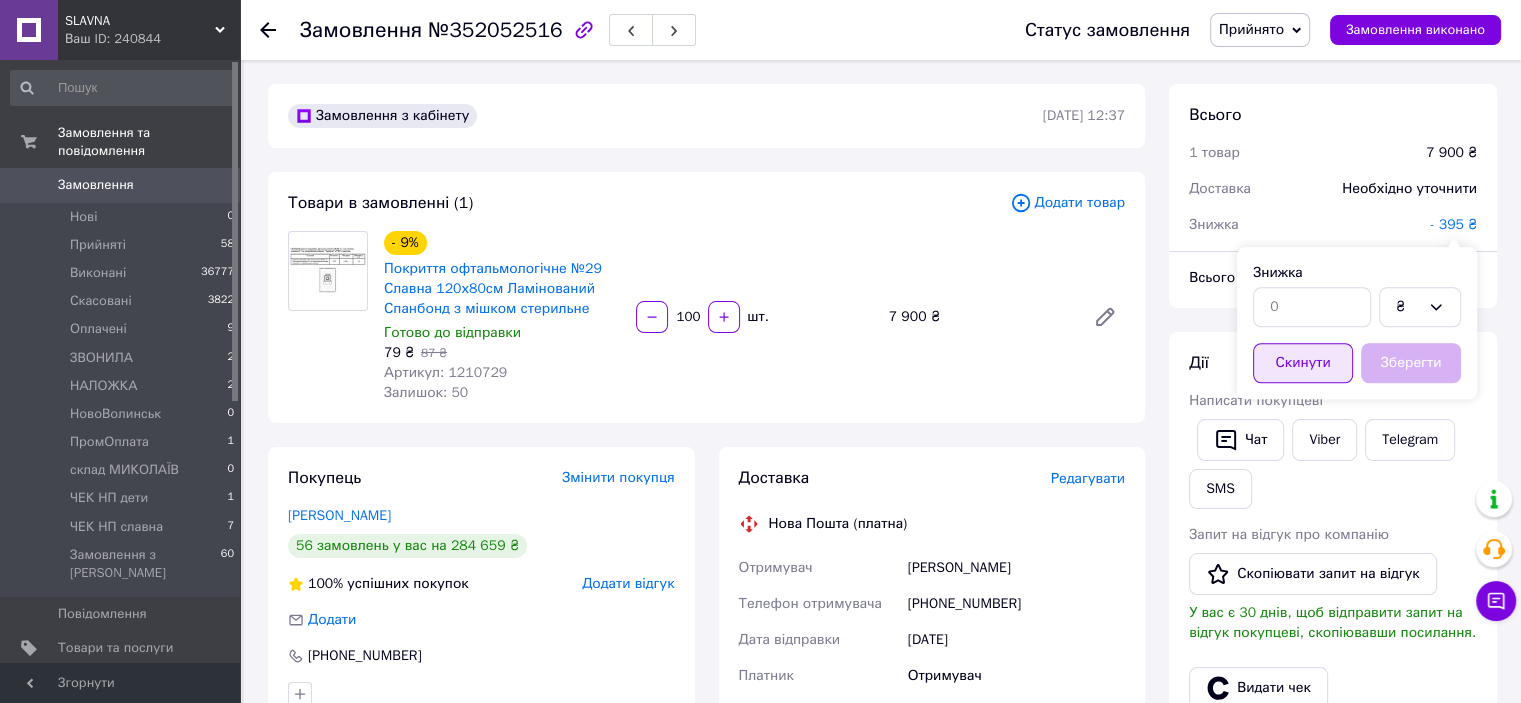 click on "Скинути" at bounding box center (1303, 363) 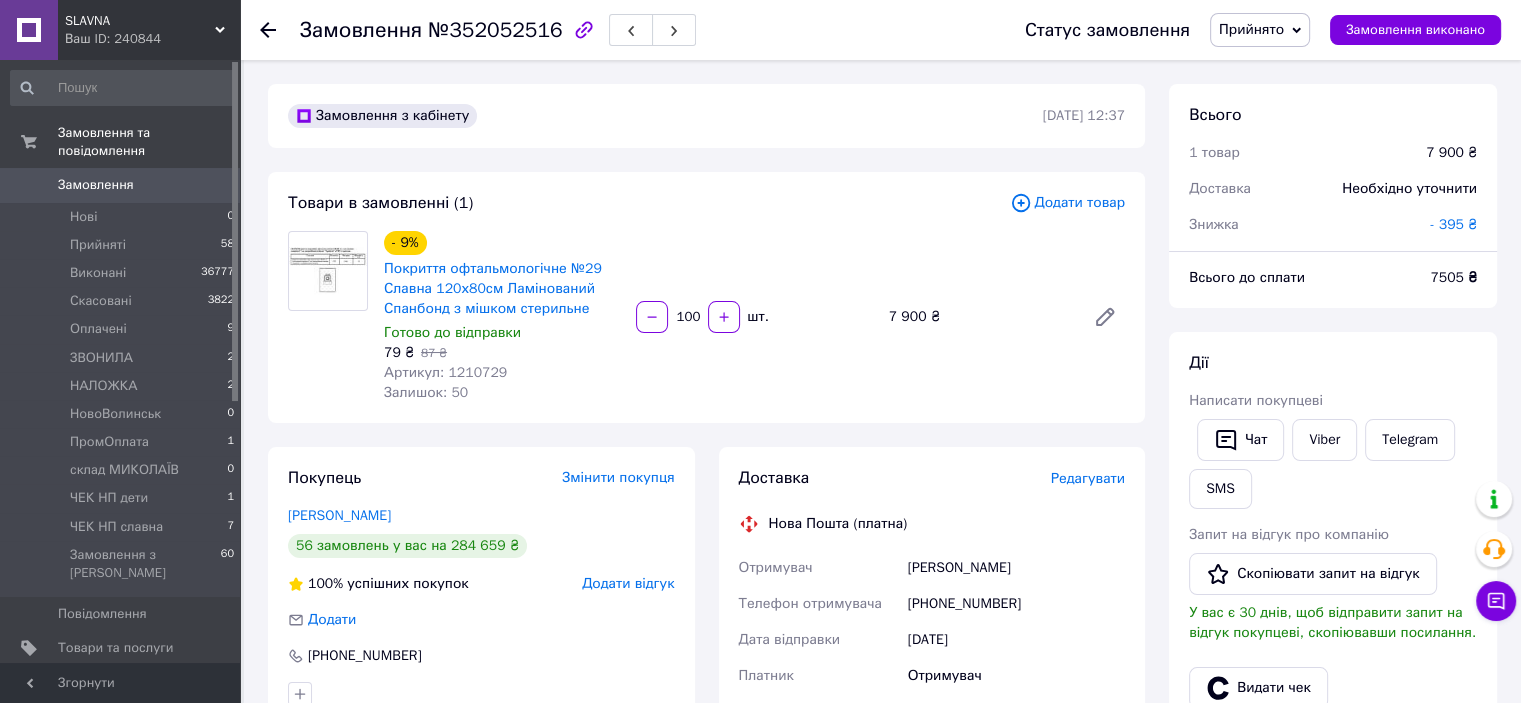 click on "- 395 ₴" at bounding box center (1453, 224) 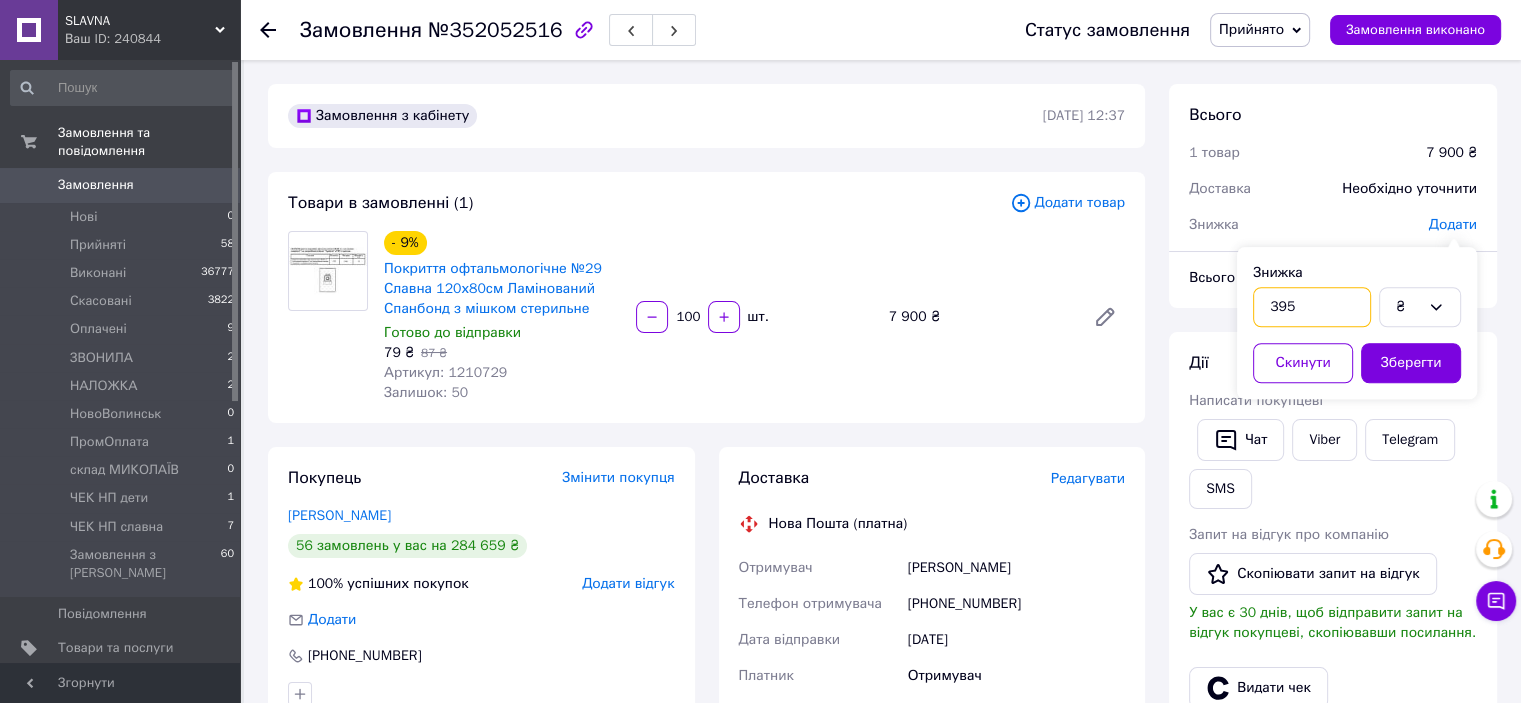 click on "395" at bounding box center [1312, 307] 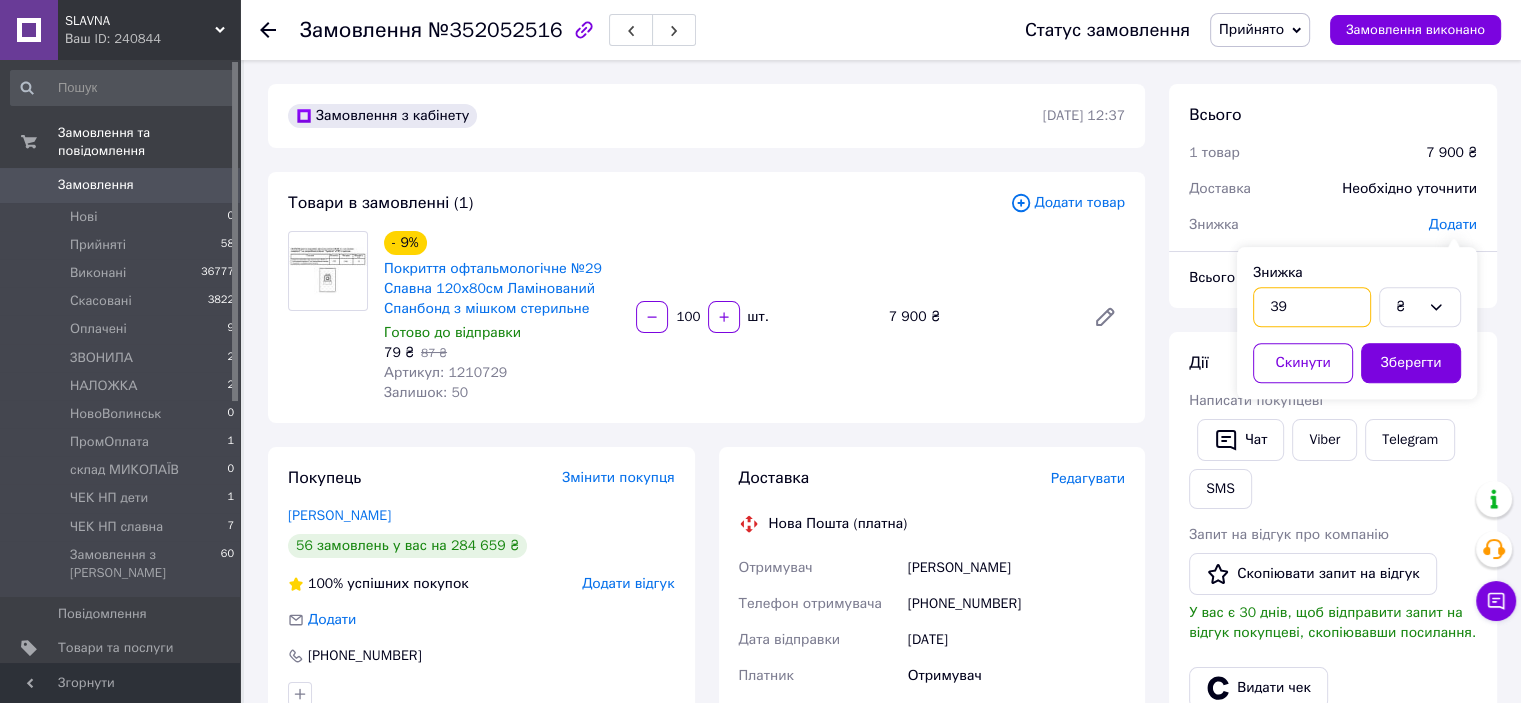 type on "3" 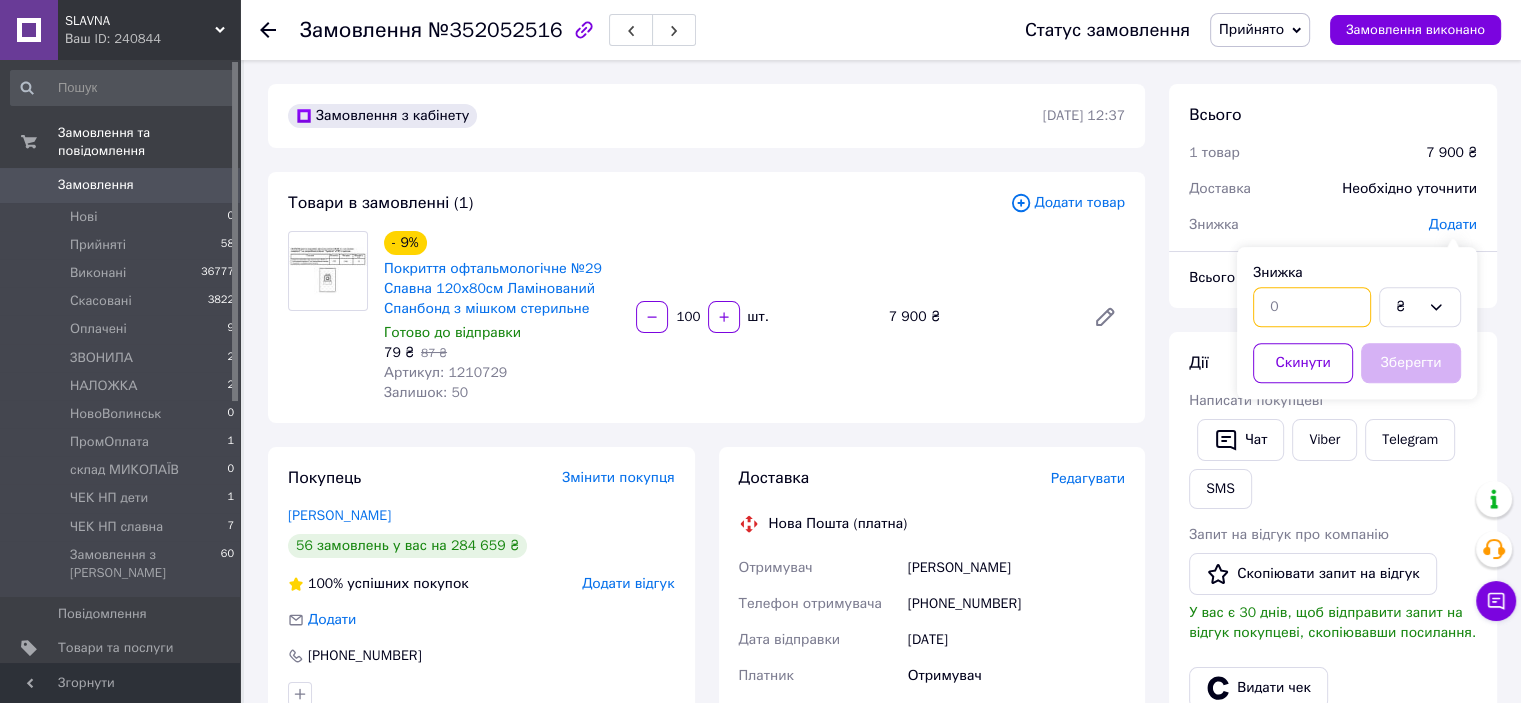 type 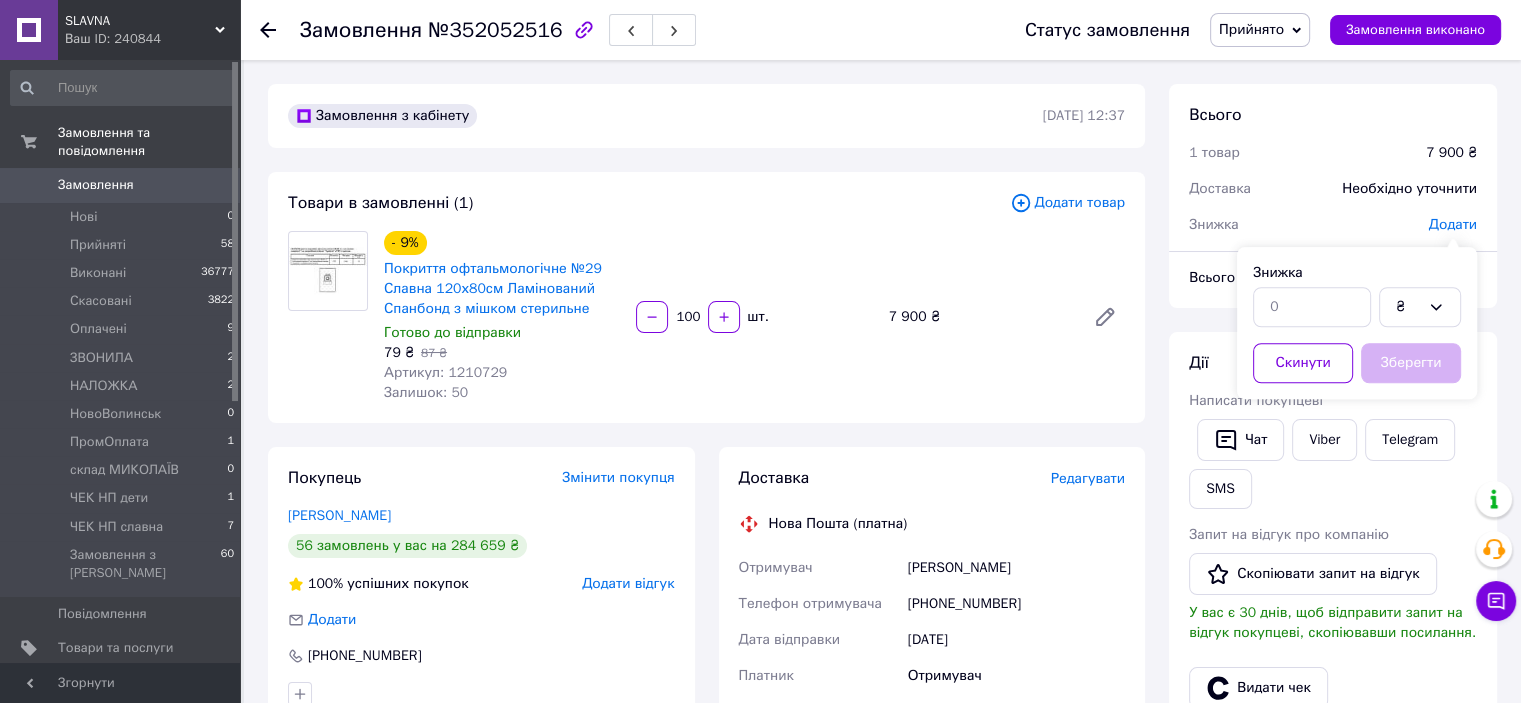 click on "Зберегти" at bounding box center (1411, 363) 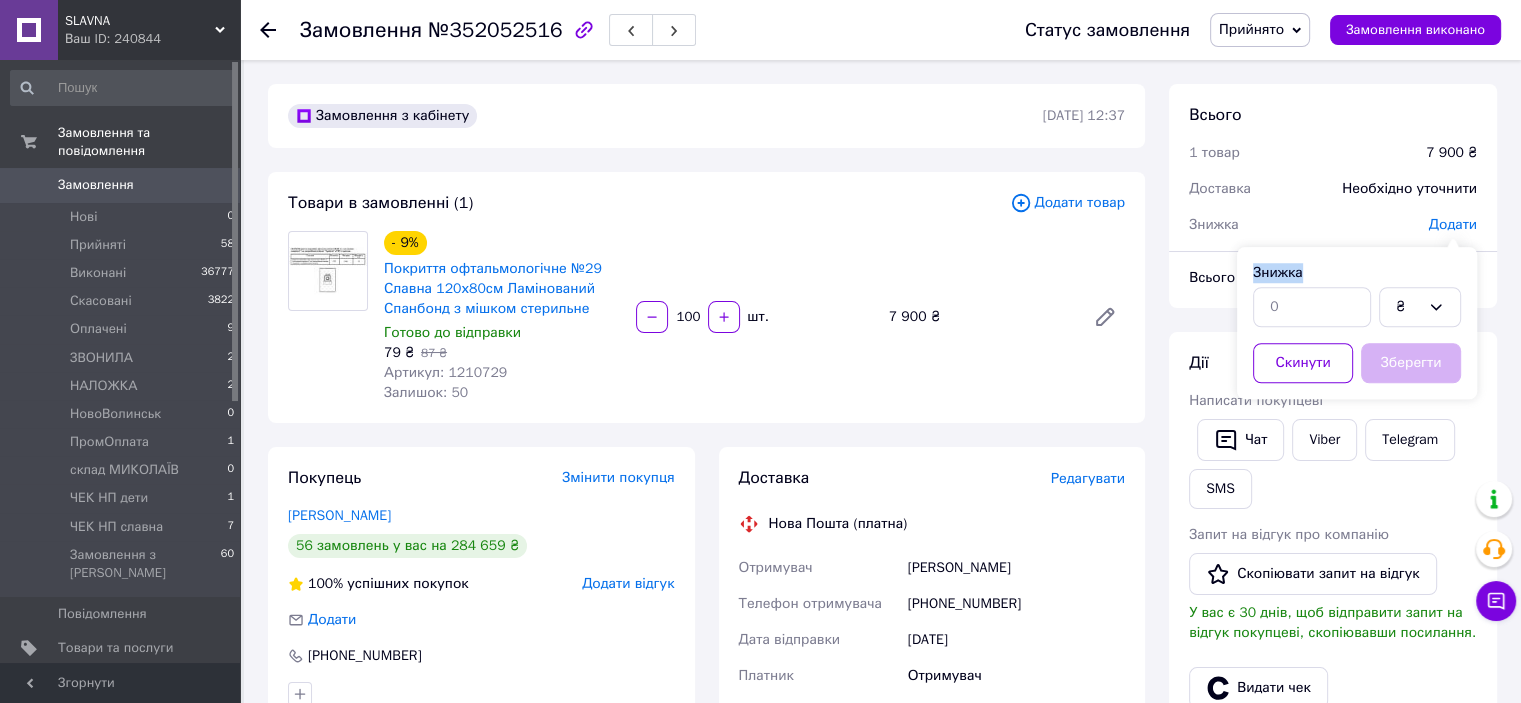 click on "Зберегти" at bounding box center (1411, 363) 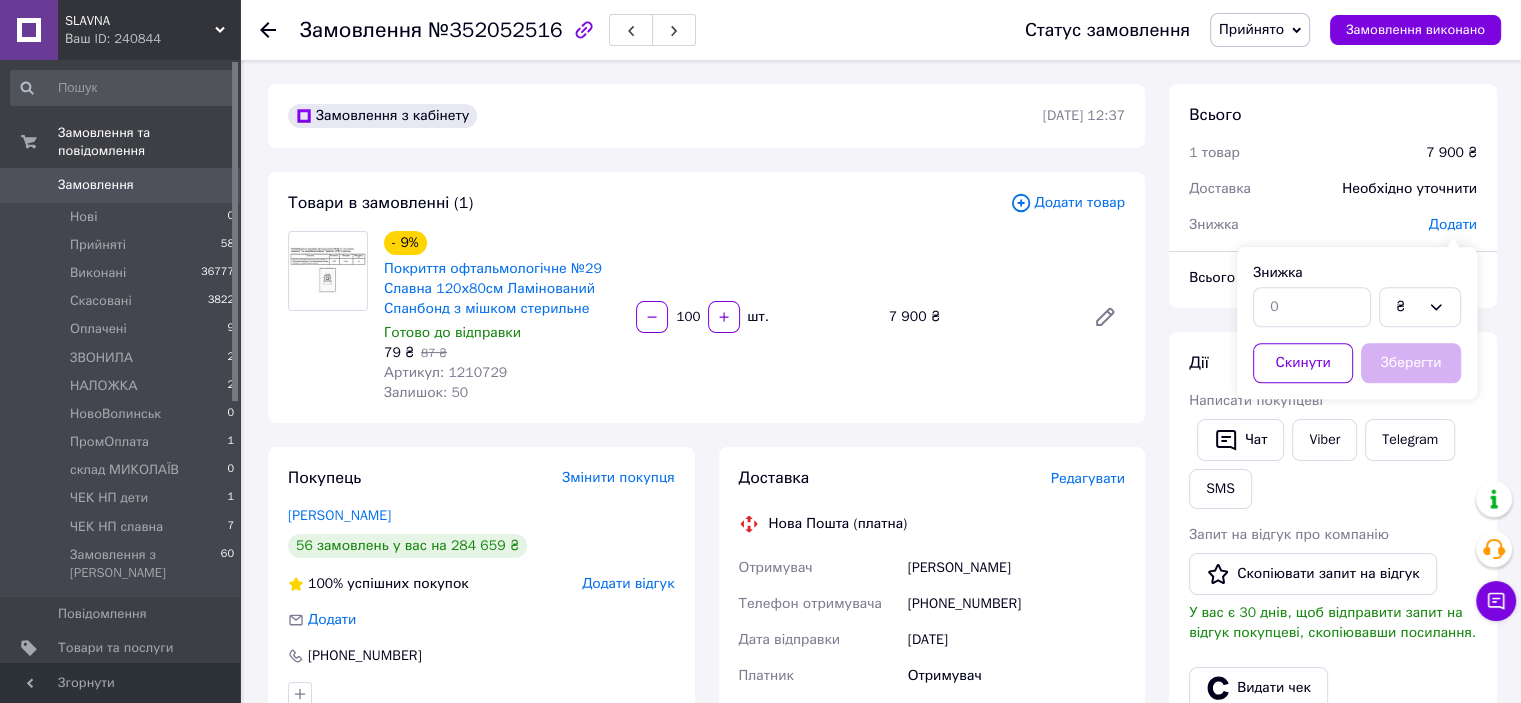 click on "Зберегти" at bounding box center (1411, 363) 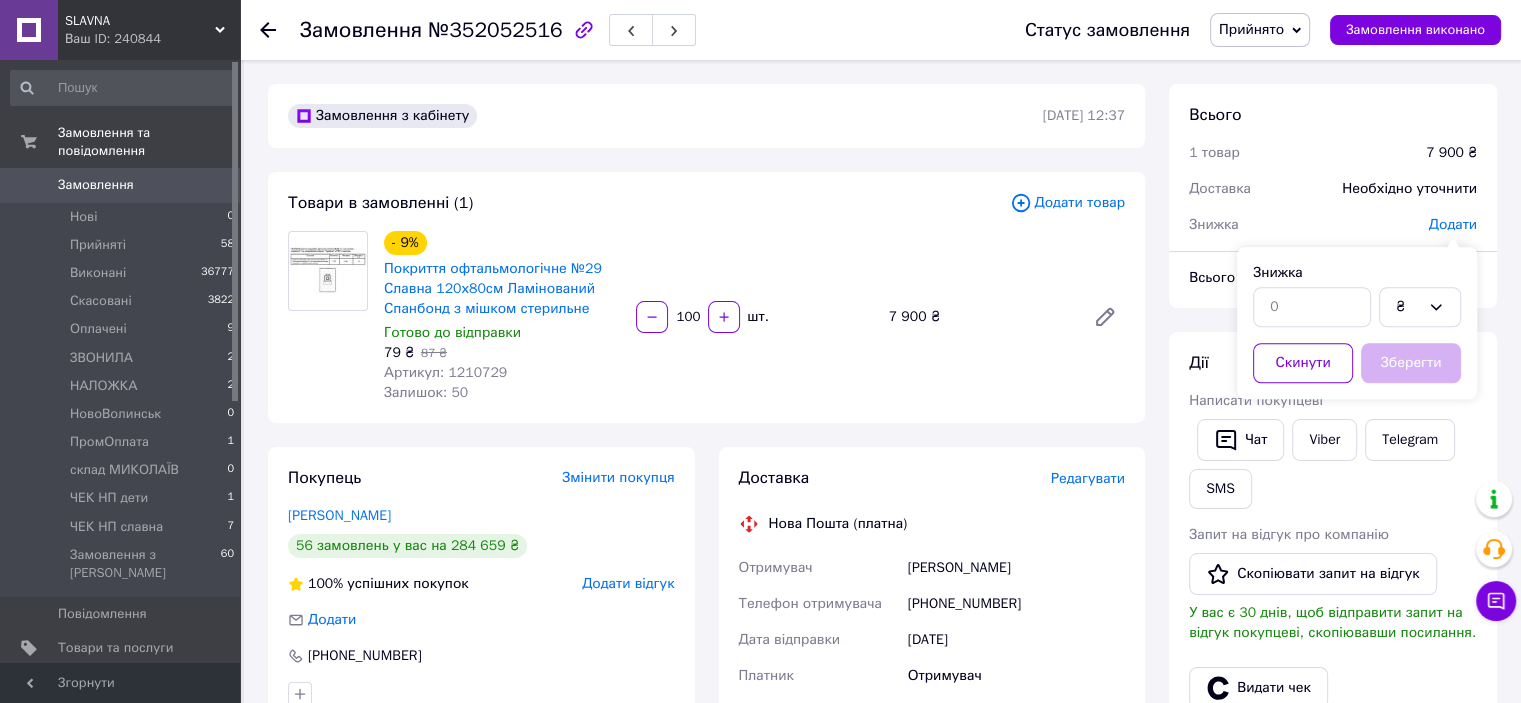 click on "Замовлення з кабінету 10.07.2025 | 12:37 Товари в замовленні (1) Додати товар - 9% Покриття офтальмологічне №29 Славна 120х80см Ламінований Спанбонд з мішком стерильне Готово до відправки 79 ₴   87 ₴ Артикул: 1210729 Залишок: 50 100   шт. 7 900 ₴ Покупець Змінити покупця Євгеніївна Вікторія Коротченко 56 замовлень у вас на 284 659 ₴ 100%   успішних покупок Додати відгук Додати +380666166522 Оплата Очікую реквізити на viber/telegram/смс Доставка Редагувати Нова Пошта (платна) Отримувач Євгеніївна Вікторія Коротченко Телефон отримувача +380666166522 Дата відправки 10.07.2025 Платник Отримувач 7 900 ₴ або < >" at bounding box center [706, 727] 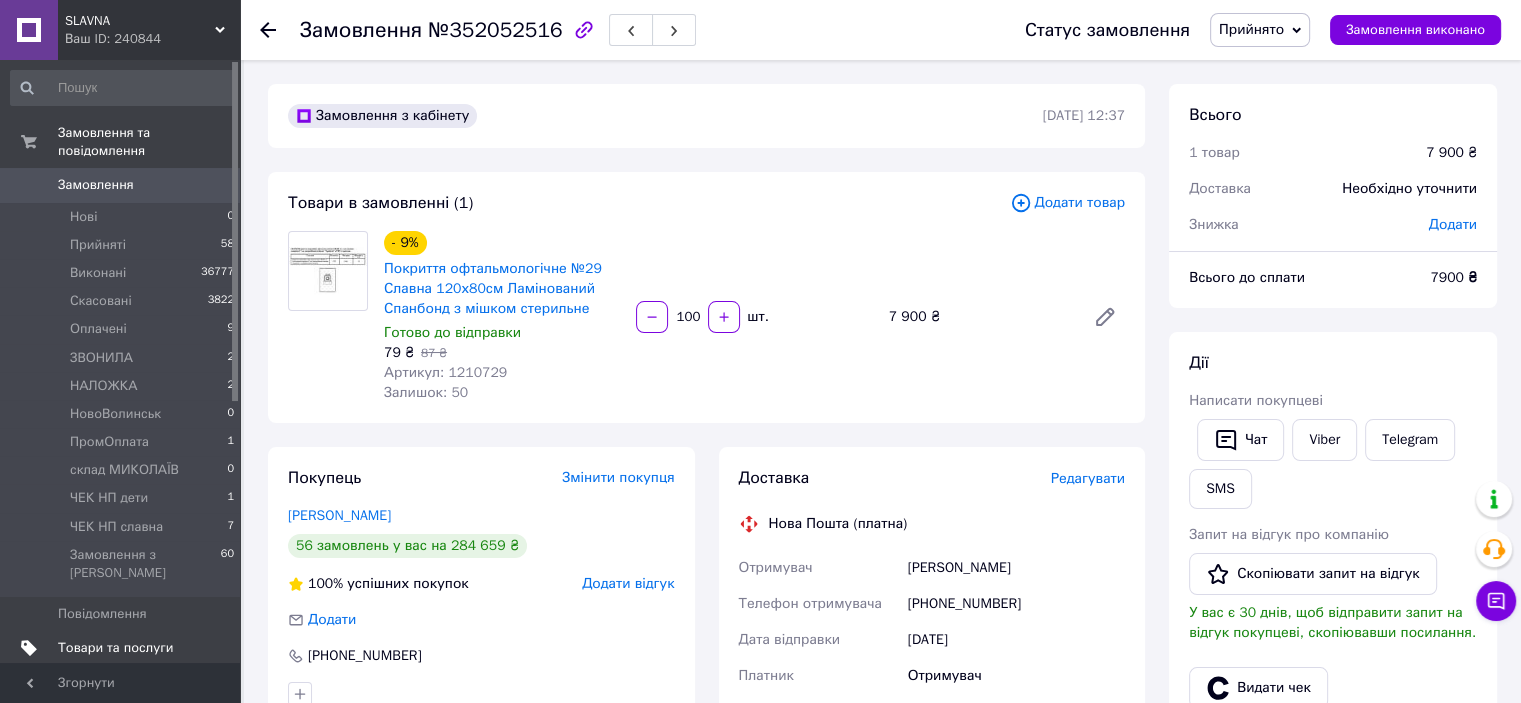 click on "Товари та послуги" at bounding box center [115, 648] 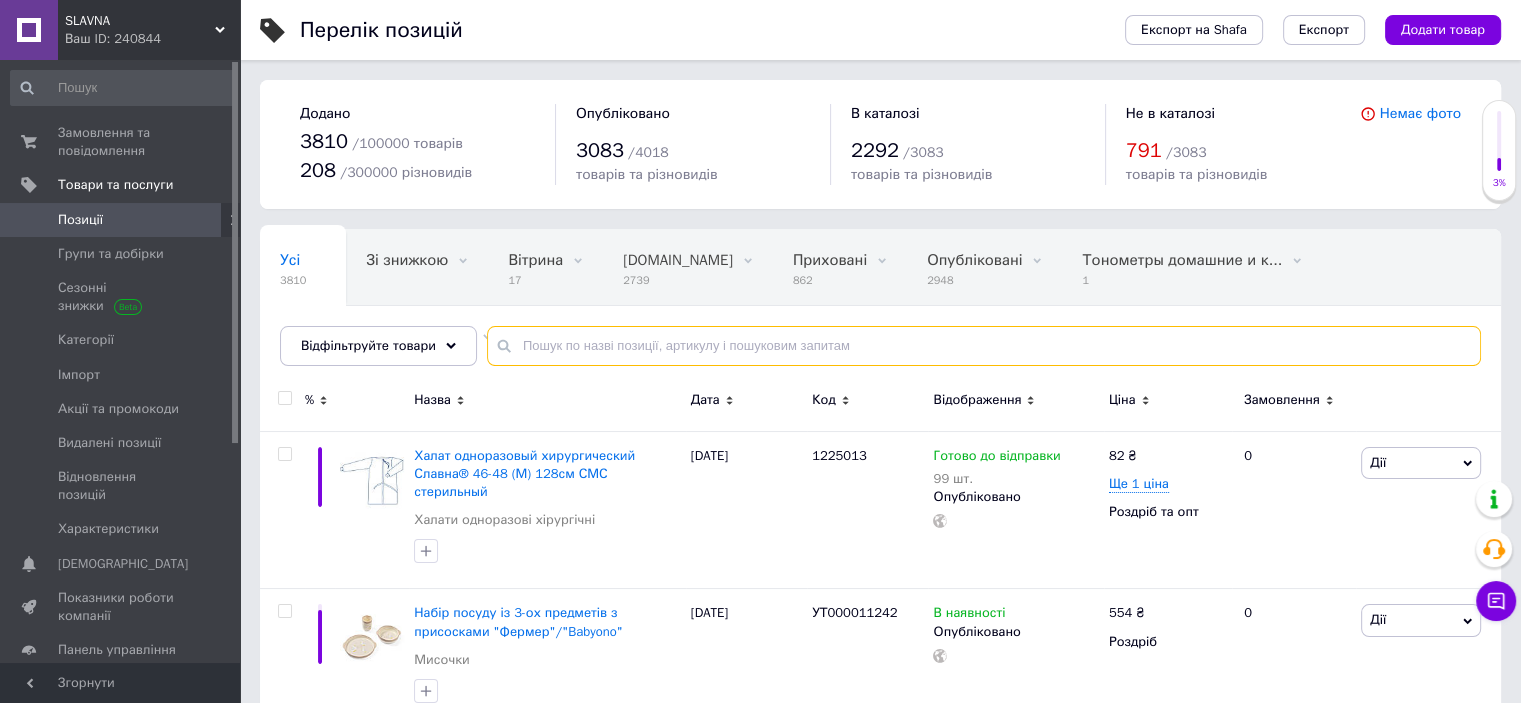 click at bounding box center (984, 346) 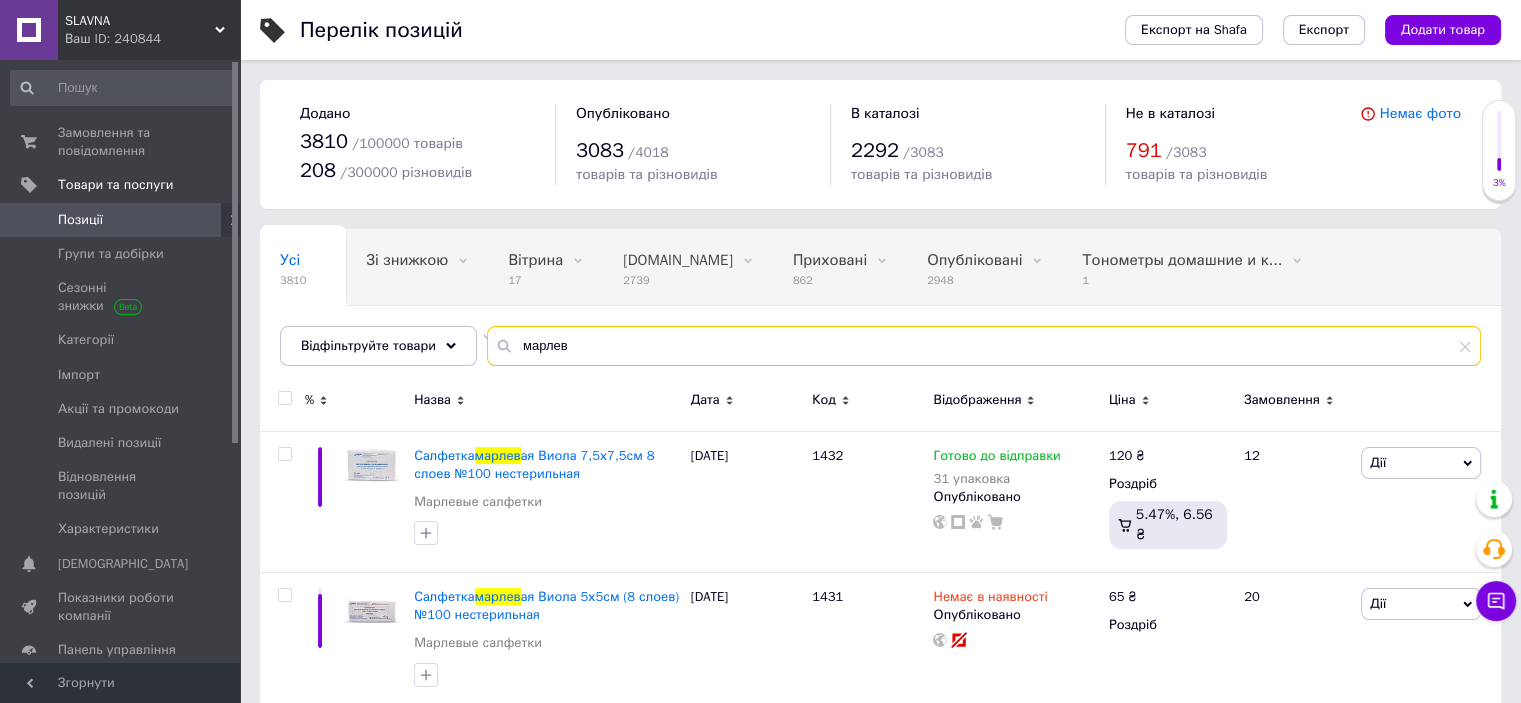 scroll, scrollTop: 100, scrollLeft: 0, axis: vertical 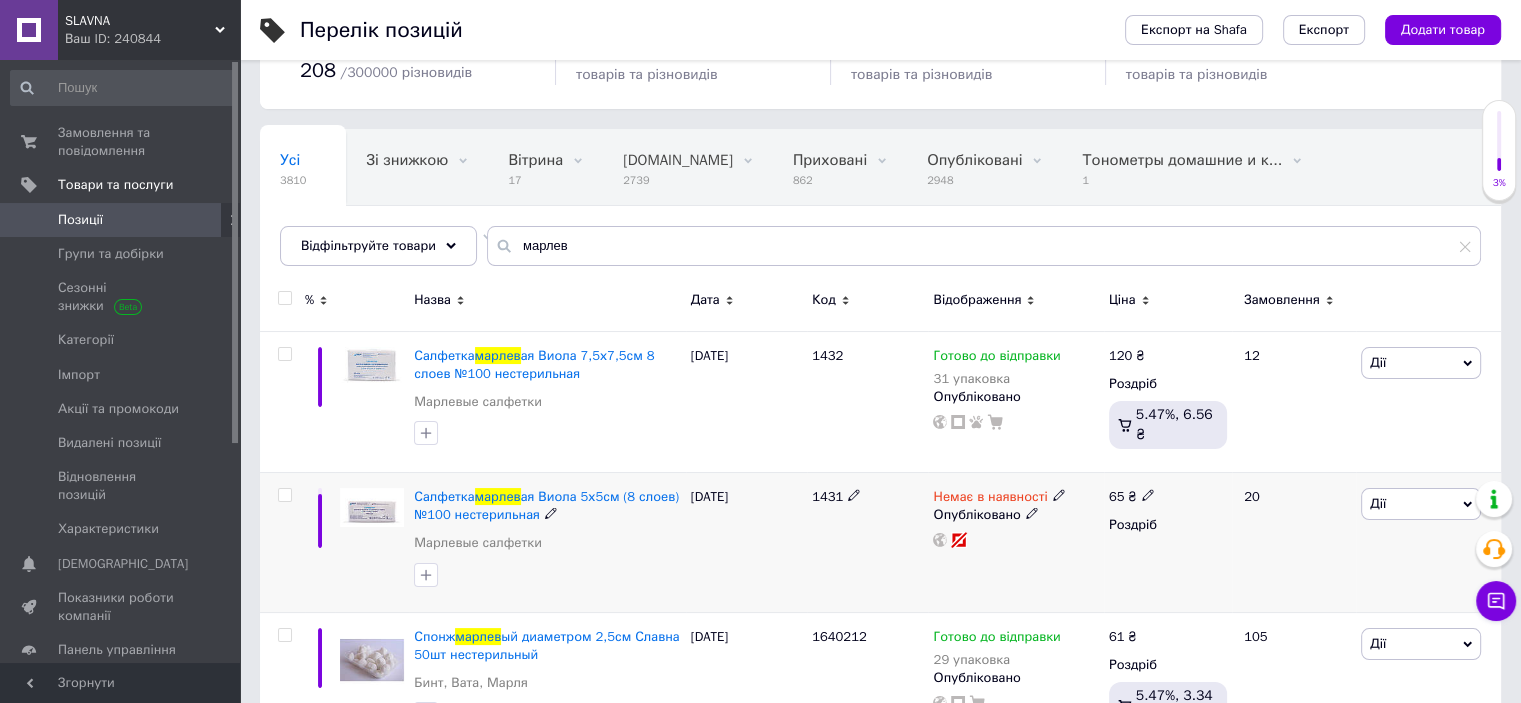 click on "Дії" at bounding box center [1421, 504] 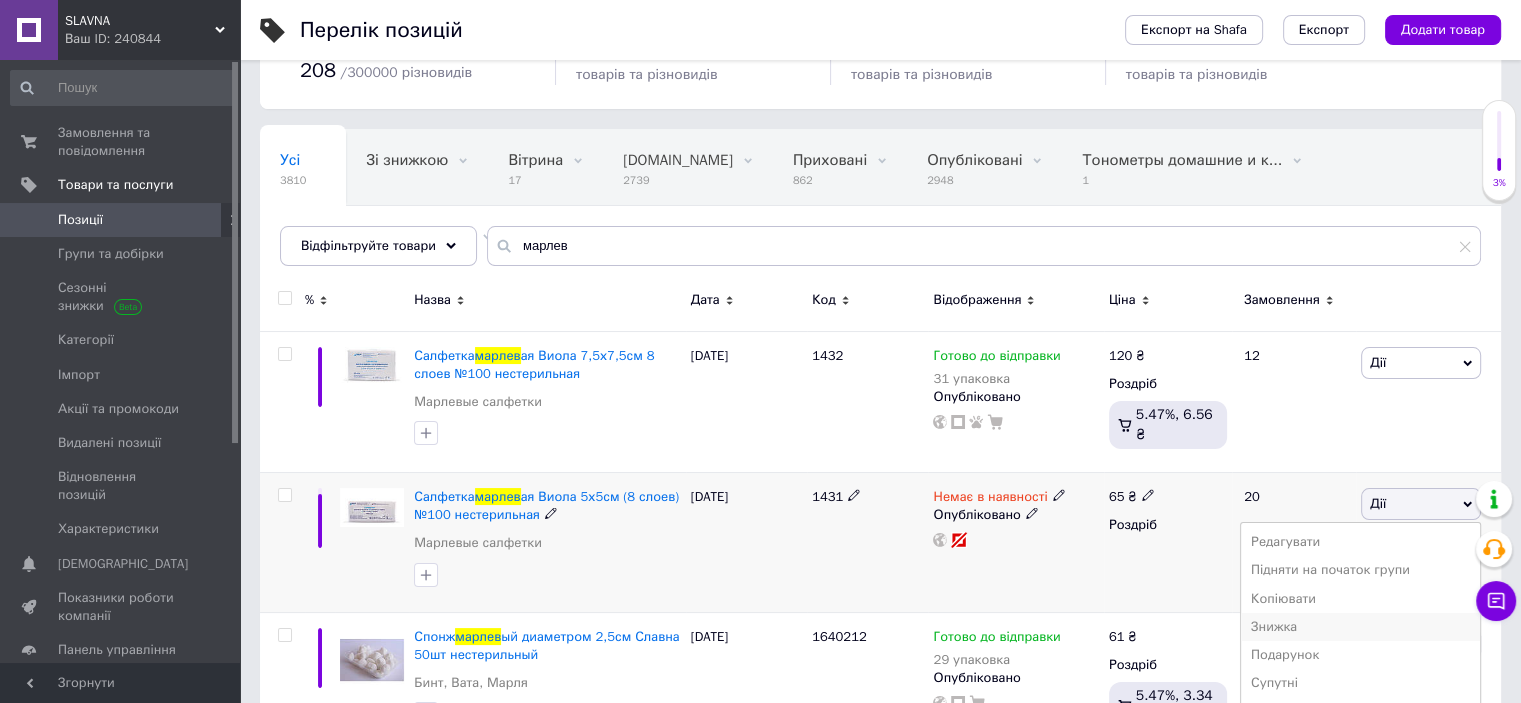 scroll, scrollTop: 200, scrollLeft: 0, axis: vertical 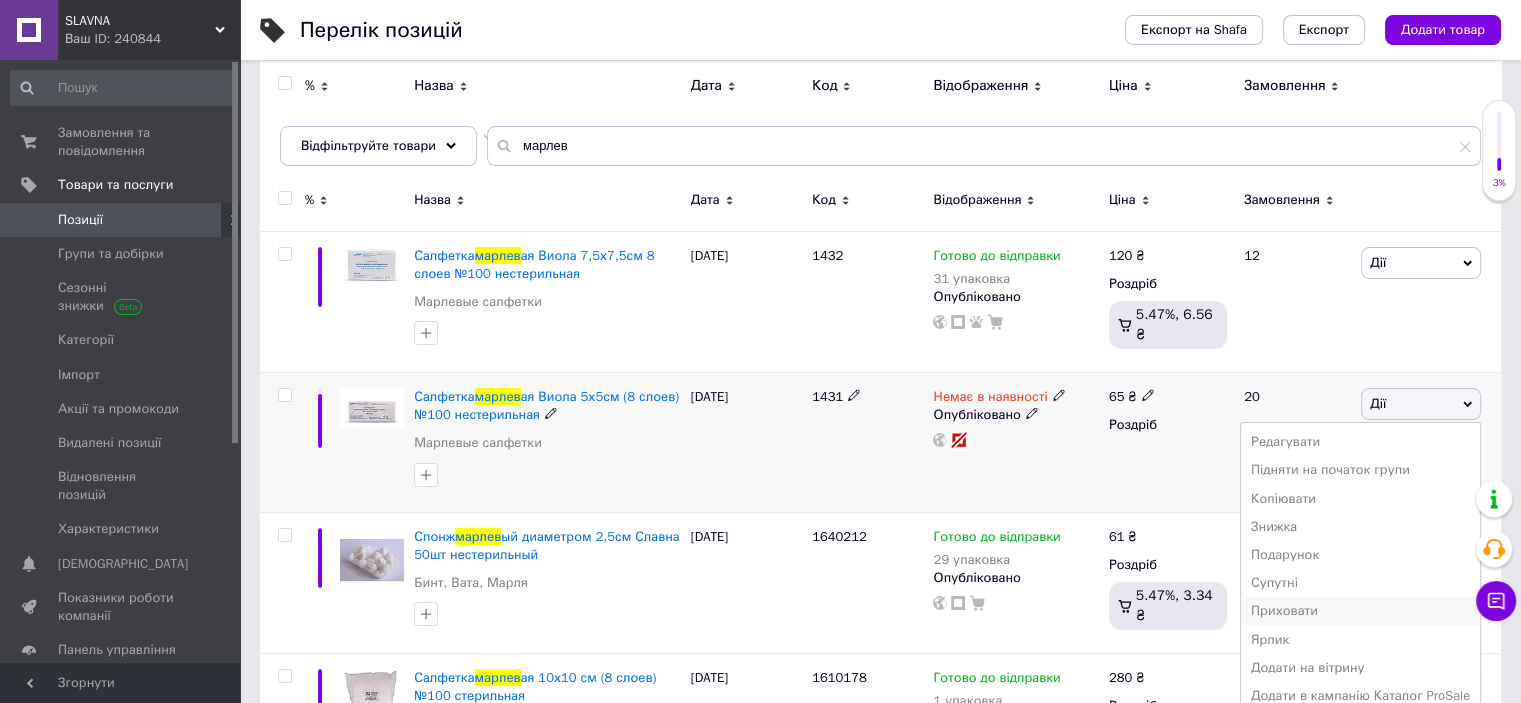 click on "Приховати" at bounding box center [1360, 611] 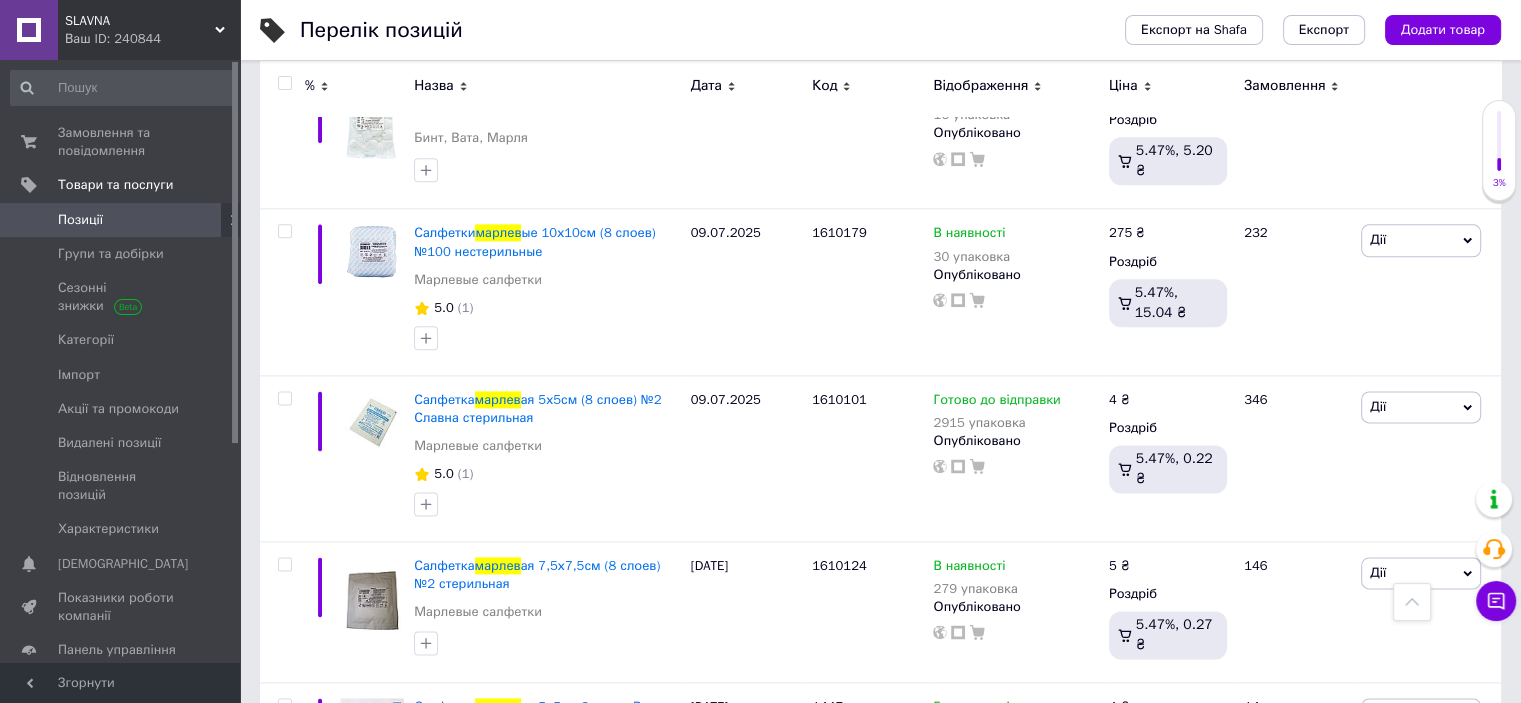 scroll, scrollTop: 2700, scrollLeft: 0, axis: vertical 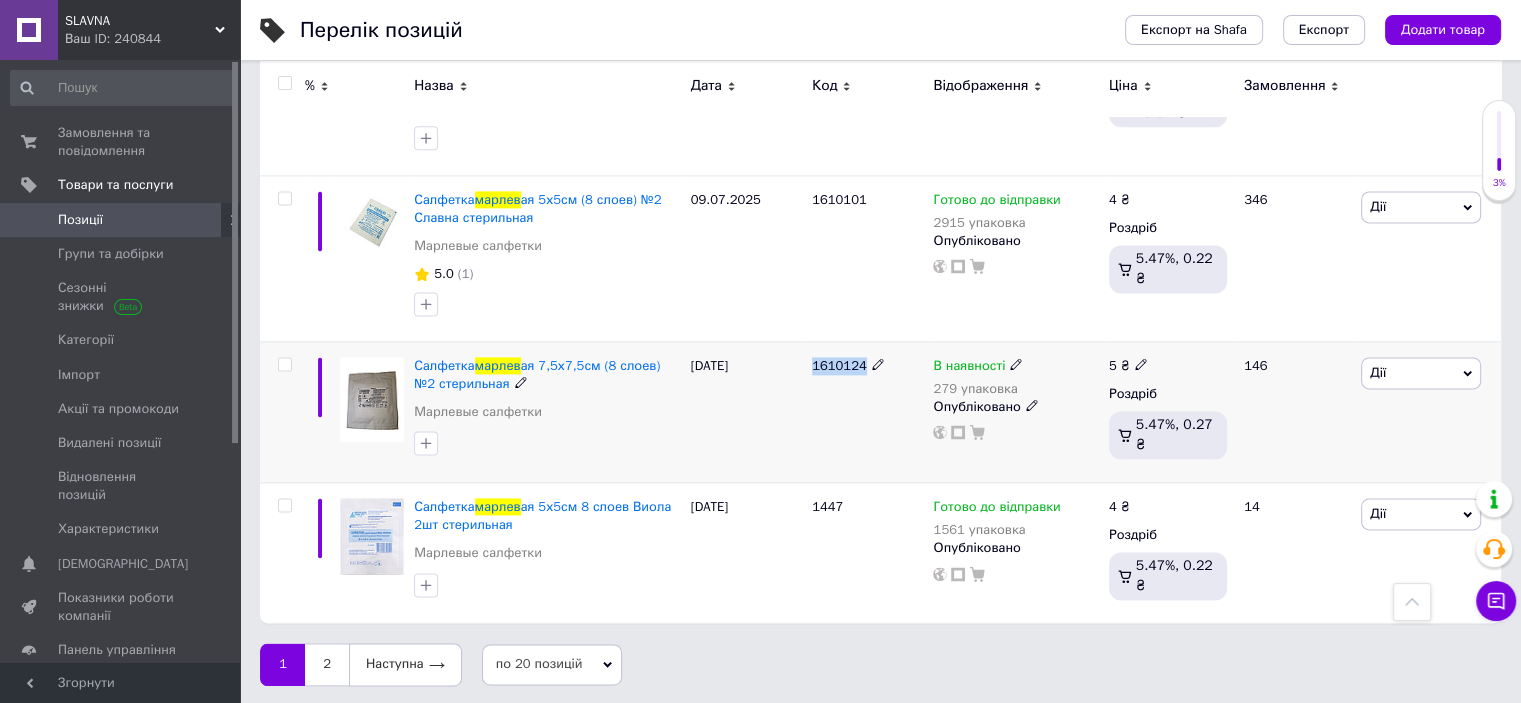 drag, startPoint x: 866, startPoint y: 380, endPoint x: 812, endPoint y: 371, distance: 54.74486 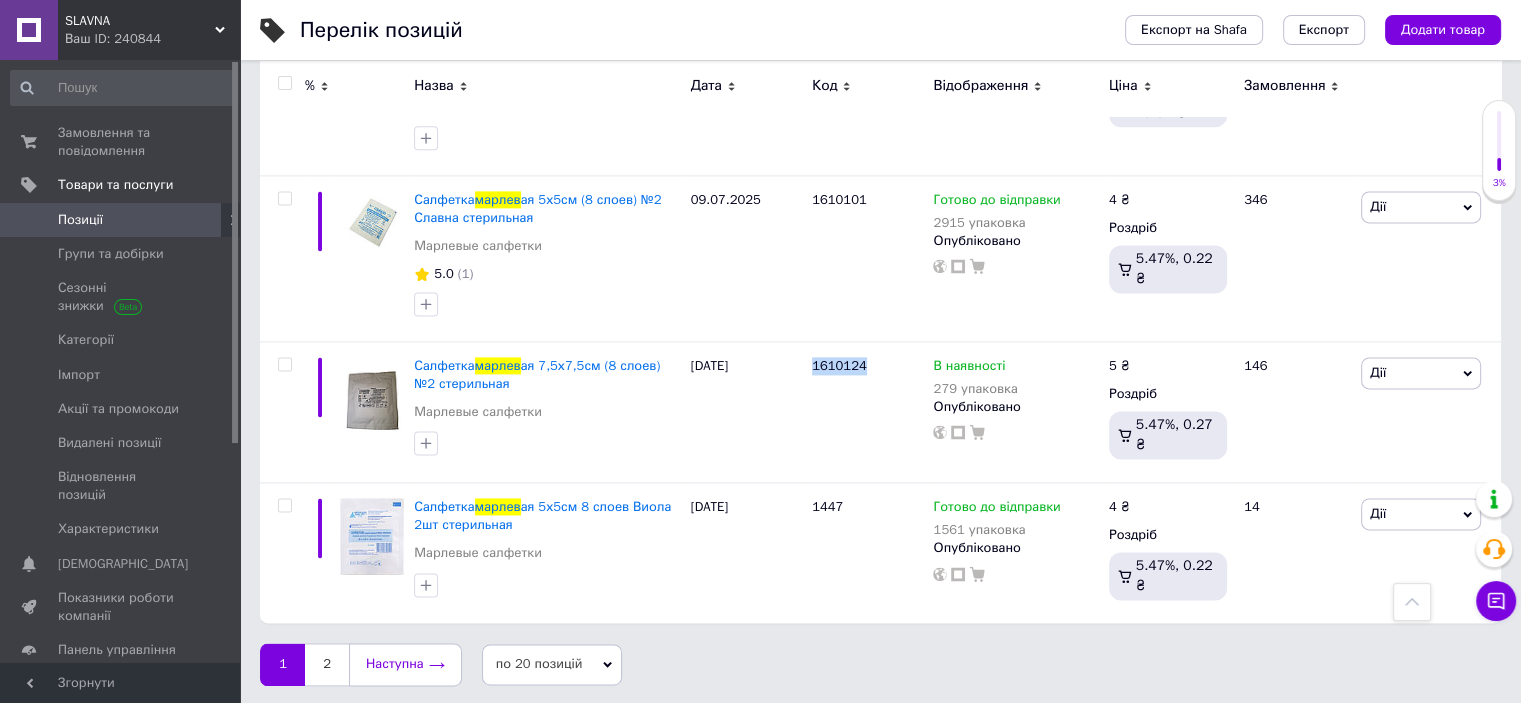 click 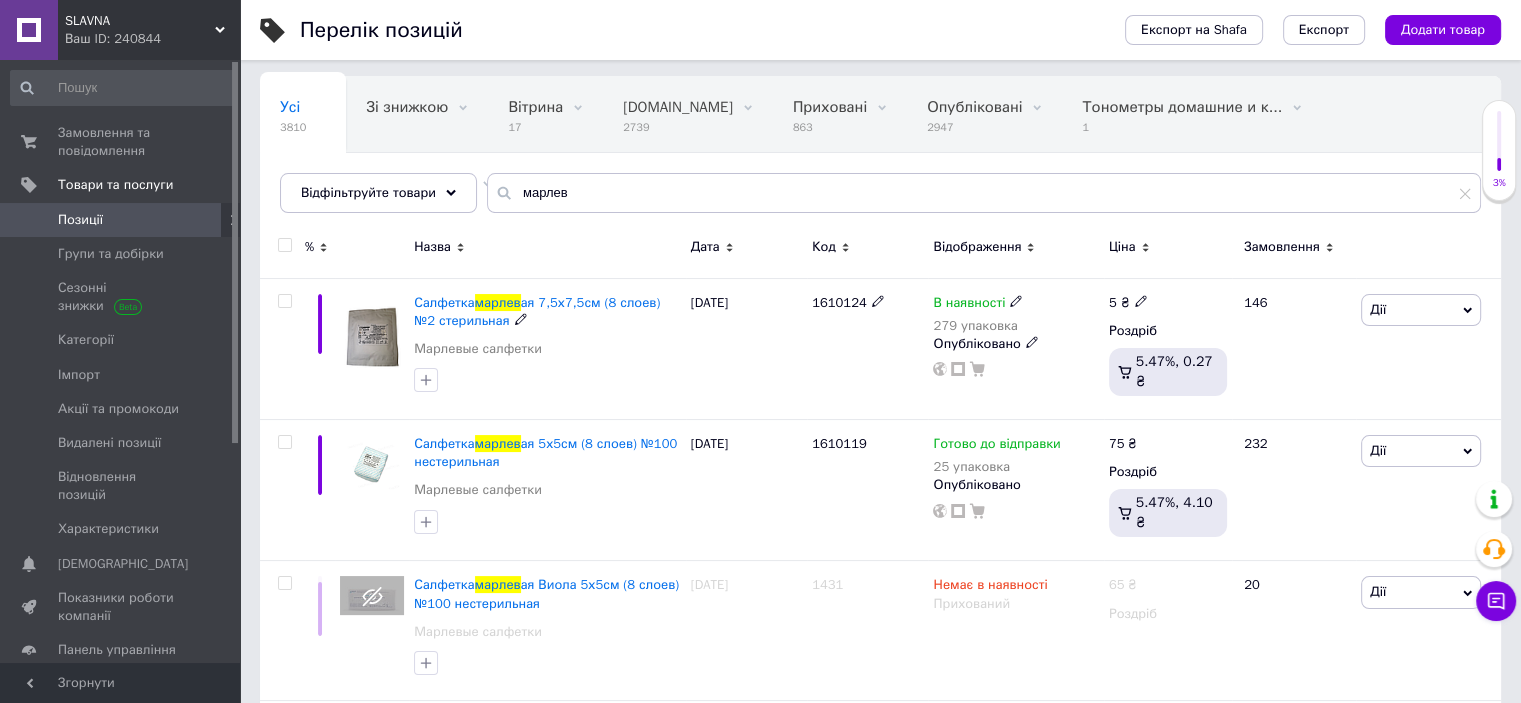 scroll, scrollTop: 53, scrollLeft: 0, axis: vertical 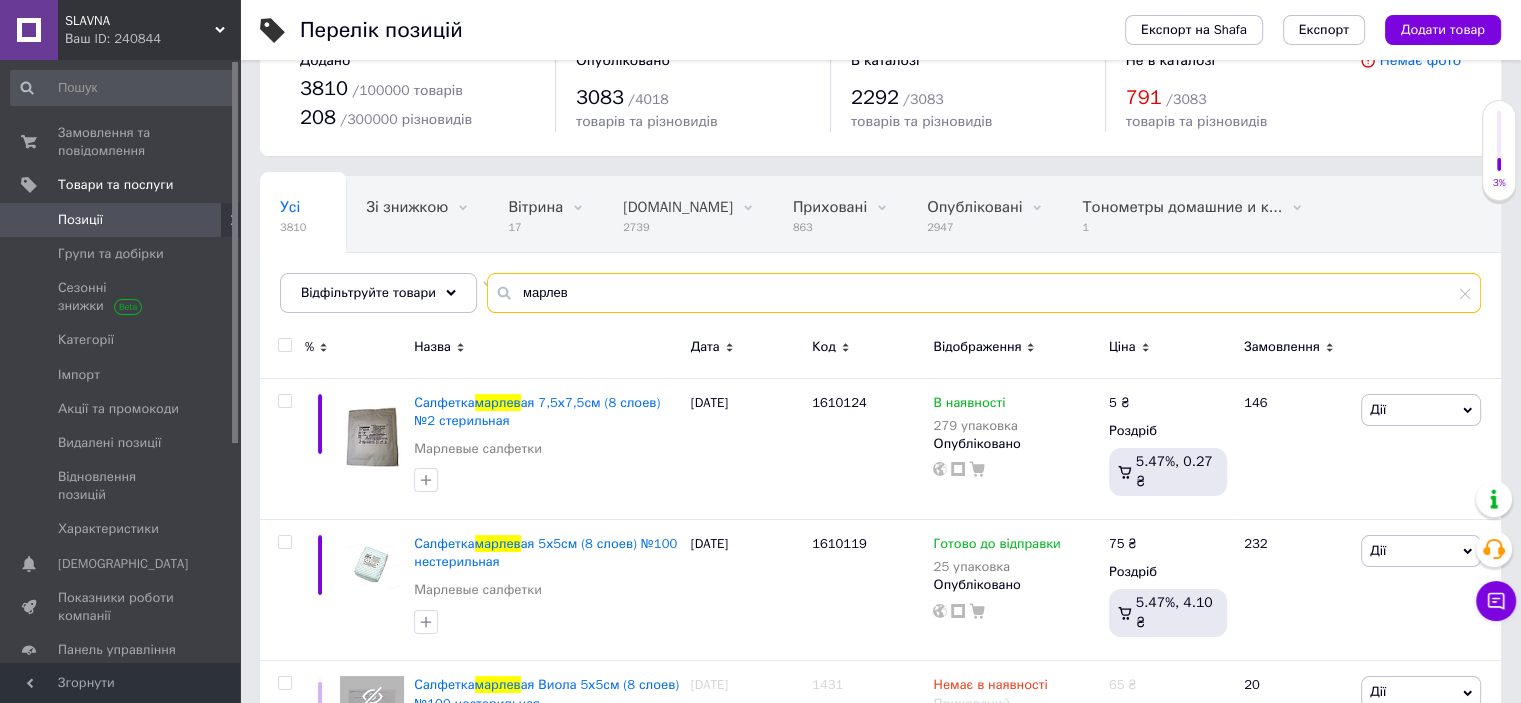 click on "марлев" at bounding box center [984, 293] 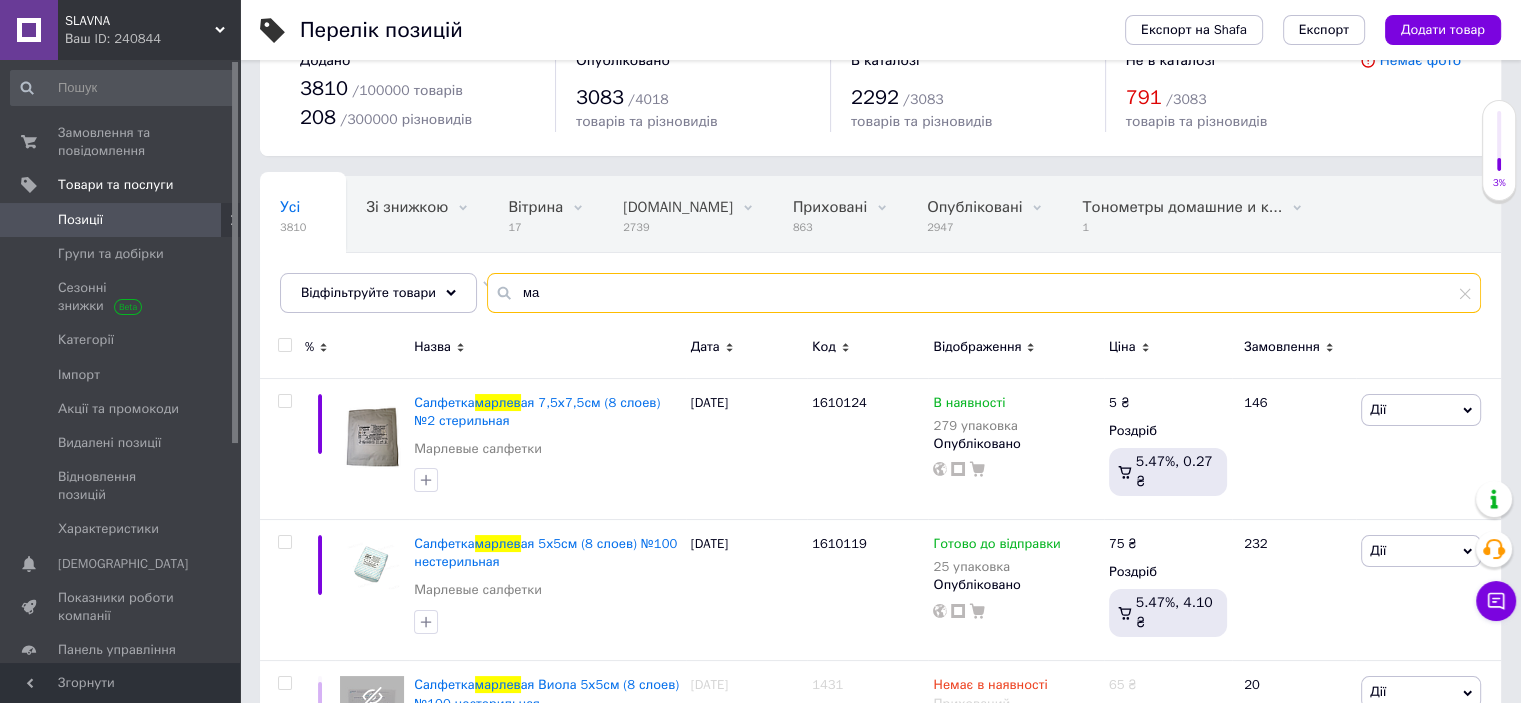 type on "м" 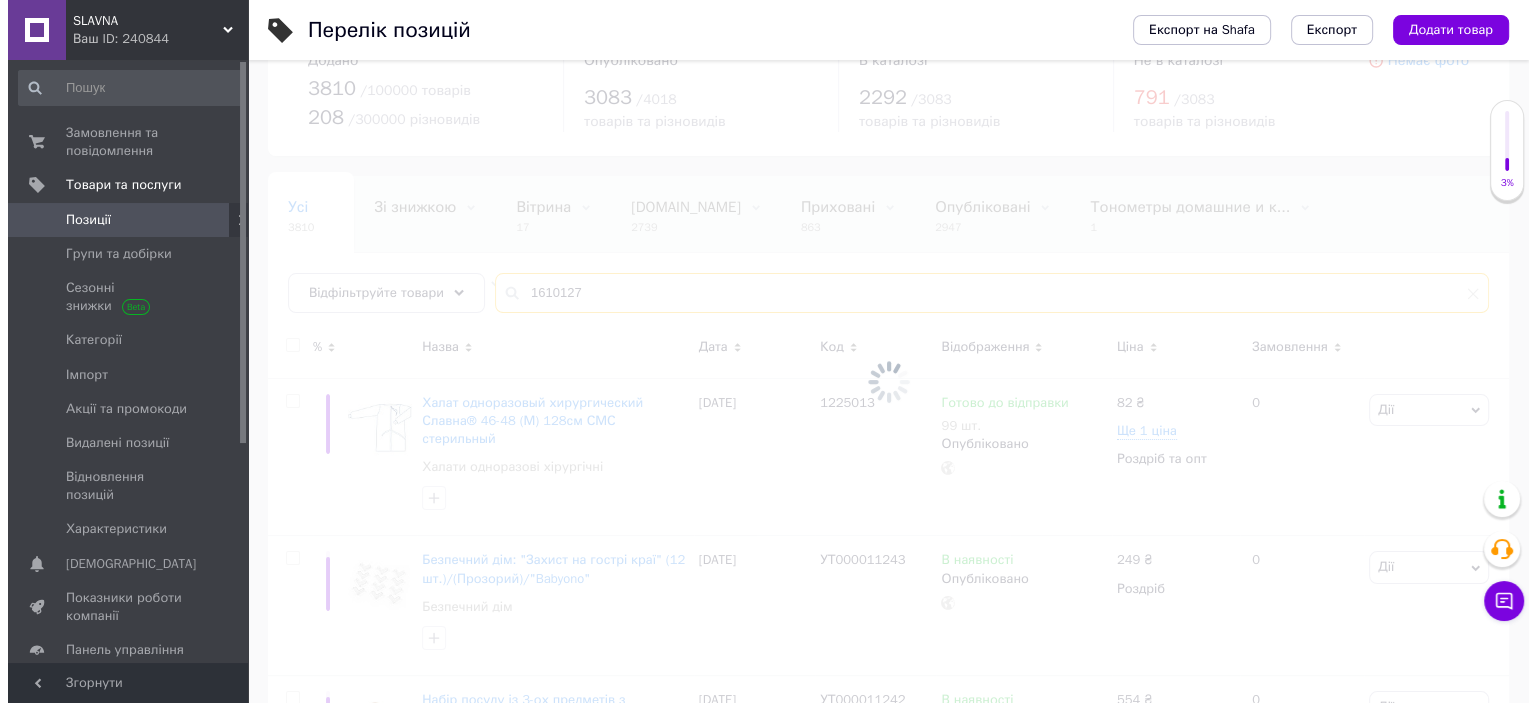 scroll, scrollTop: 0, scrollLeft: 0, axis: both 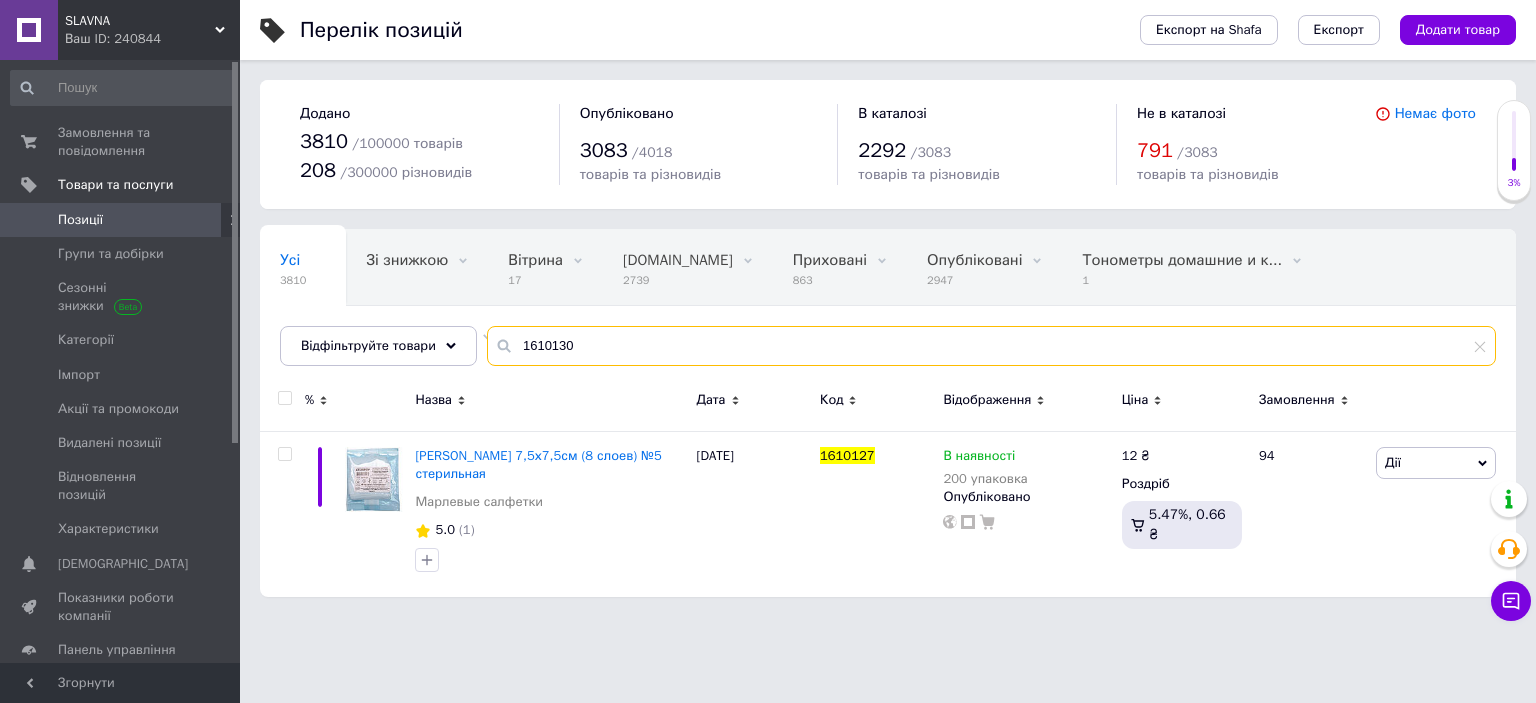type on "1610130" 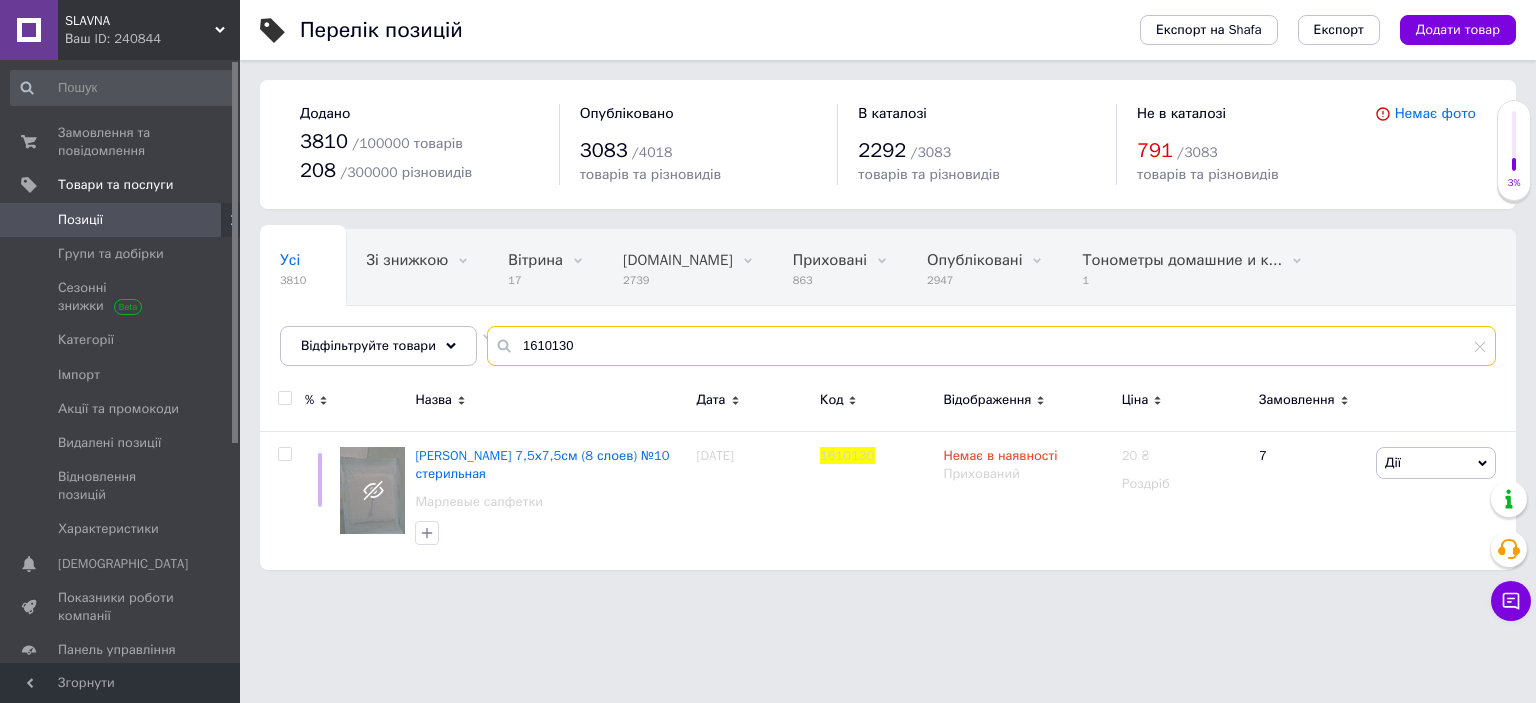 drag, startPoint x: 576, startPoint y: 345, endPoint x: 507, endPoint y: 339, distance: 69.260376 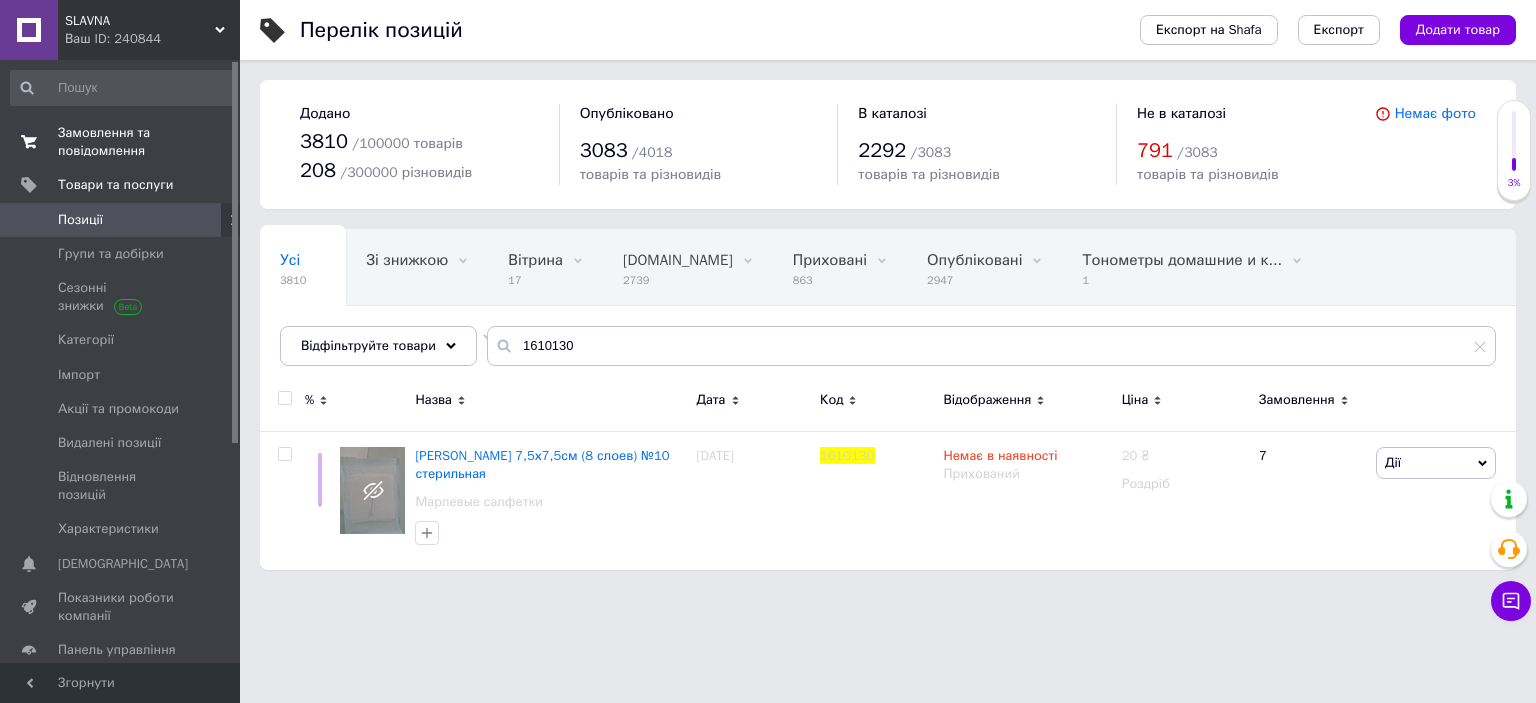 click on "Замовлення та повідомлення" at bounding box center [121, 142] 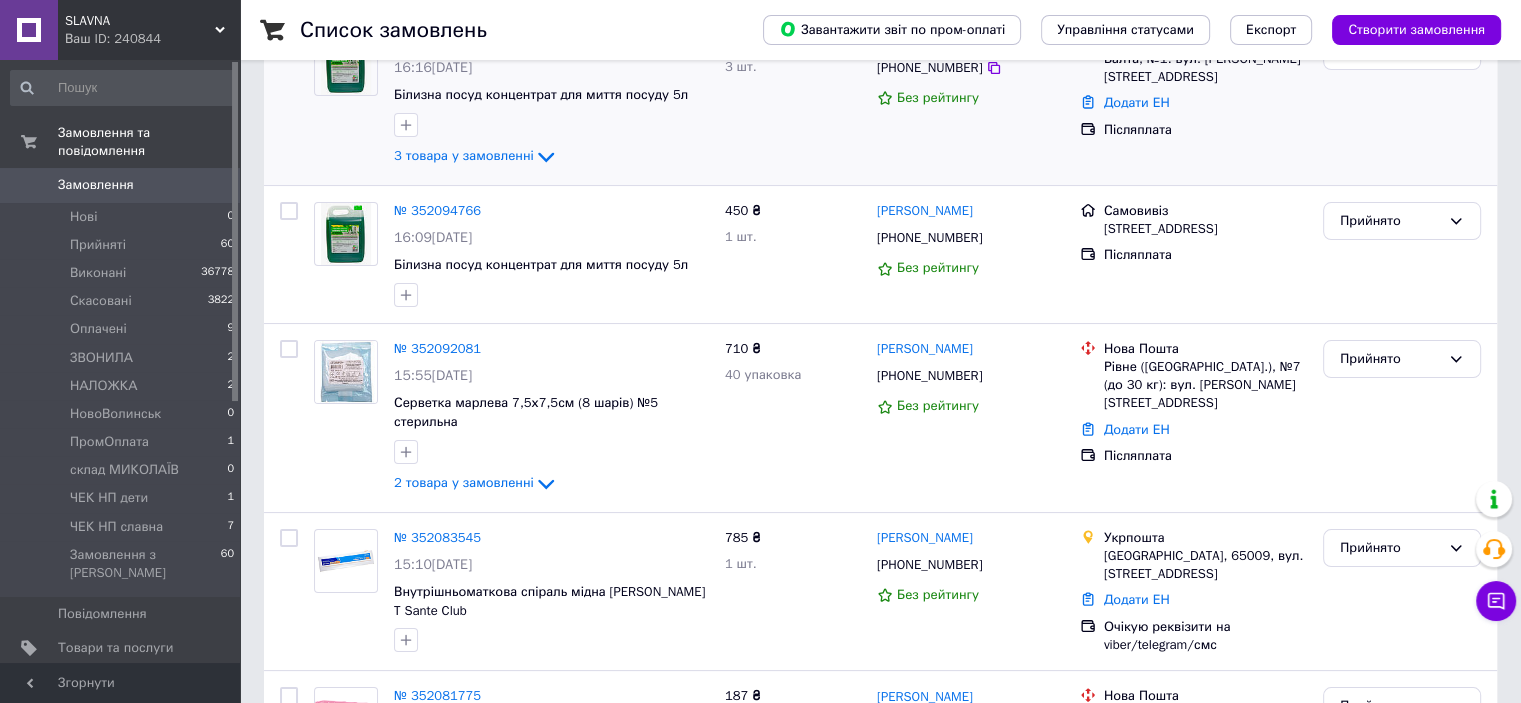 scroll, scrollTop: 0, scrollLeft: 0, axis: both 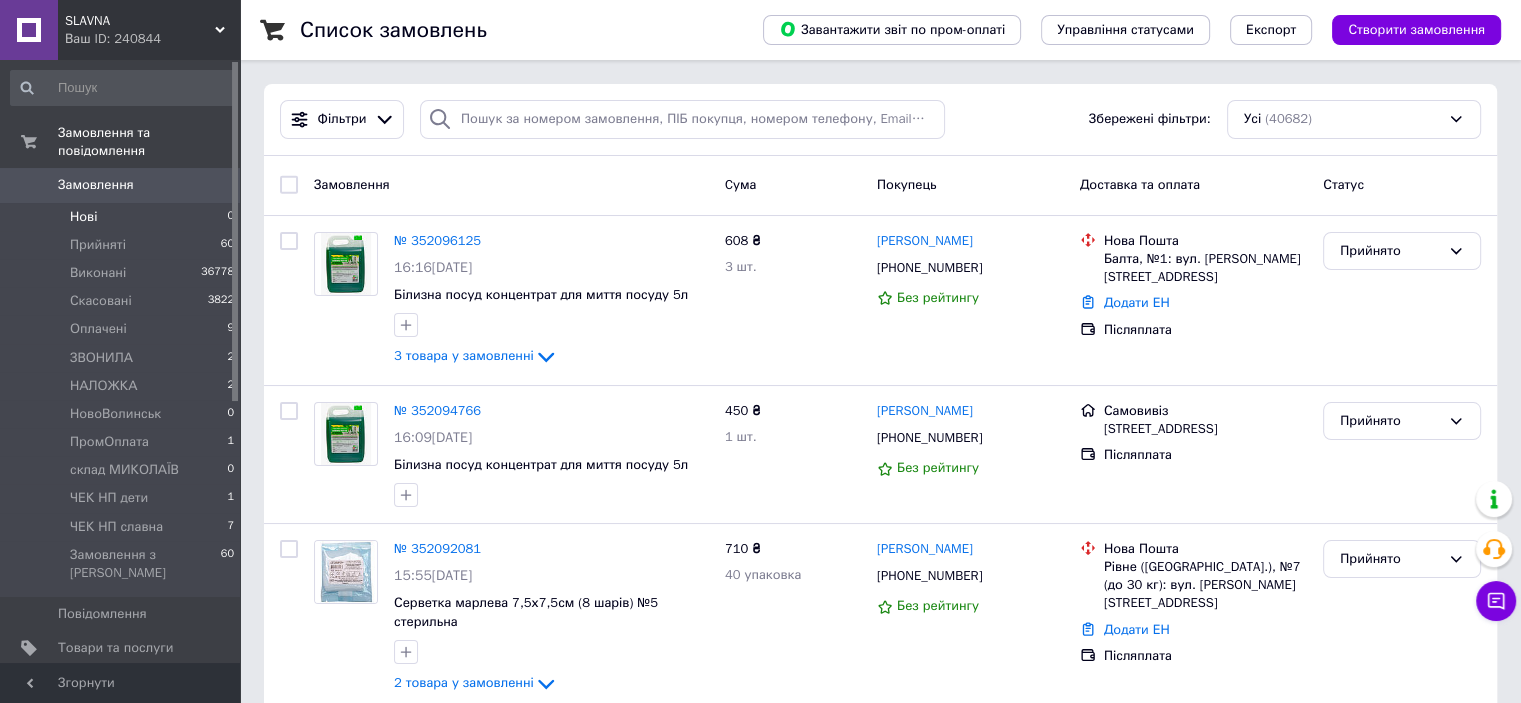 click on "Нові 0" at bounding box center [123, 217] 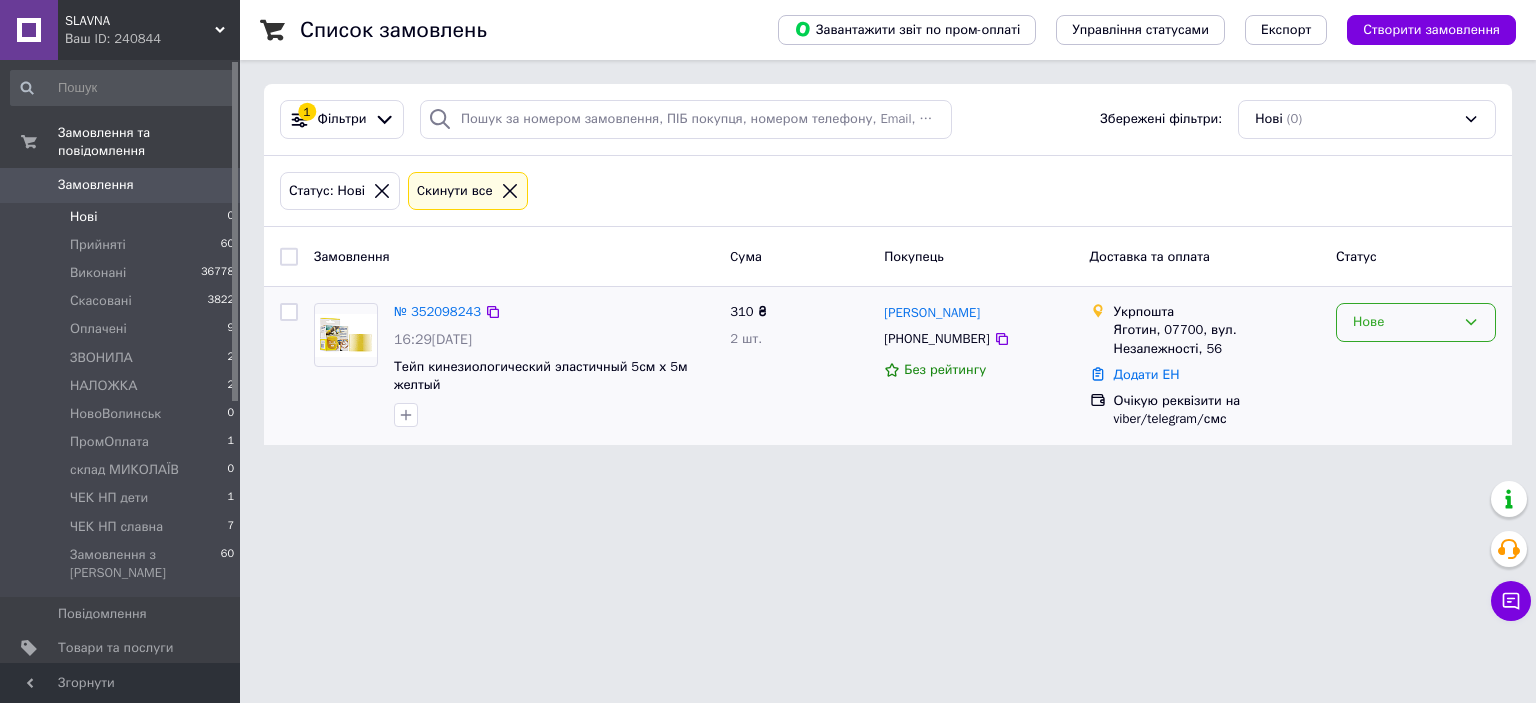 drag, startPoint x: 1349, startPoint y: 319, endPoint x: 1356, endPoint y: 336, distance: 18.384777 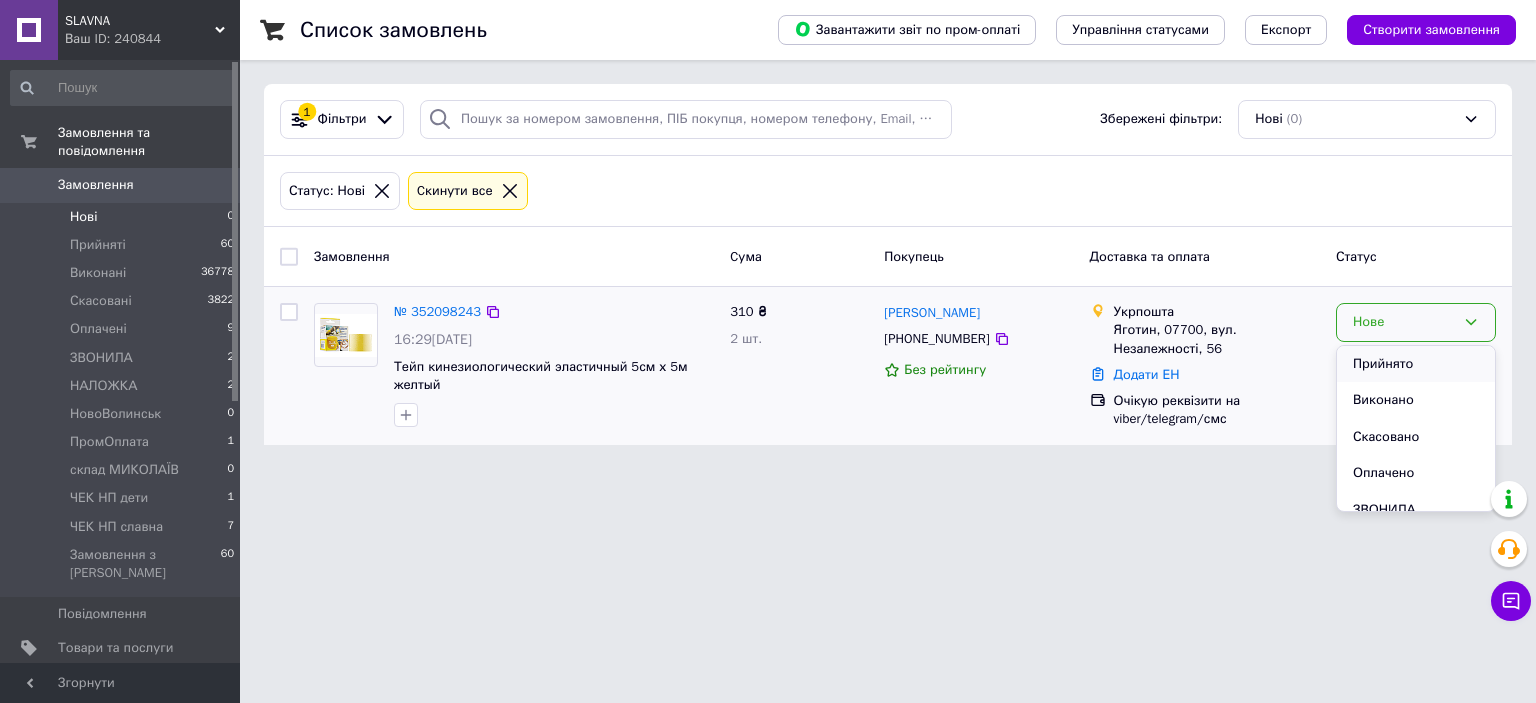 click on "Прийнято" at bounding box center (1416, 364) 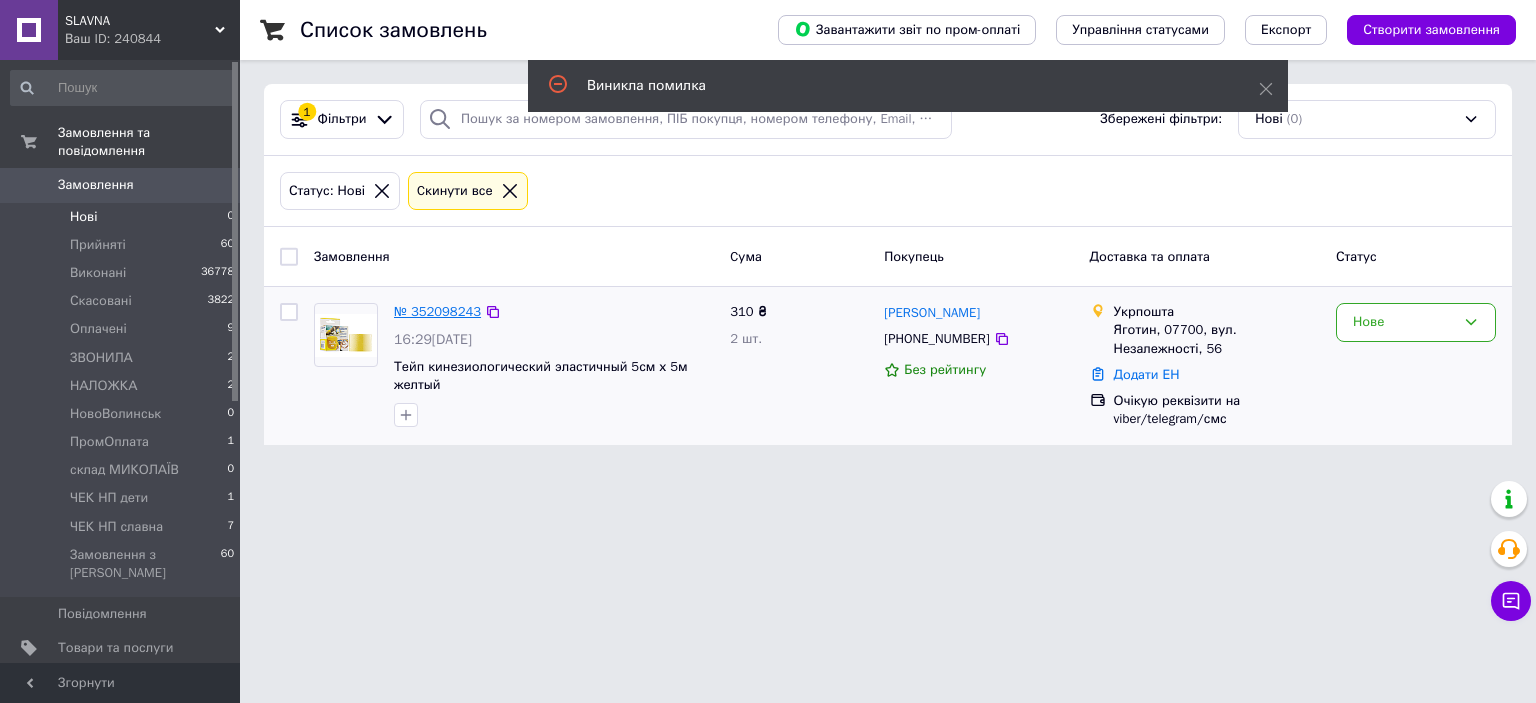 click on "№ 352098243" at bounding box center (437, 311) 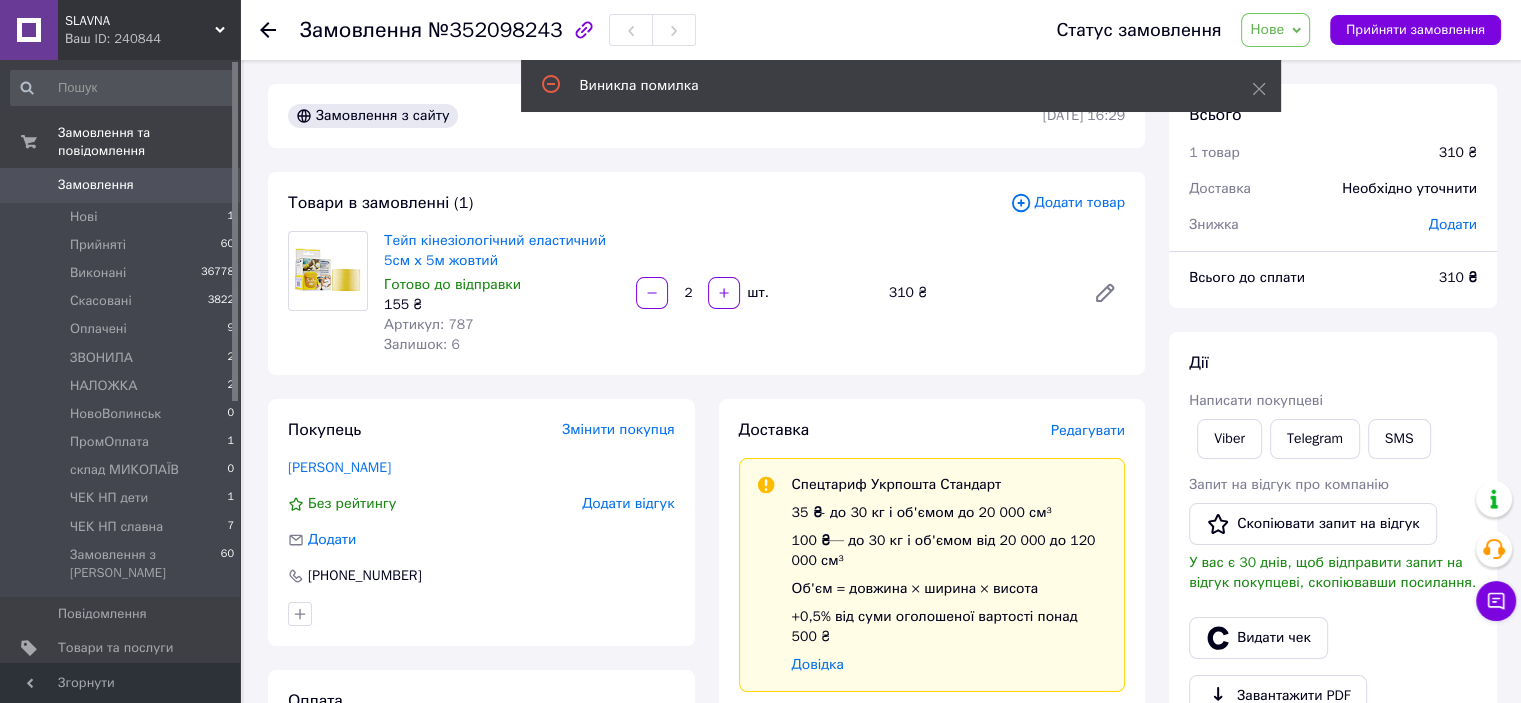 click 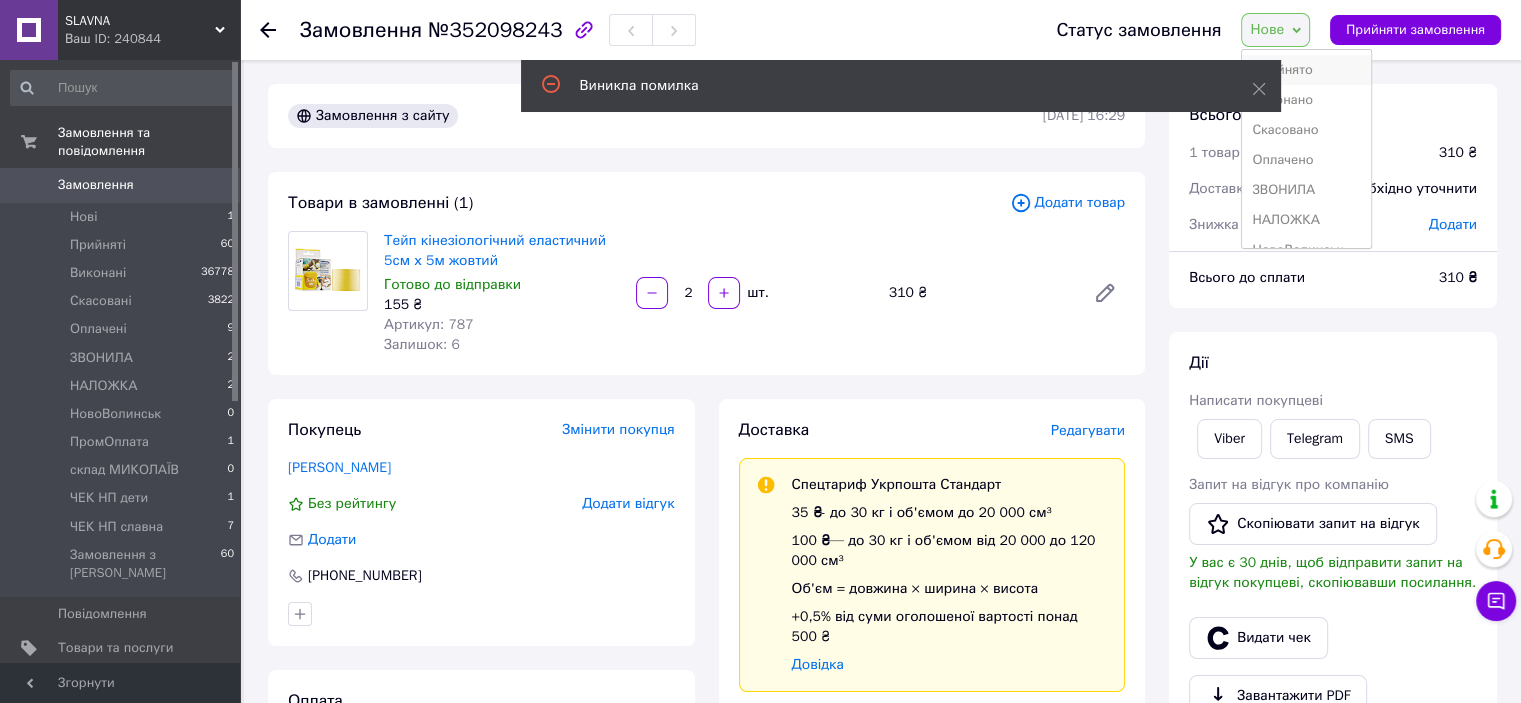 click on "Прийнято" at bounding box center (1306, 70) 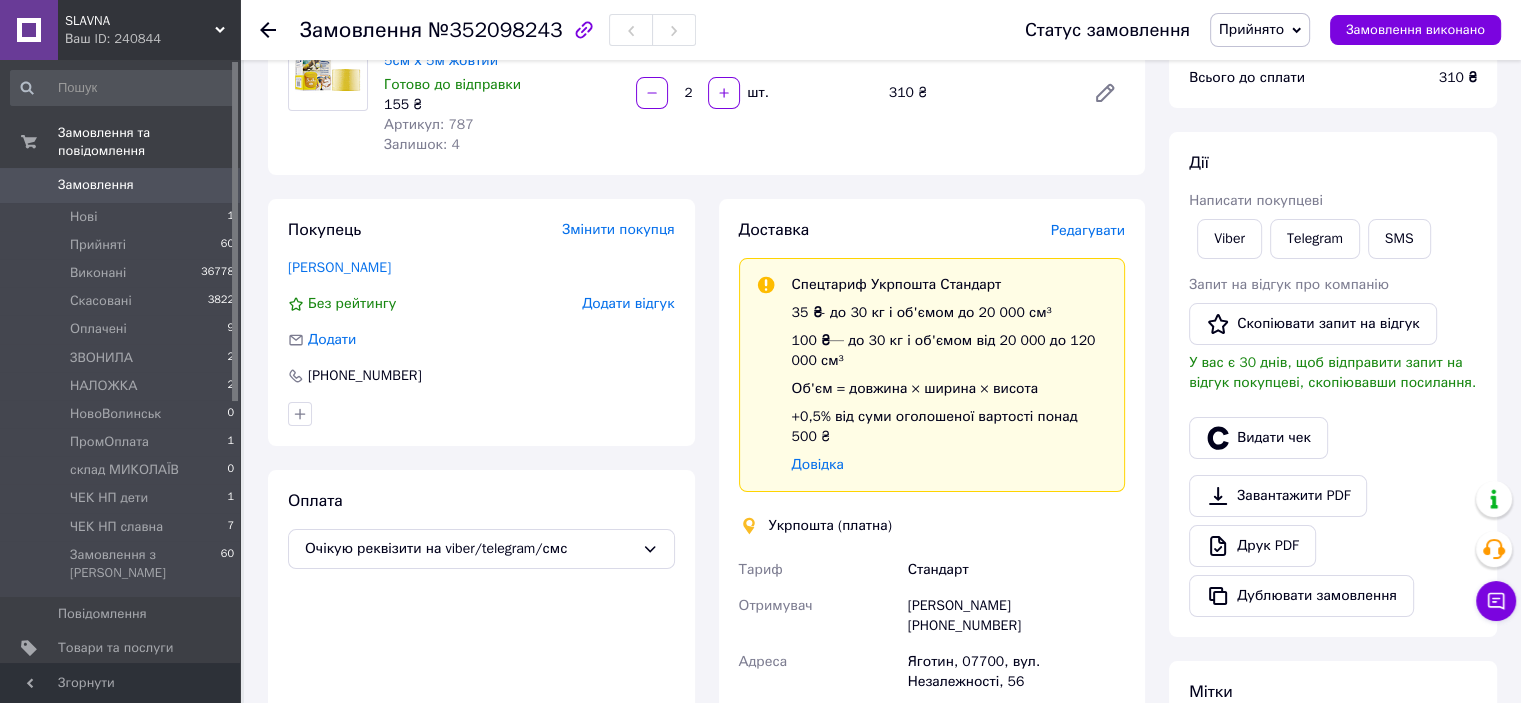 scroll, scrollTop: 0, scrollLeft: 0, axis: both 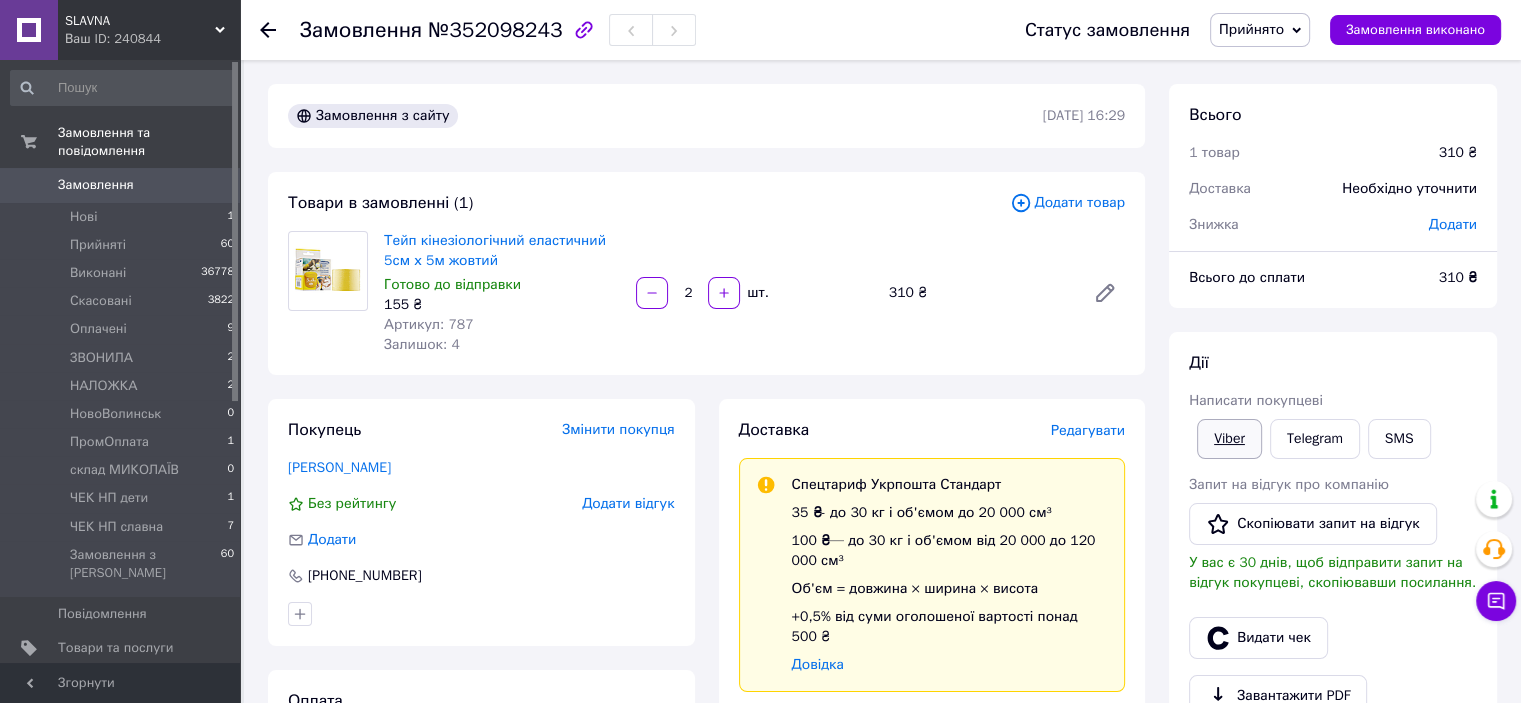 click on "Viber" at bounding box center (1229, 439) 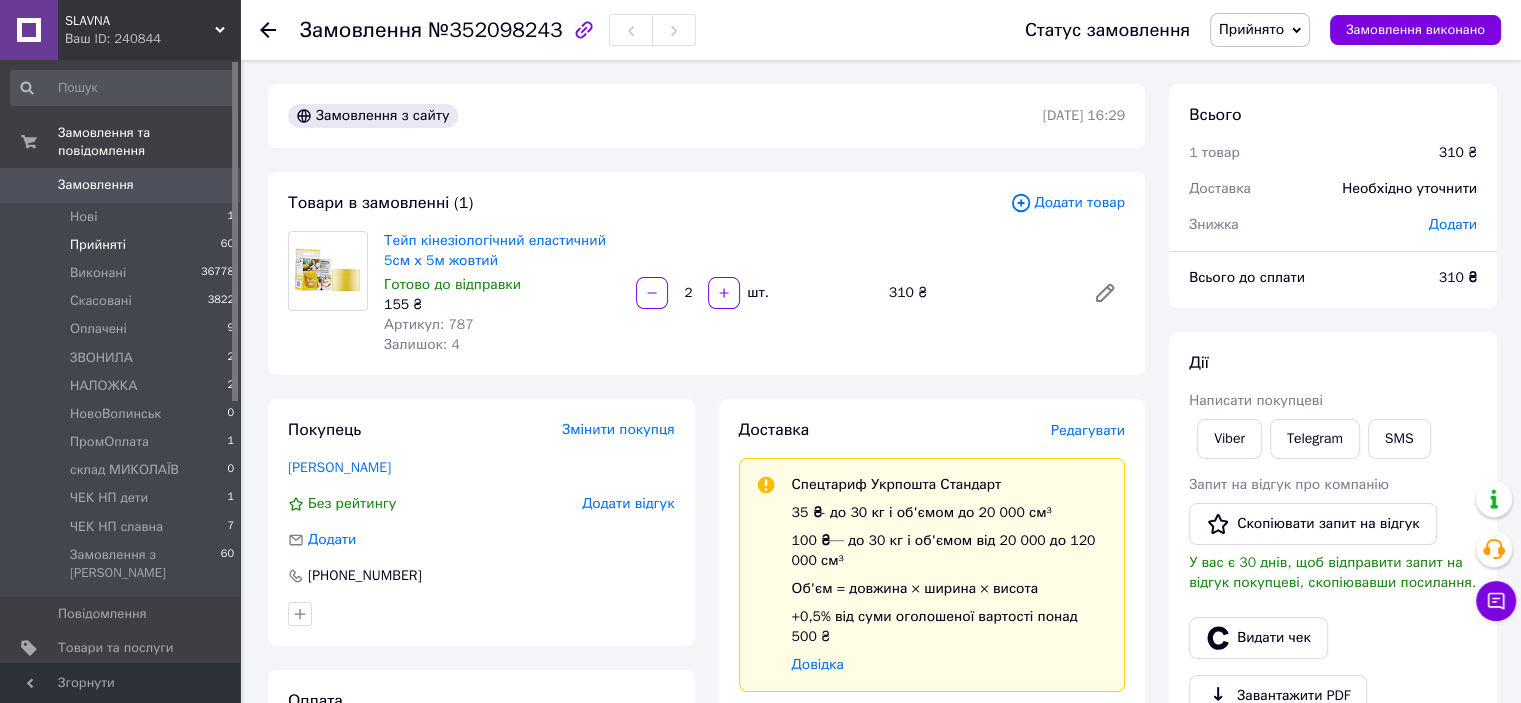 click on "Прийняті 60" at bounding box center [123, 245] 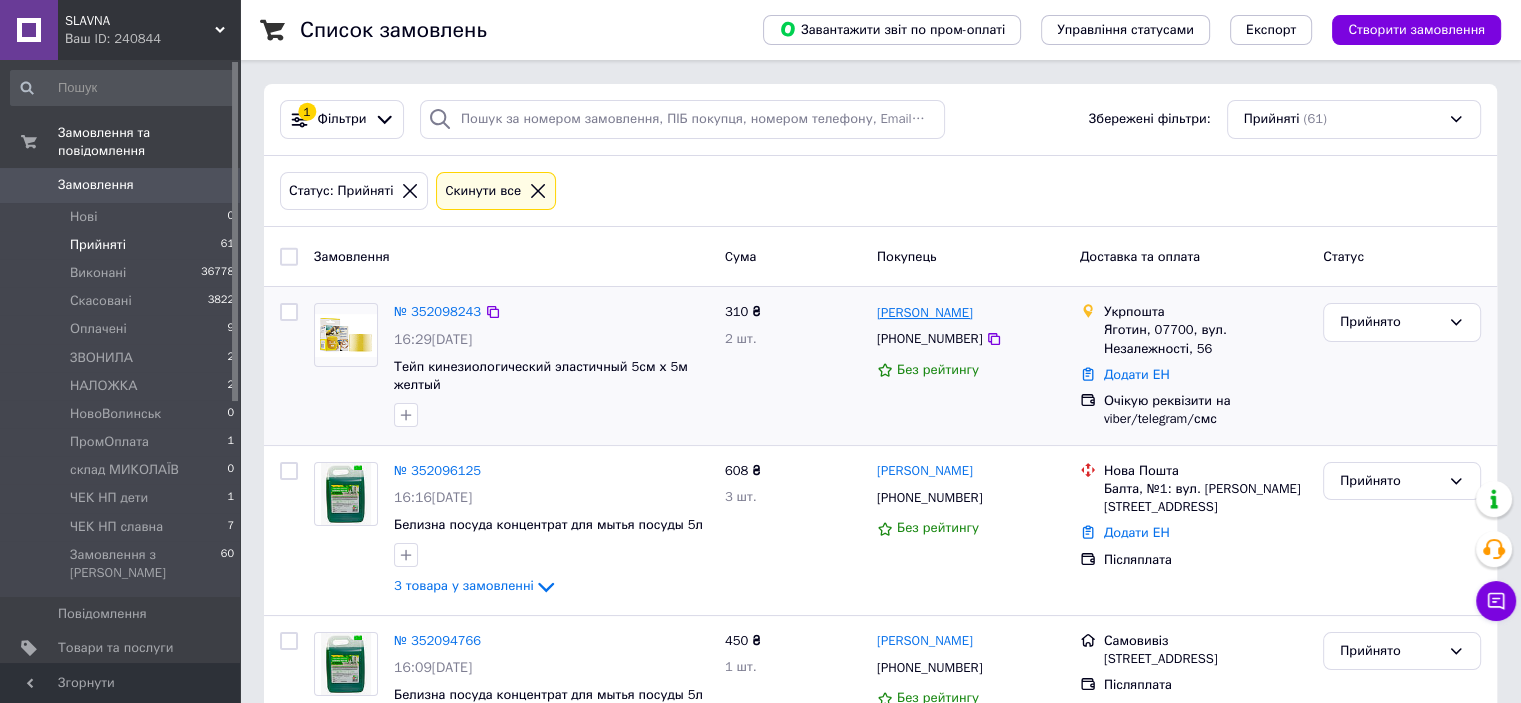click on "Коваль Лідія" at bounding box center [925, 313] 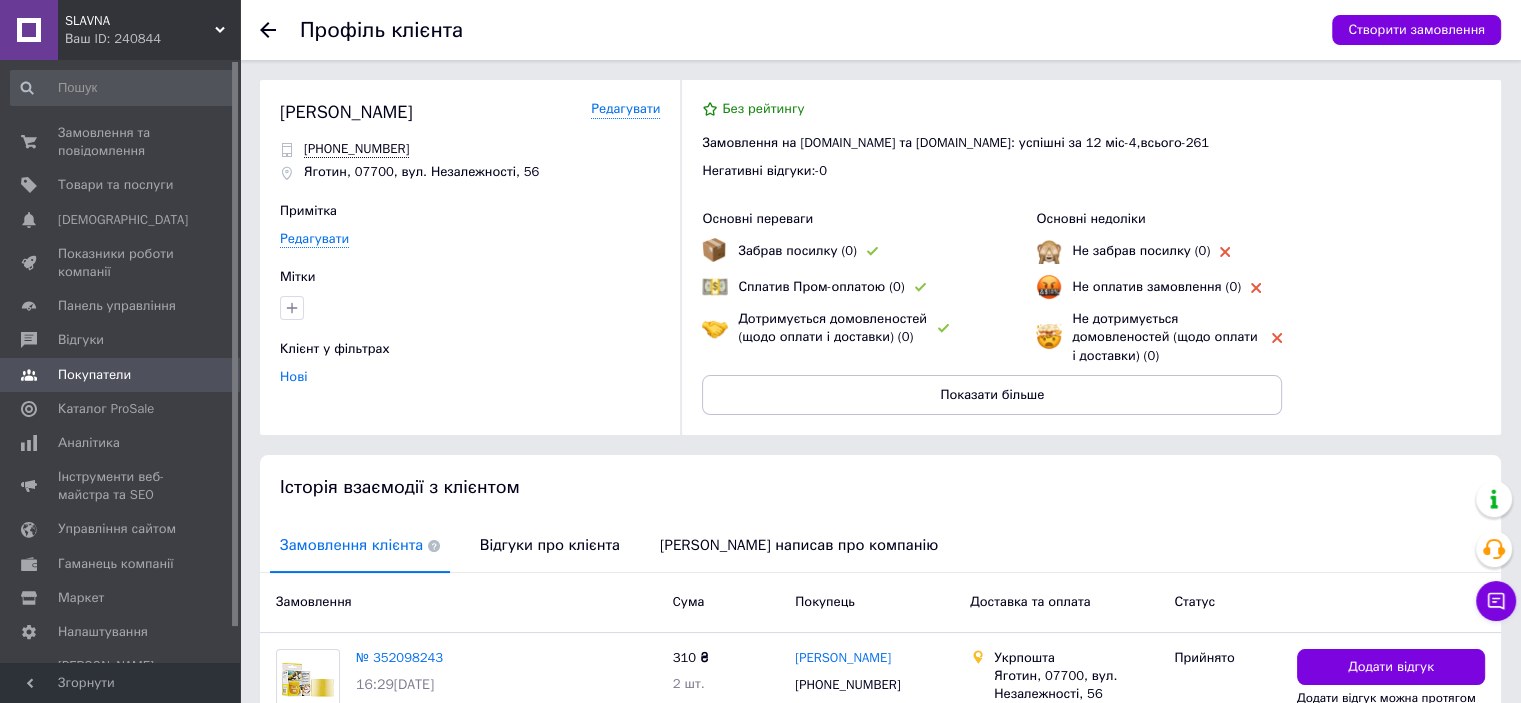 scroll, scrollTop: 149, scrollLeft: 0, axis: vertical 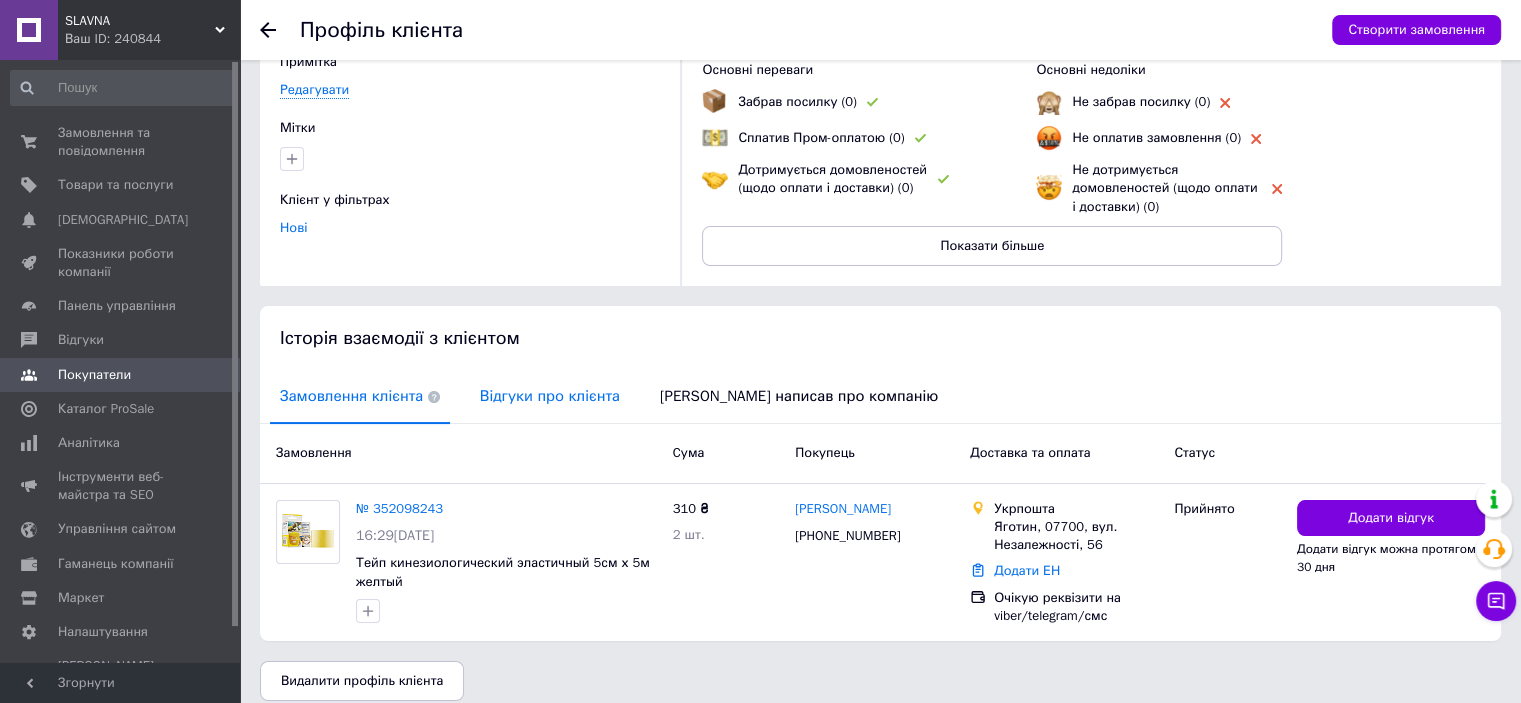 click on "Відгуки про клієнта" at bounding box center [550, 396] 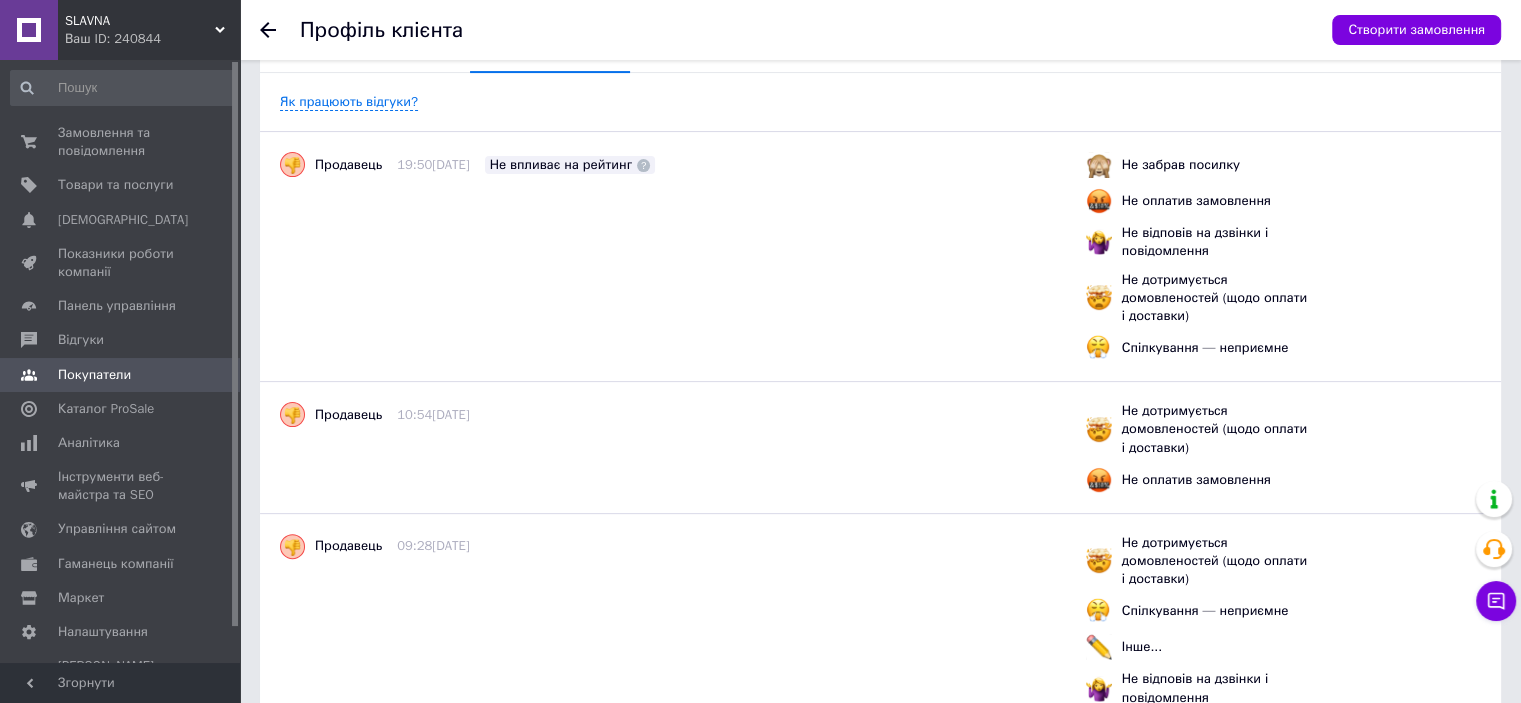 scroll, scrollTop: 300, scrollLeft: 0, axis: vertical 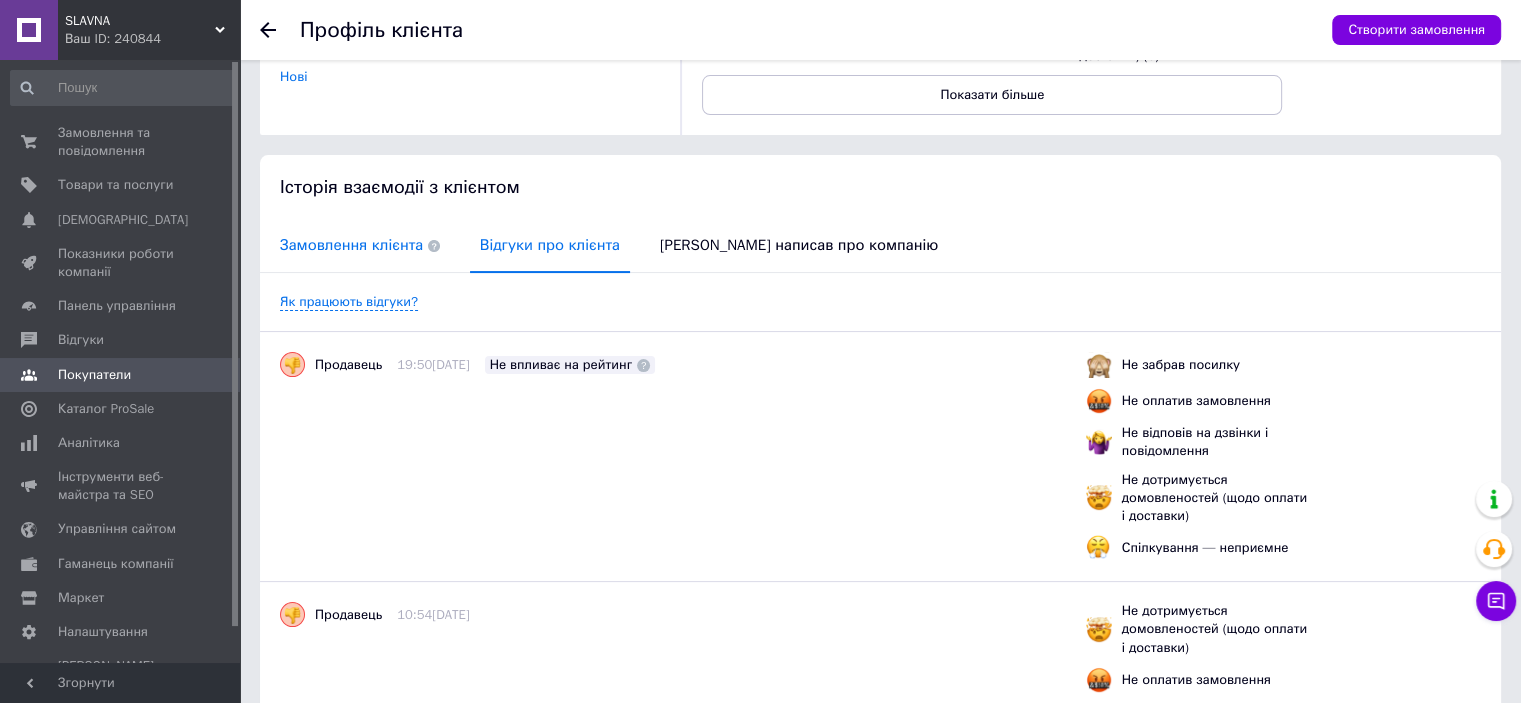 click on "Замовлення клієнта" at bounding box center [360, 245] 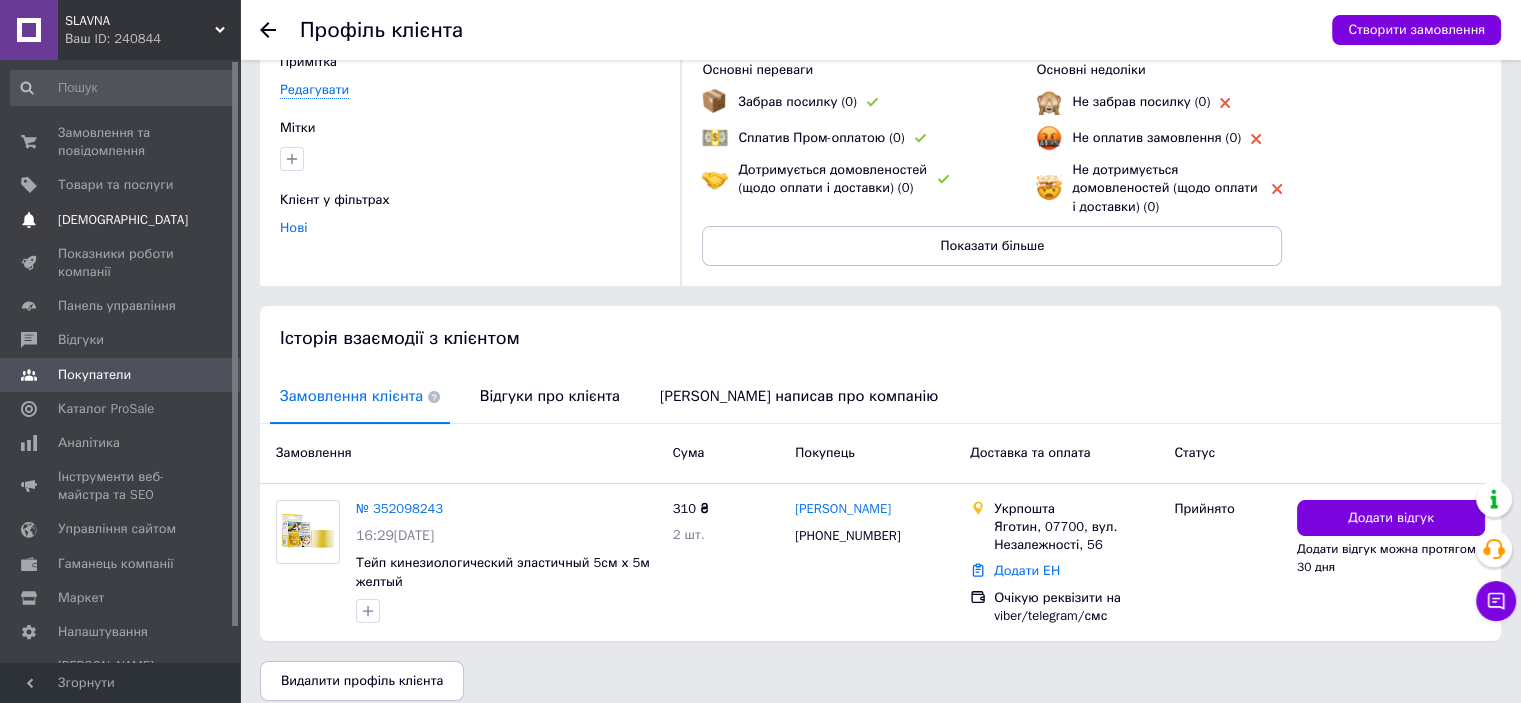 scroll, scrollTop: 0, scrollLeft: 0, axis: both 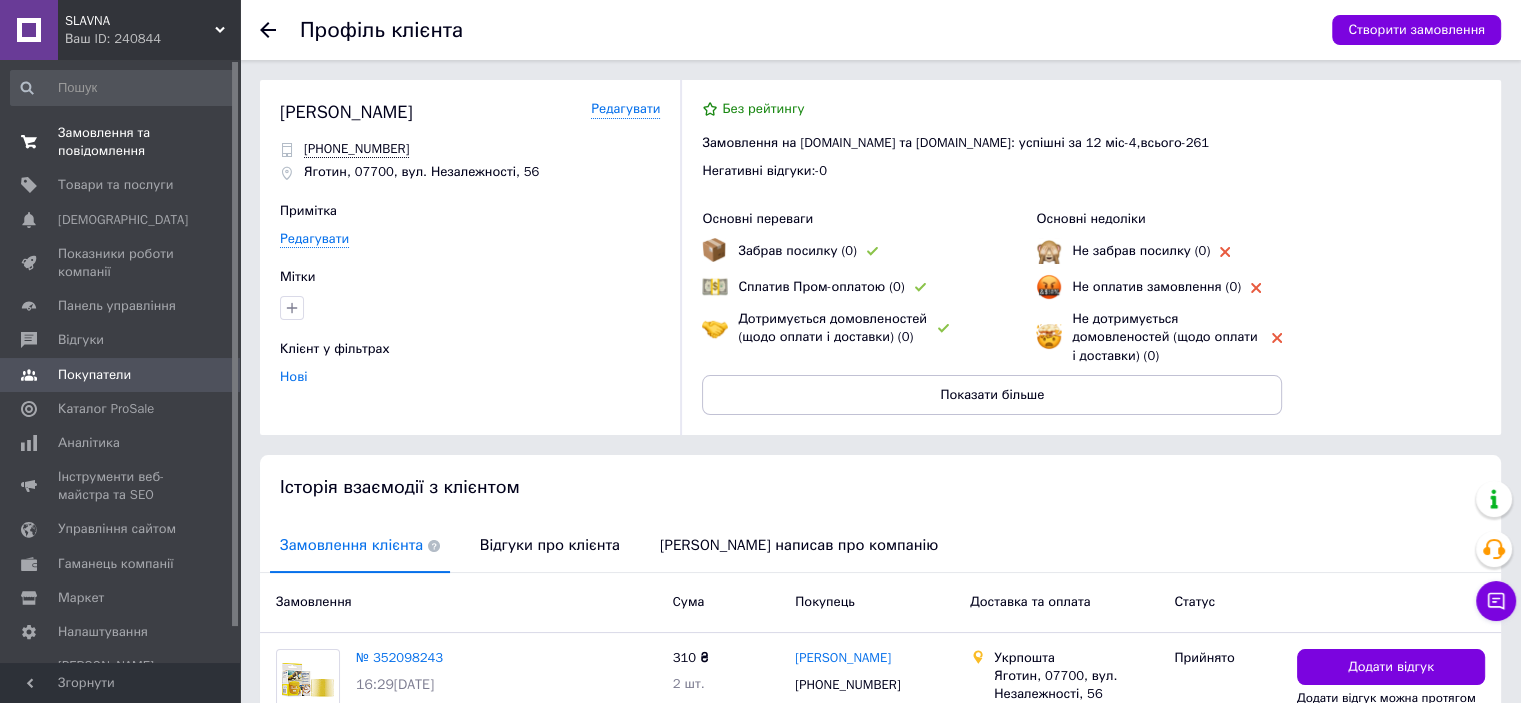 click on "Замовлення та повідомлення" at bounding box center [121, 142] 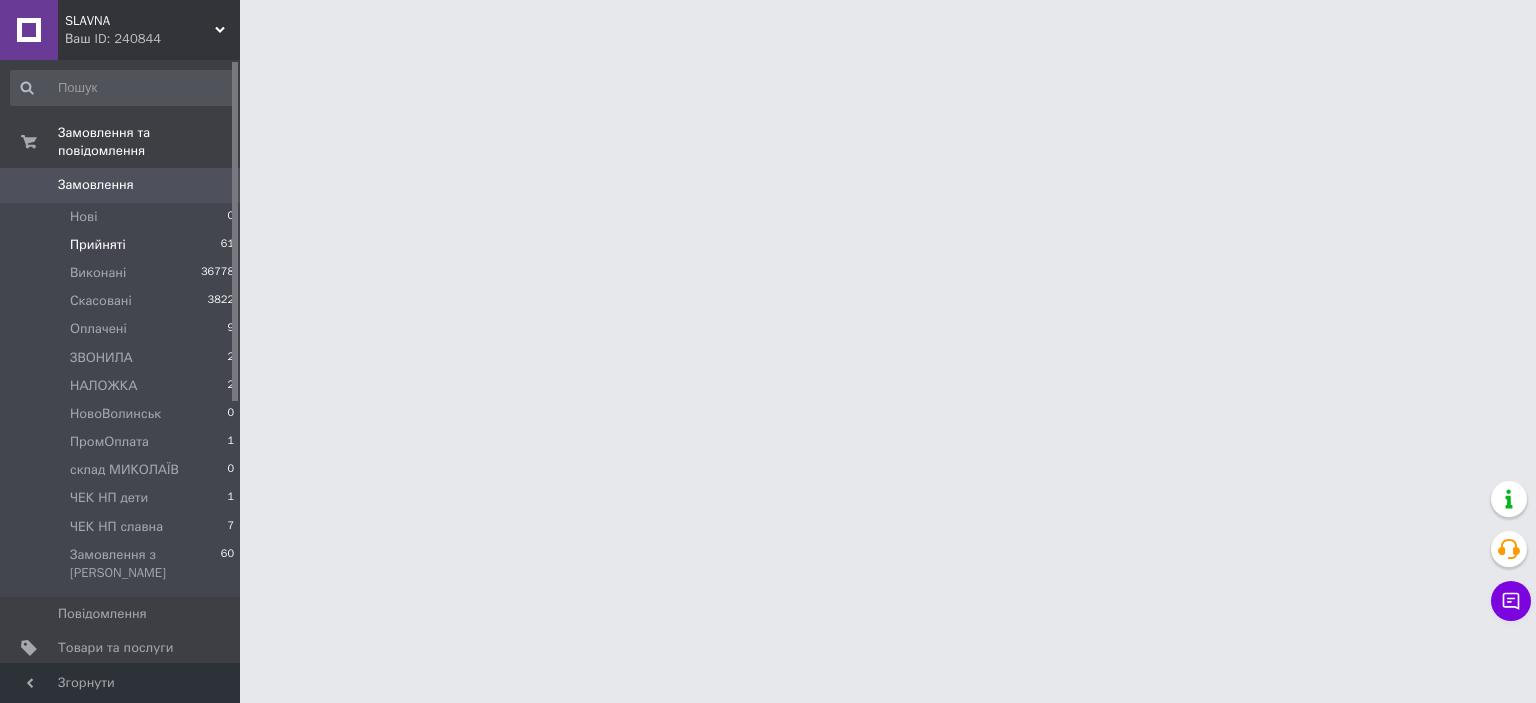 click on "Прийняті 61" at bounding box center (123, 245) 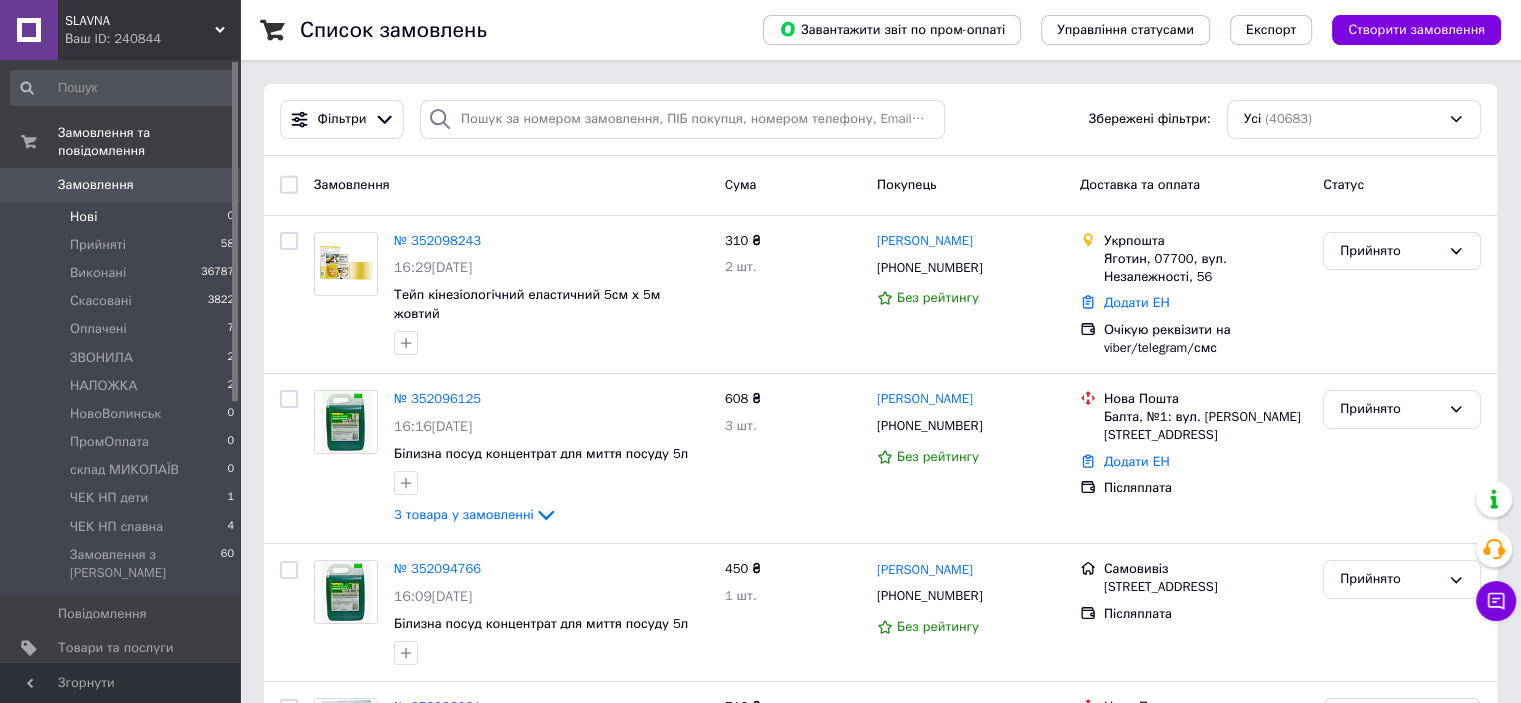 click on "Нові 0" at bounding box center (123, 217) 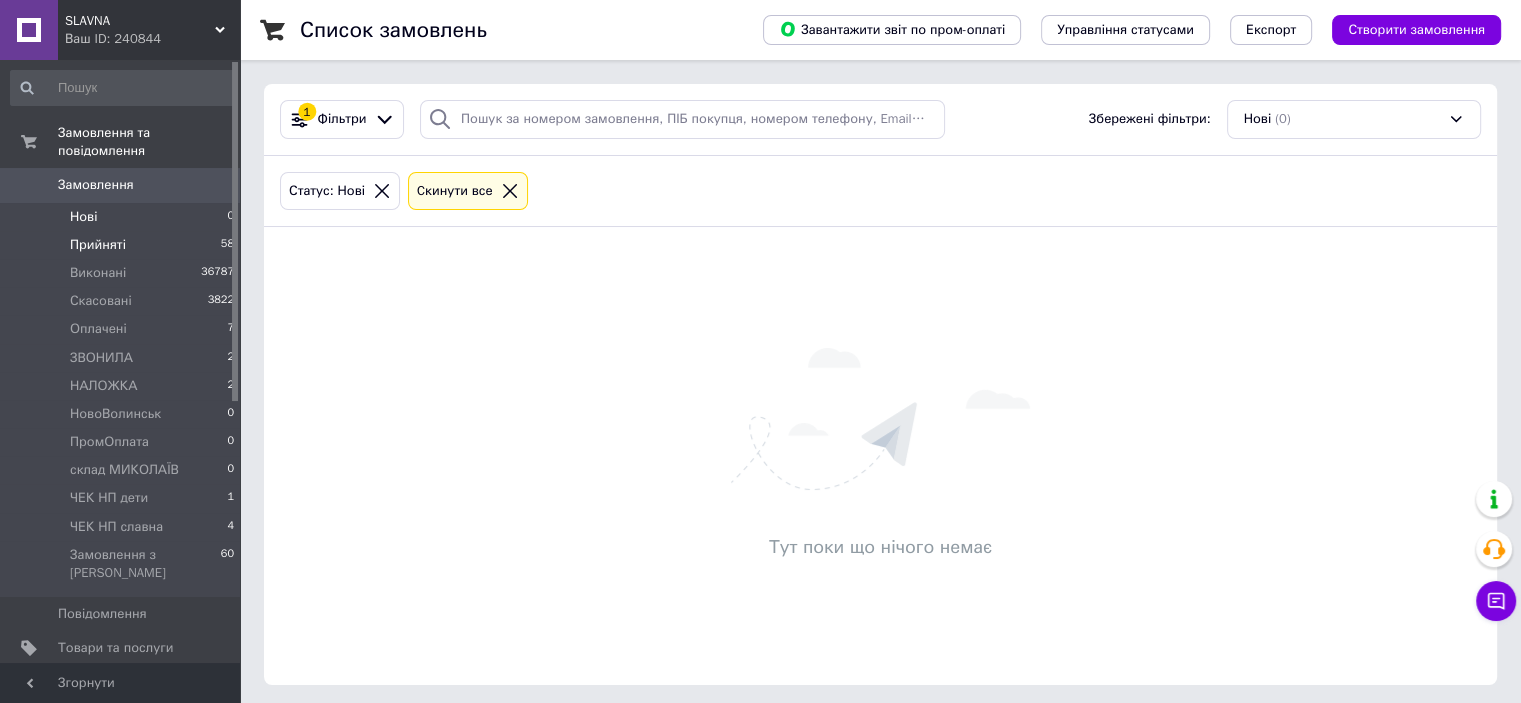 click on "Прийняті 58" at bounding box center (123, 245) 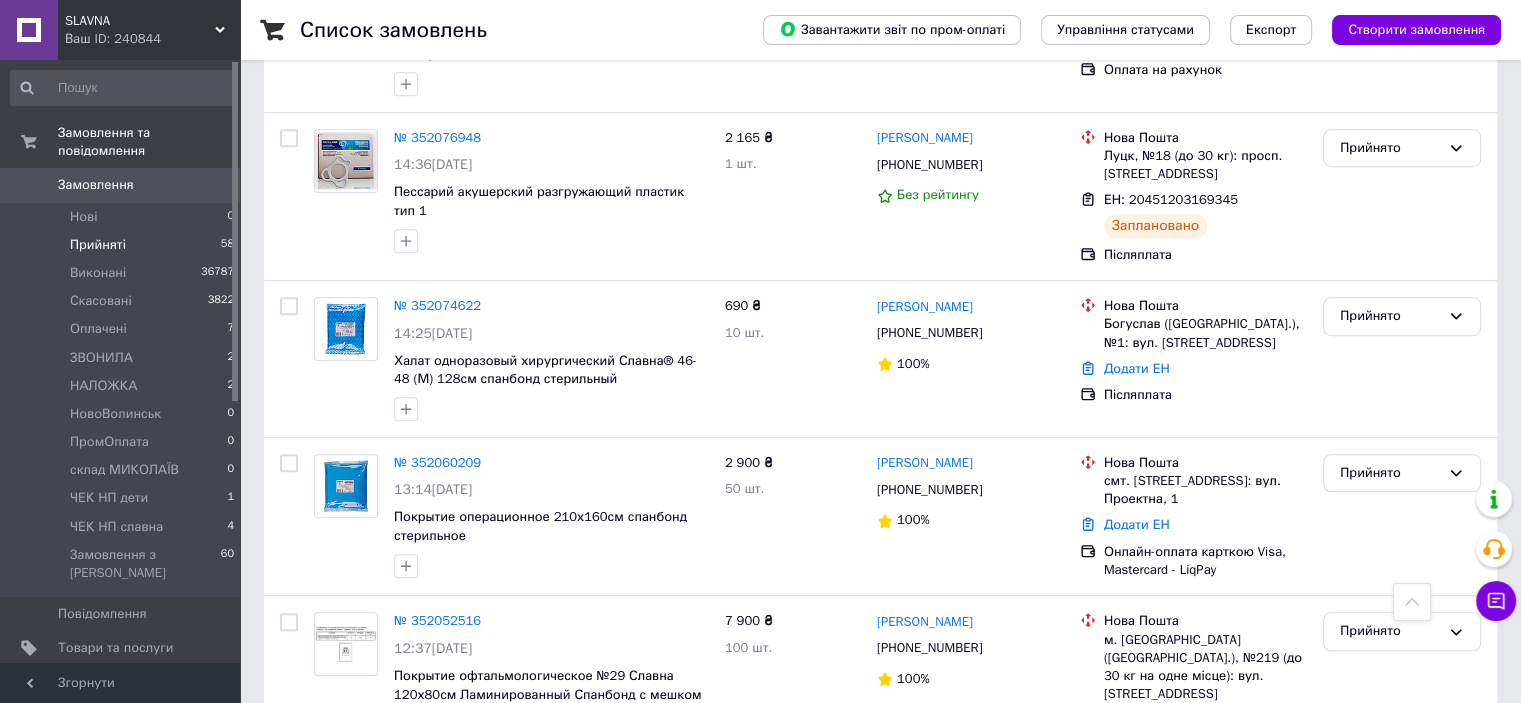 scroll, scrollTop: 1500, scrollLeft: 0, axis: vertical 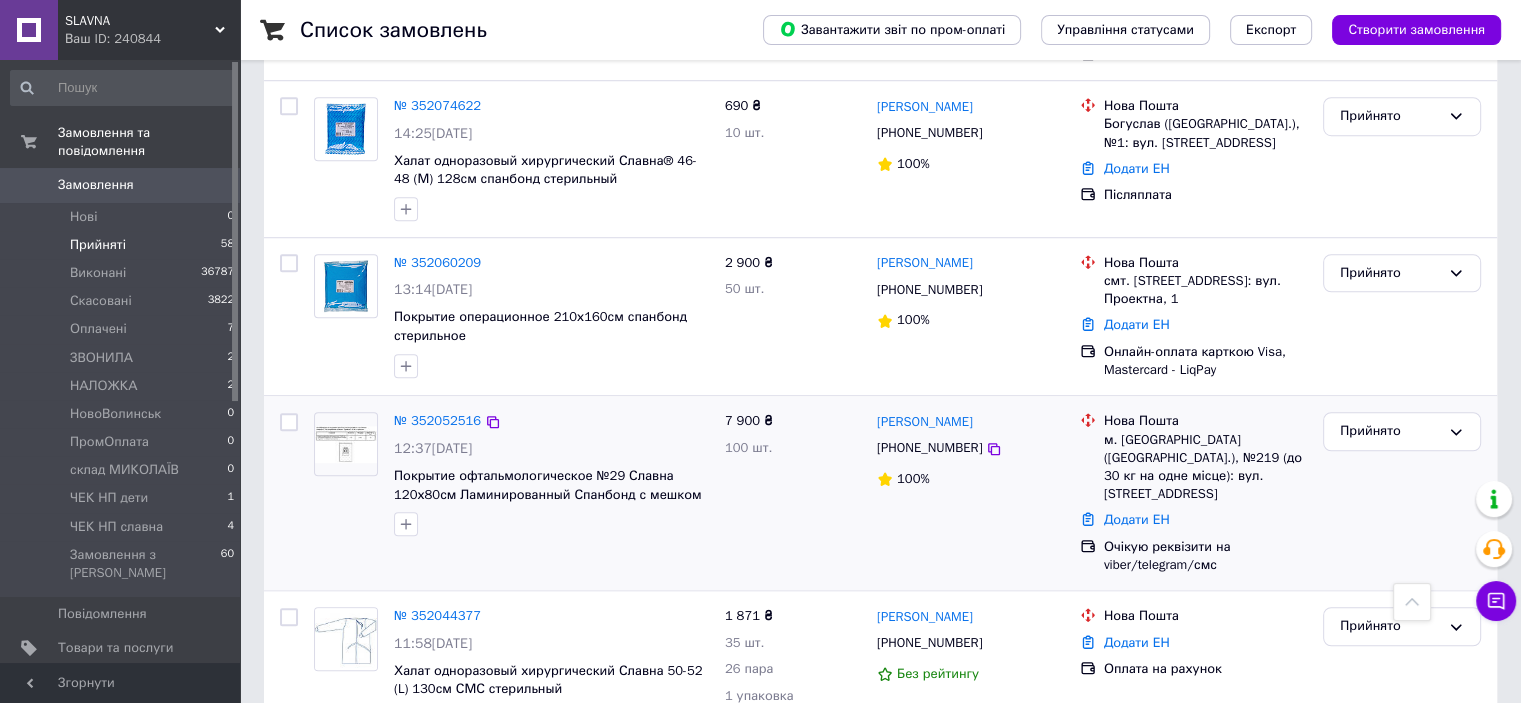 click on "№ 352052516" at bounding box center (437, 421) 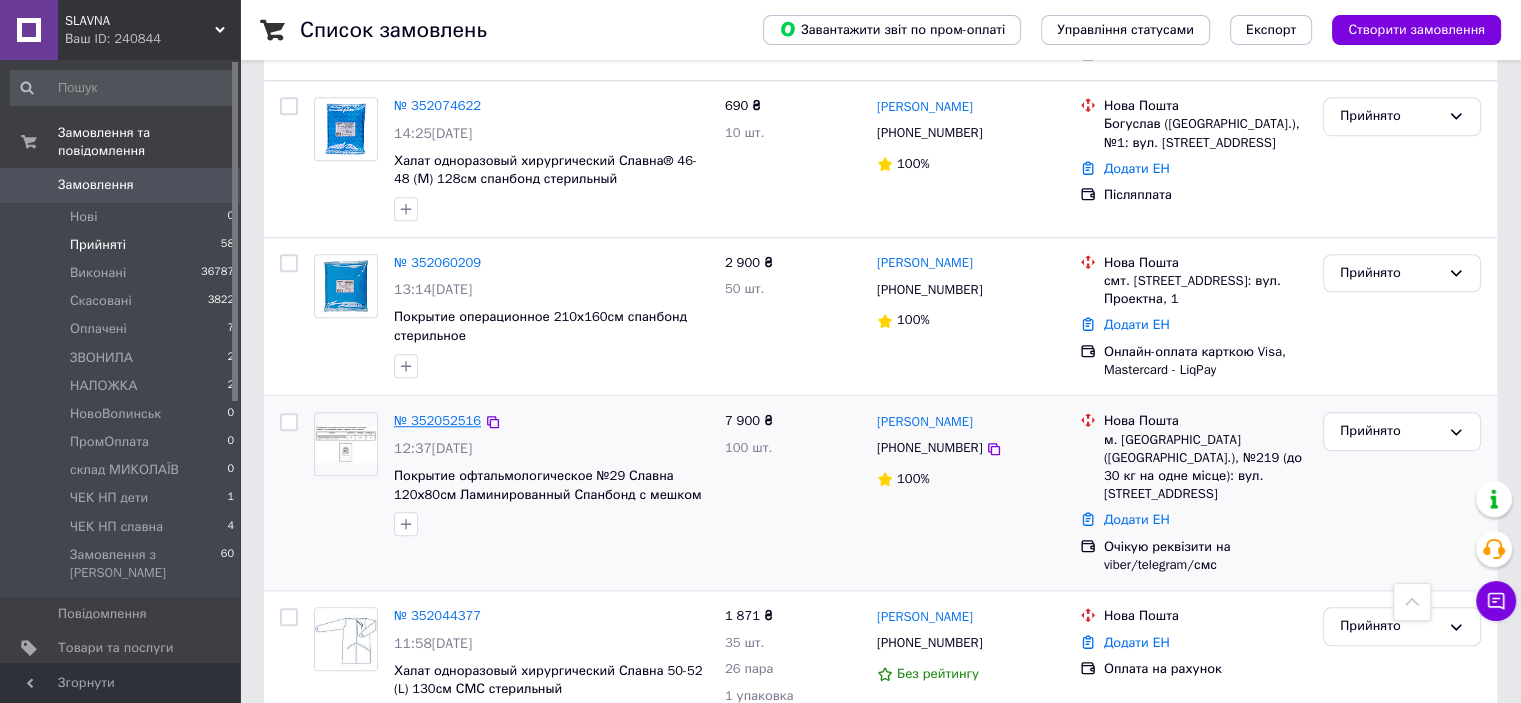click on "№ 352052516" at bounding box center [437, 420] 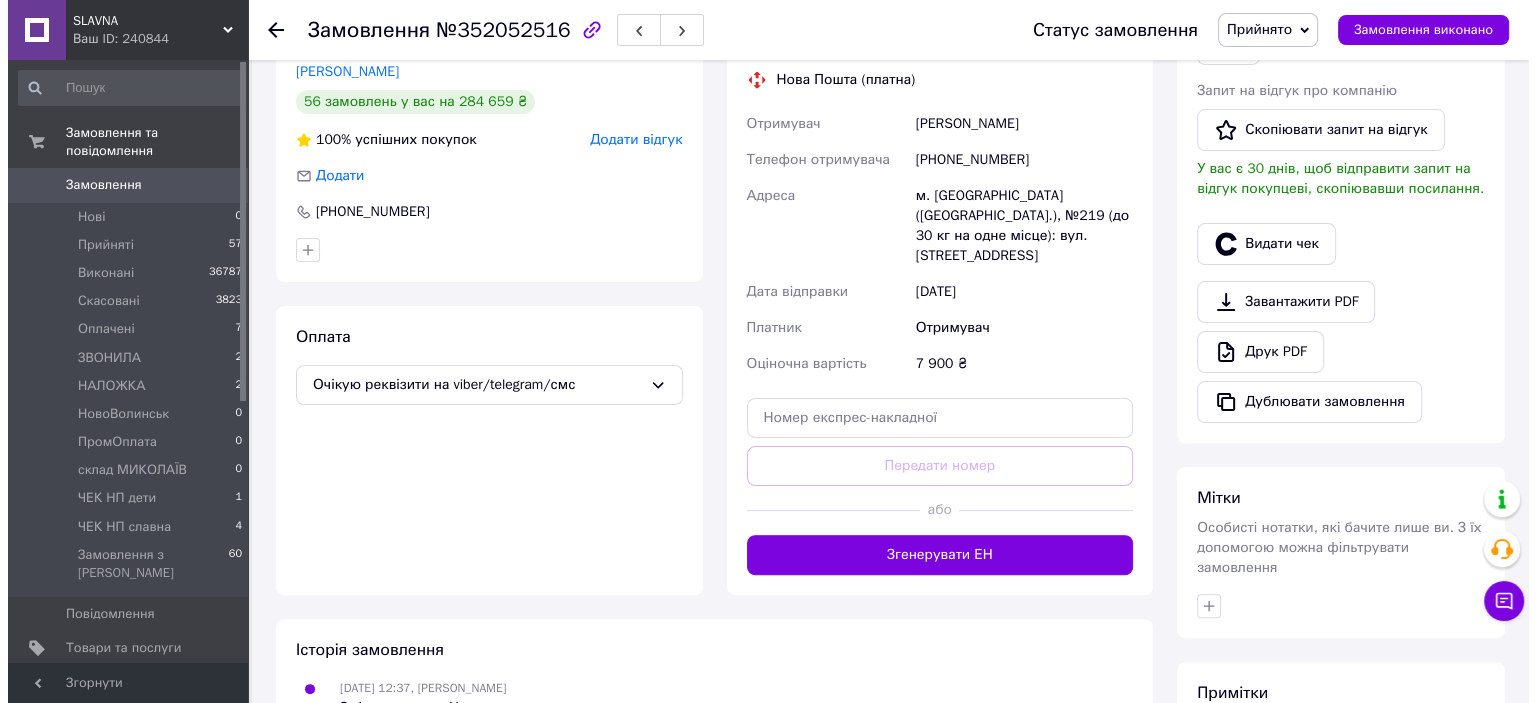 scroll, scrollTop: 344, scrollLeft: 0, axis: vertical 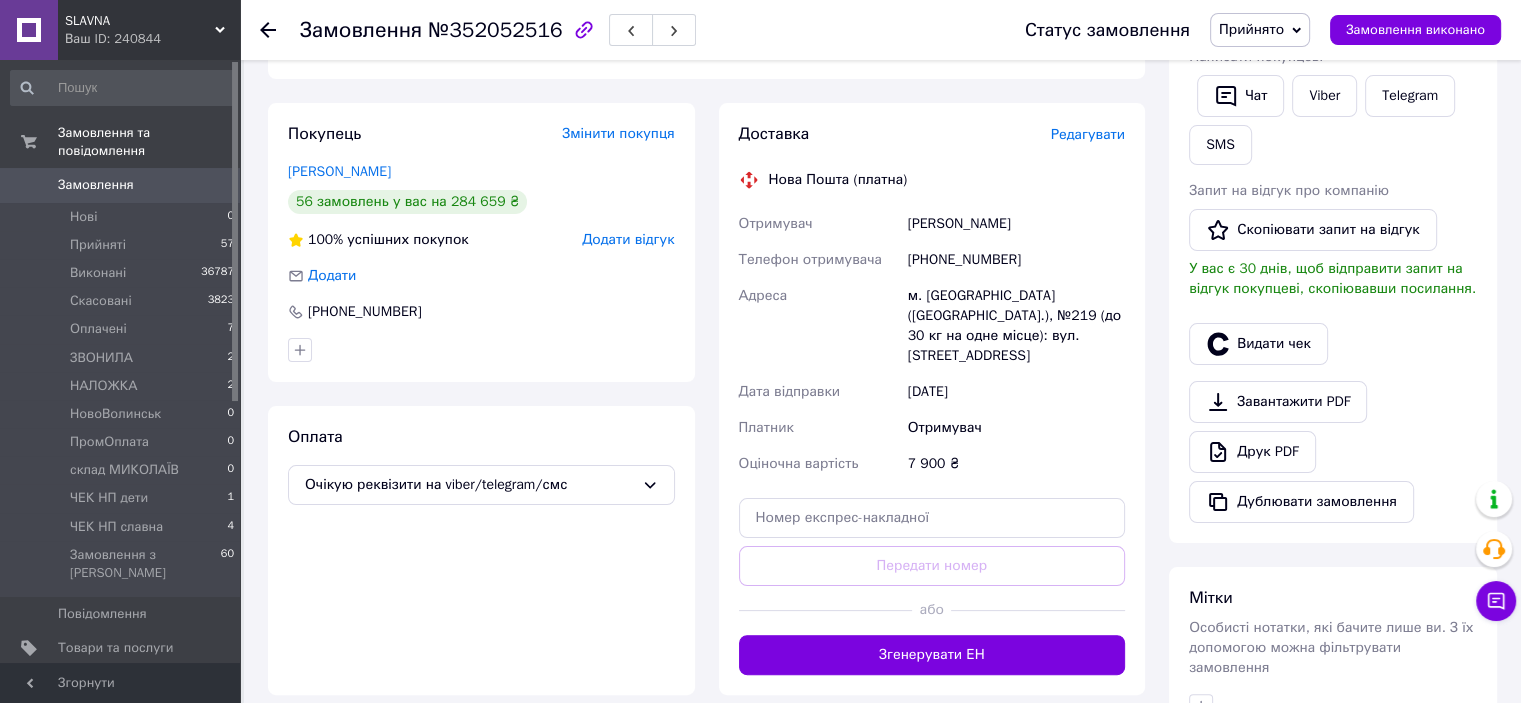 click on "Редагувати" at bounding box center (1088, 134) 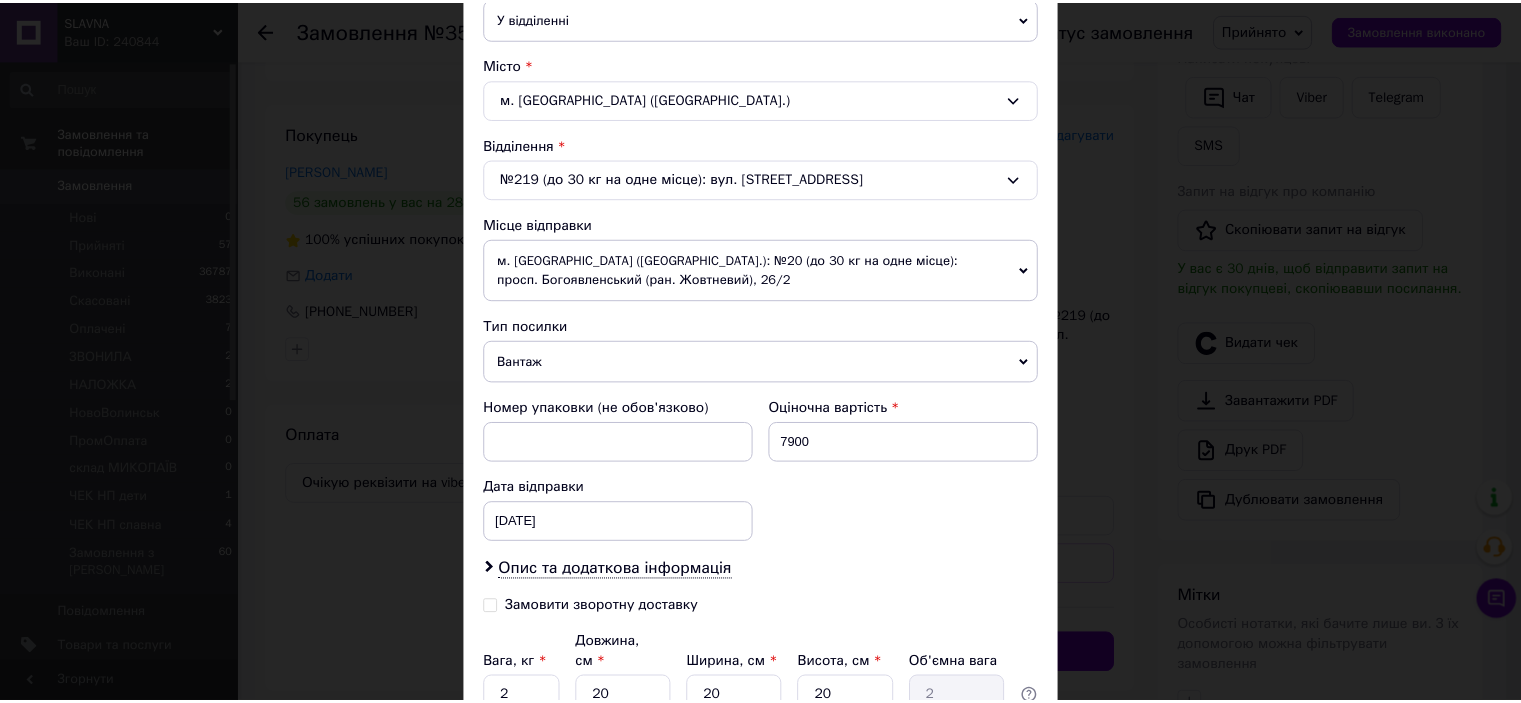 scroll, scrollTop: 675, scrollLeft: 0, axis: vertical 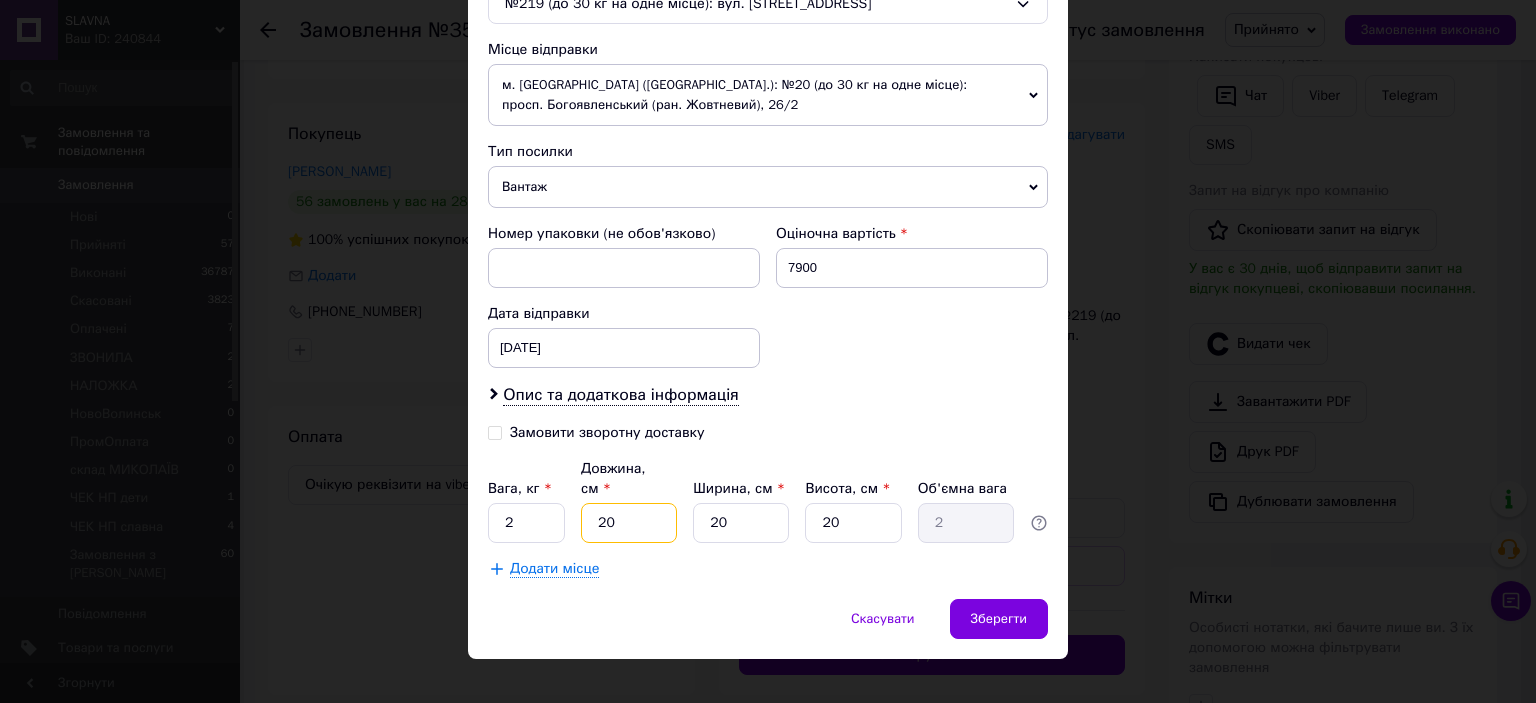 drag, startPoint x: 589, startPoint y: 496, endPoint x: 615, endPoint y: 493, distance: 26.172504 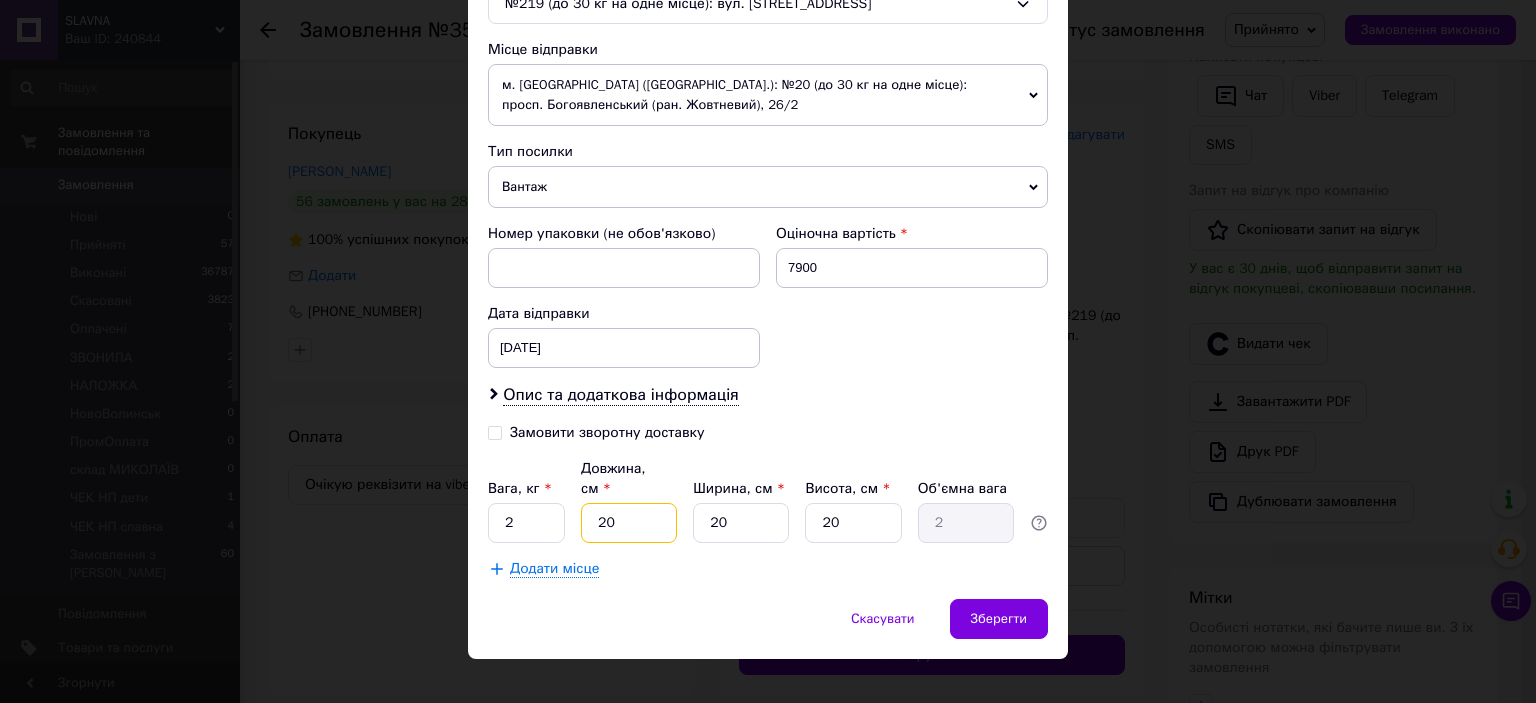 type on "4" 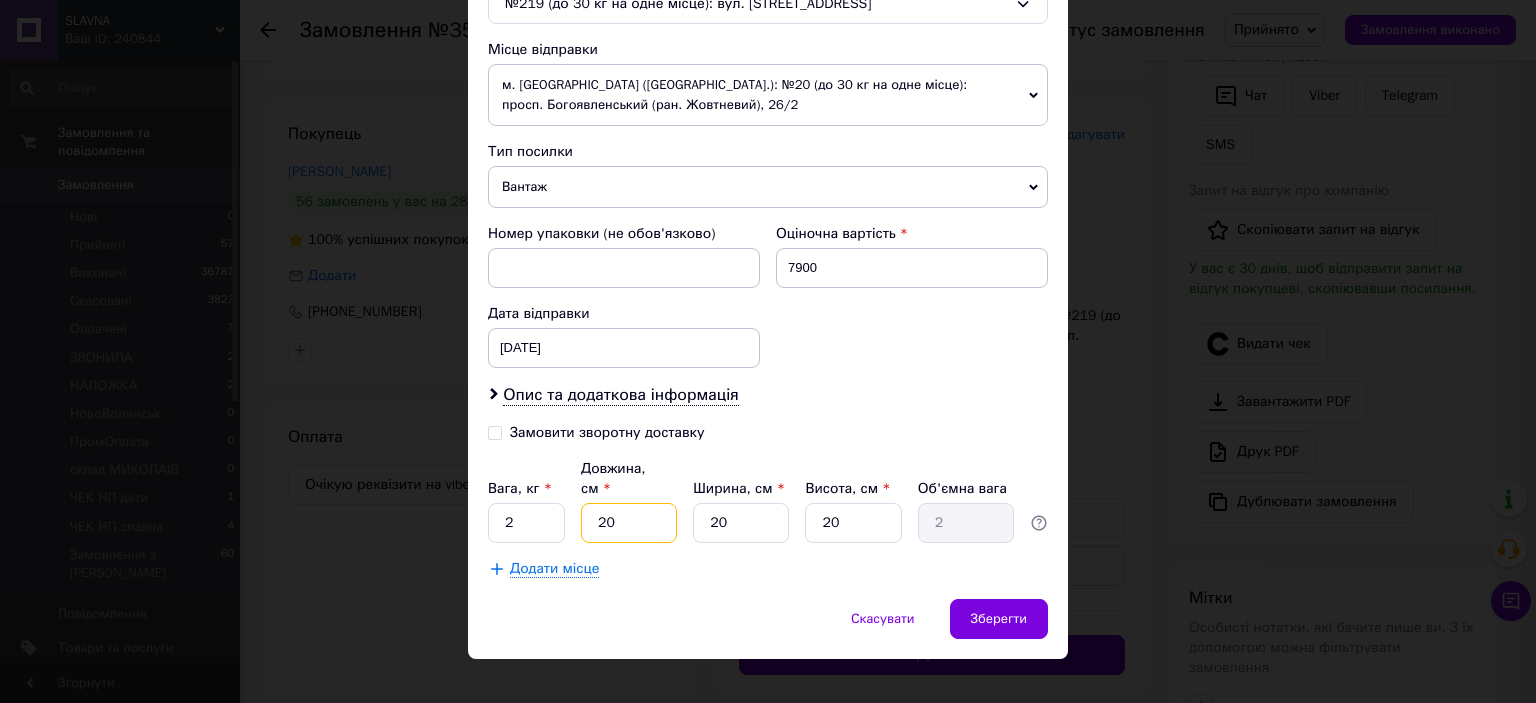 type on "0.4" 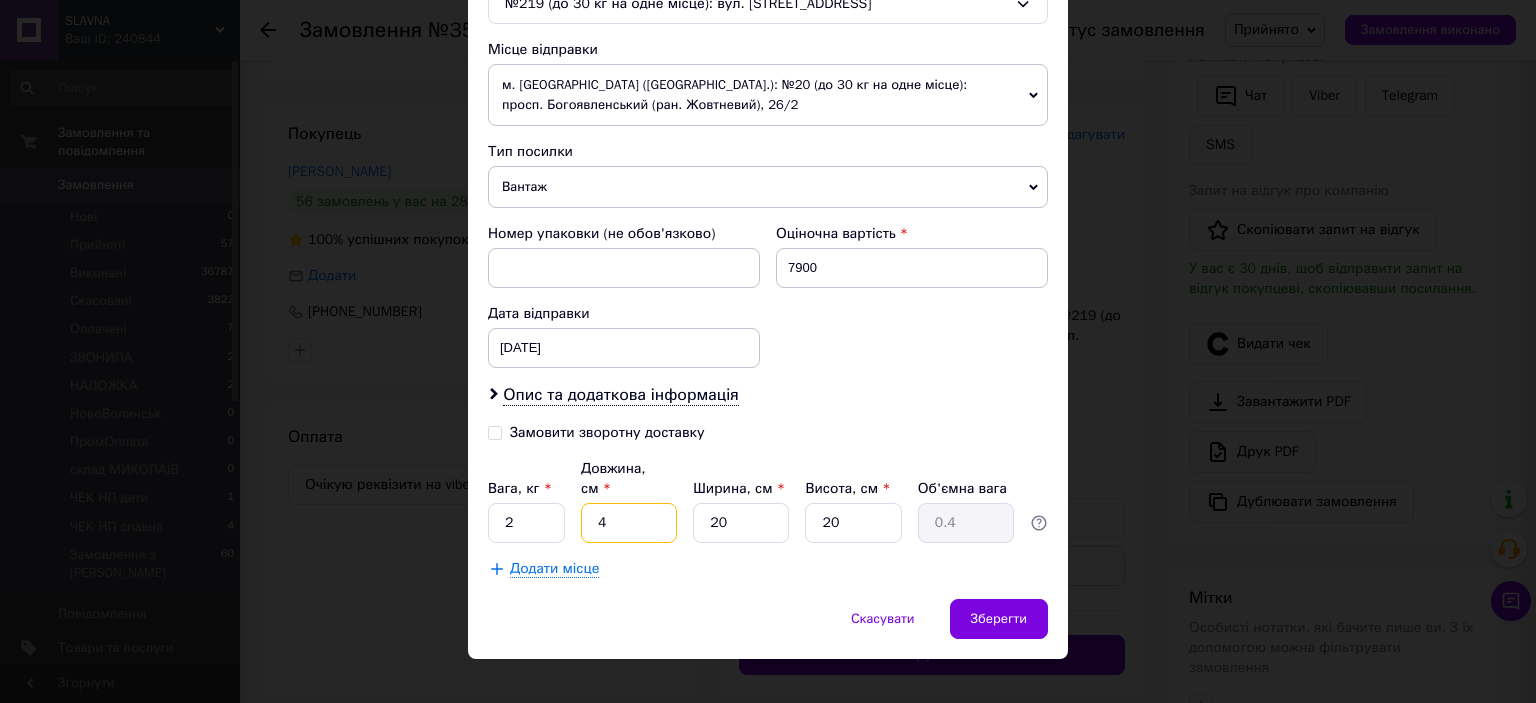 type on "45" 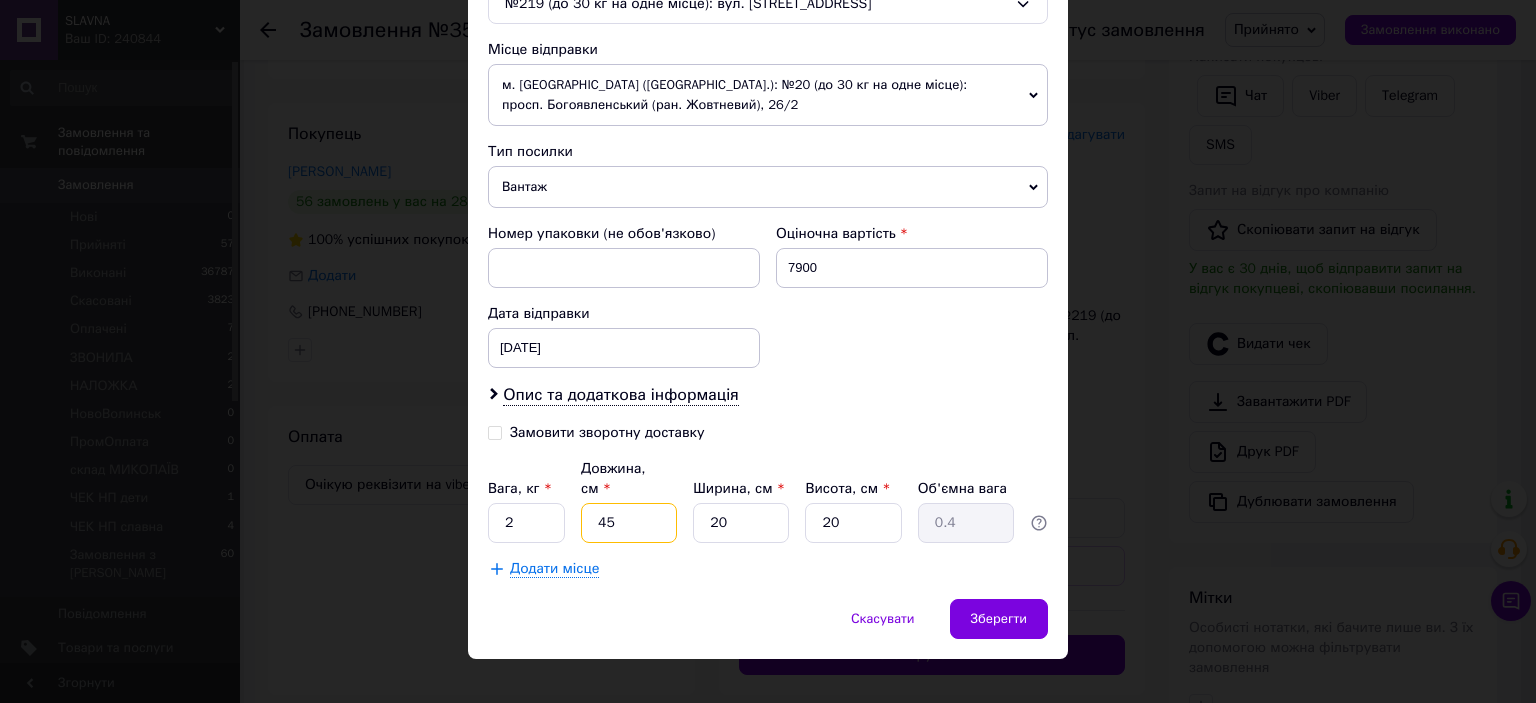 type on "4.5" 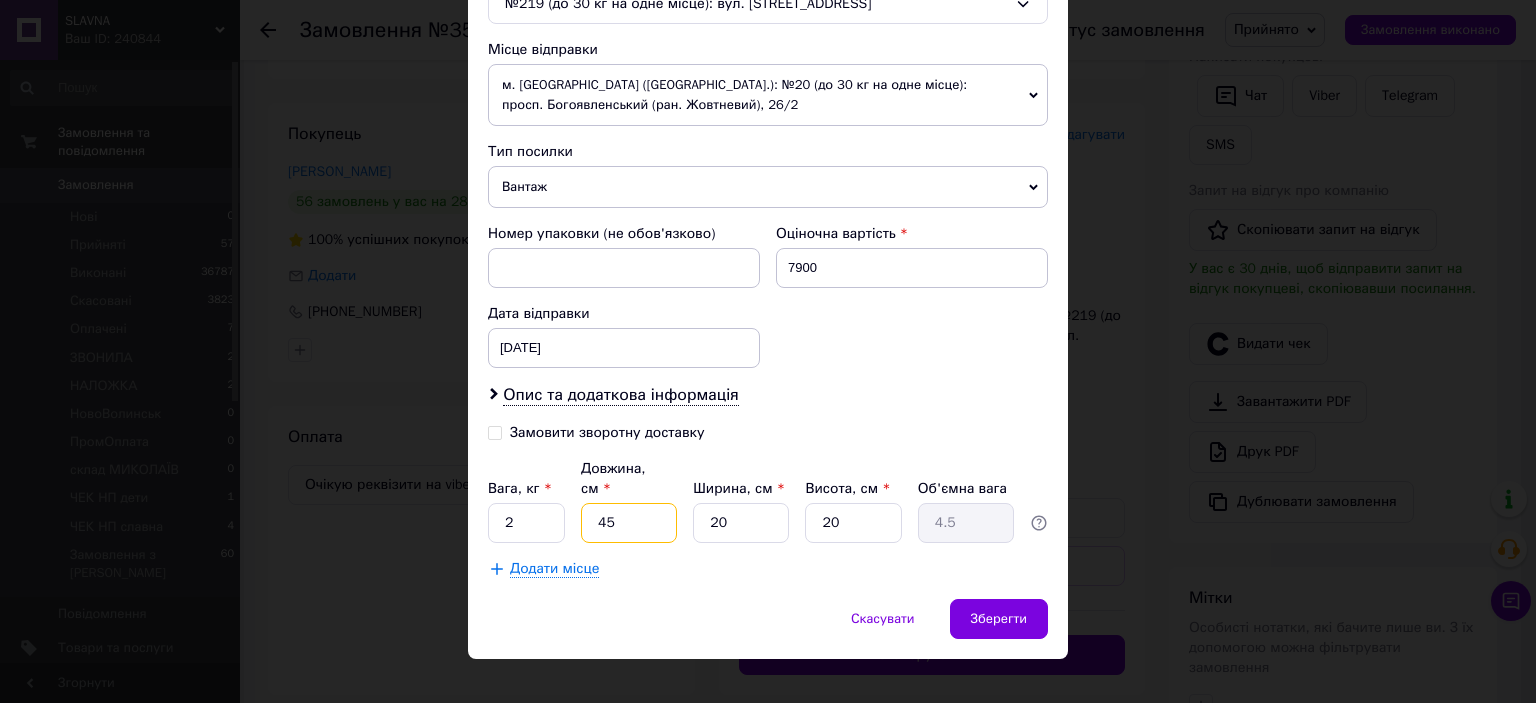 type on "45" 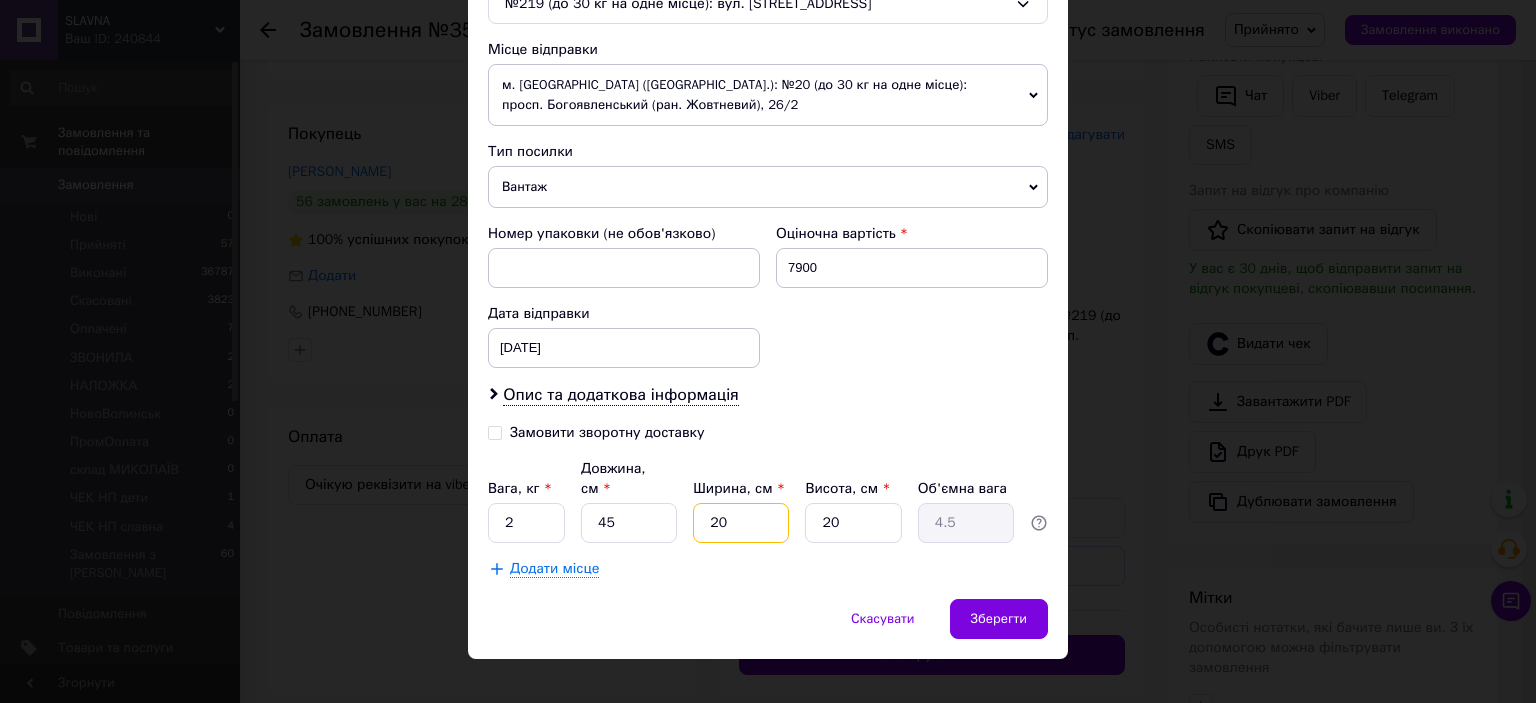 drag, startPoint x: 714, startPoint y: 491, endPoint x: 724, endPoint y: 494, distance: 10.440307 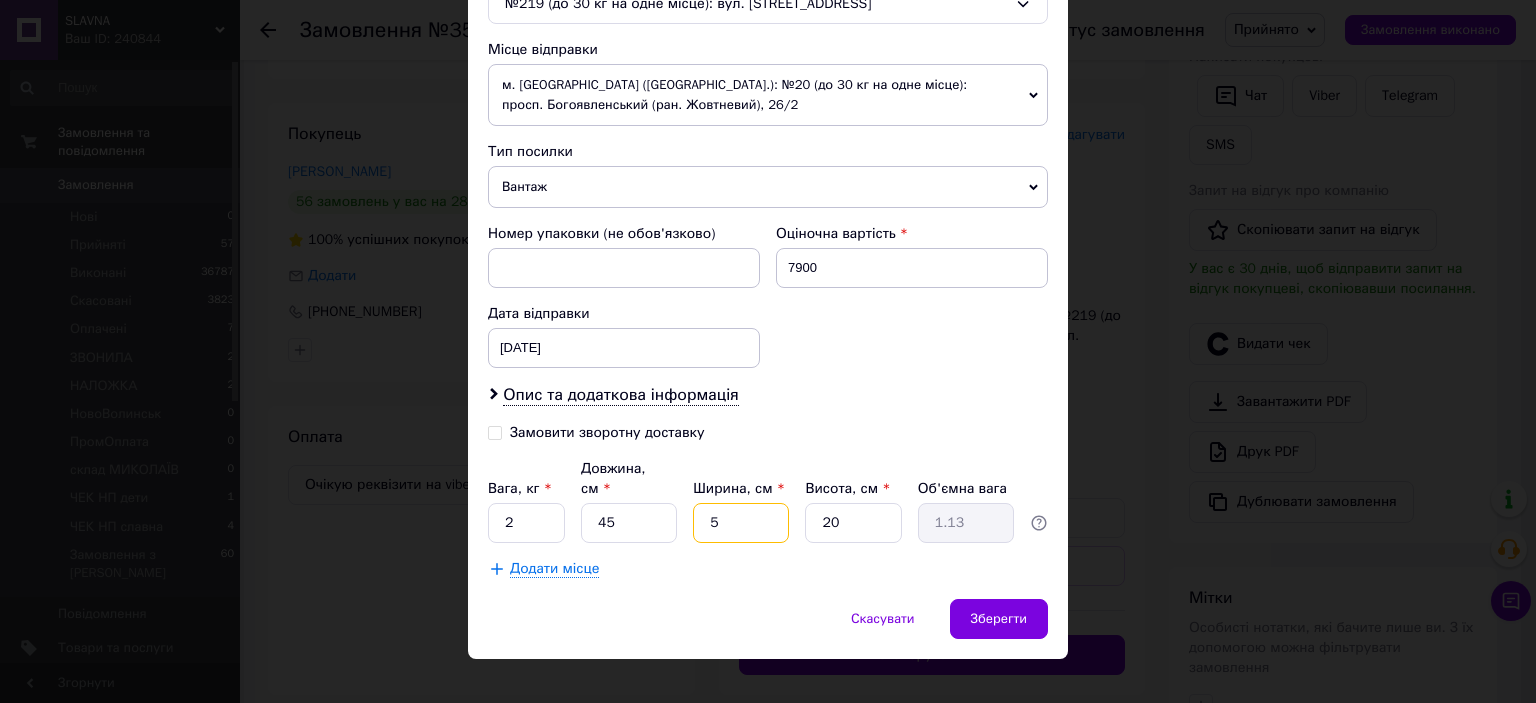 type on "55" 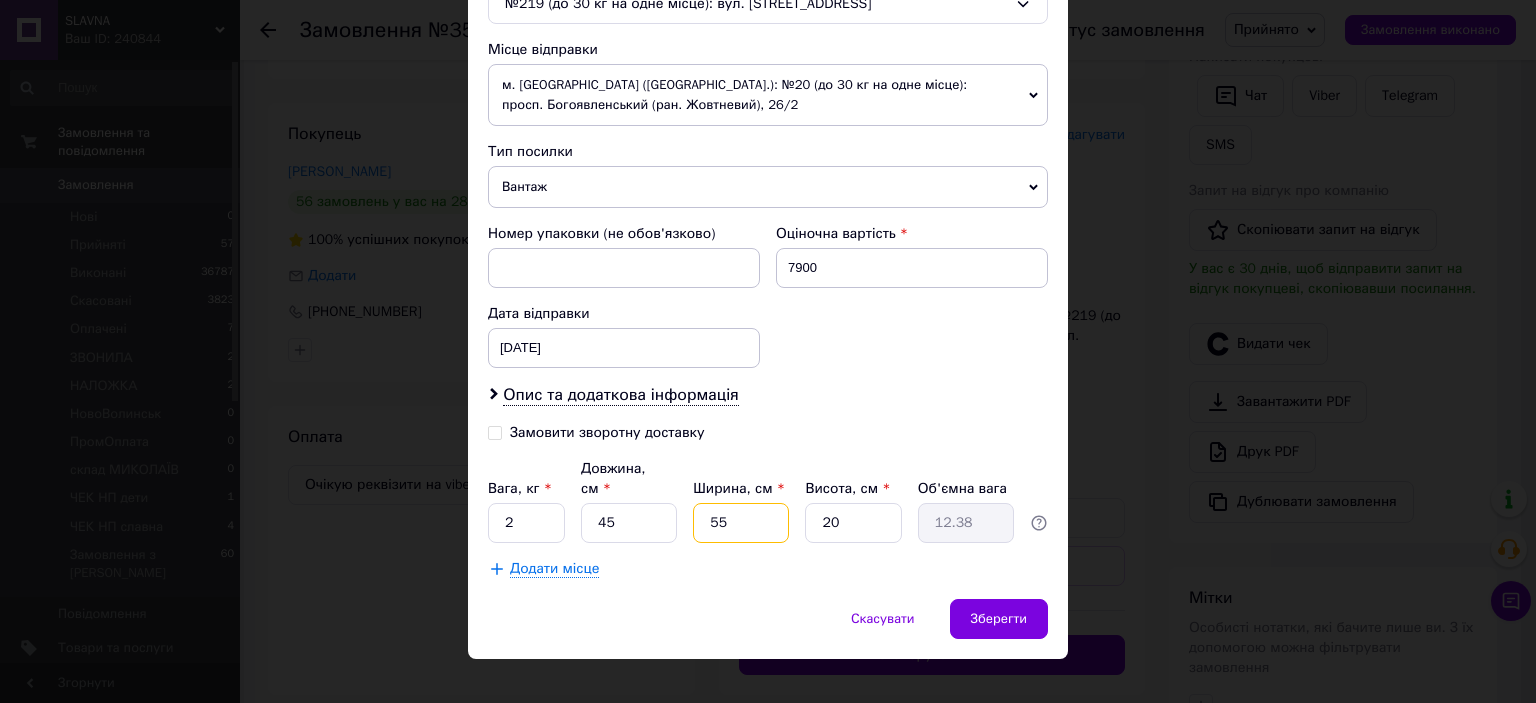 type on "55" 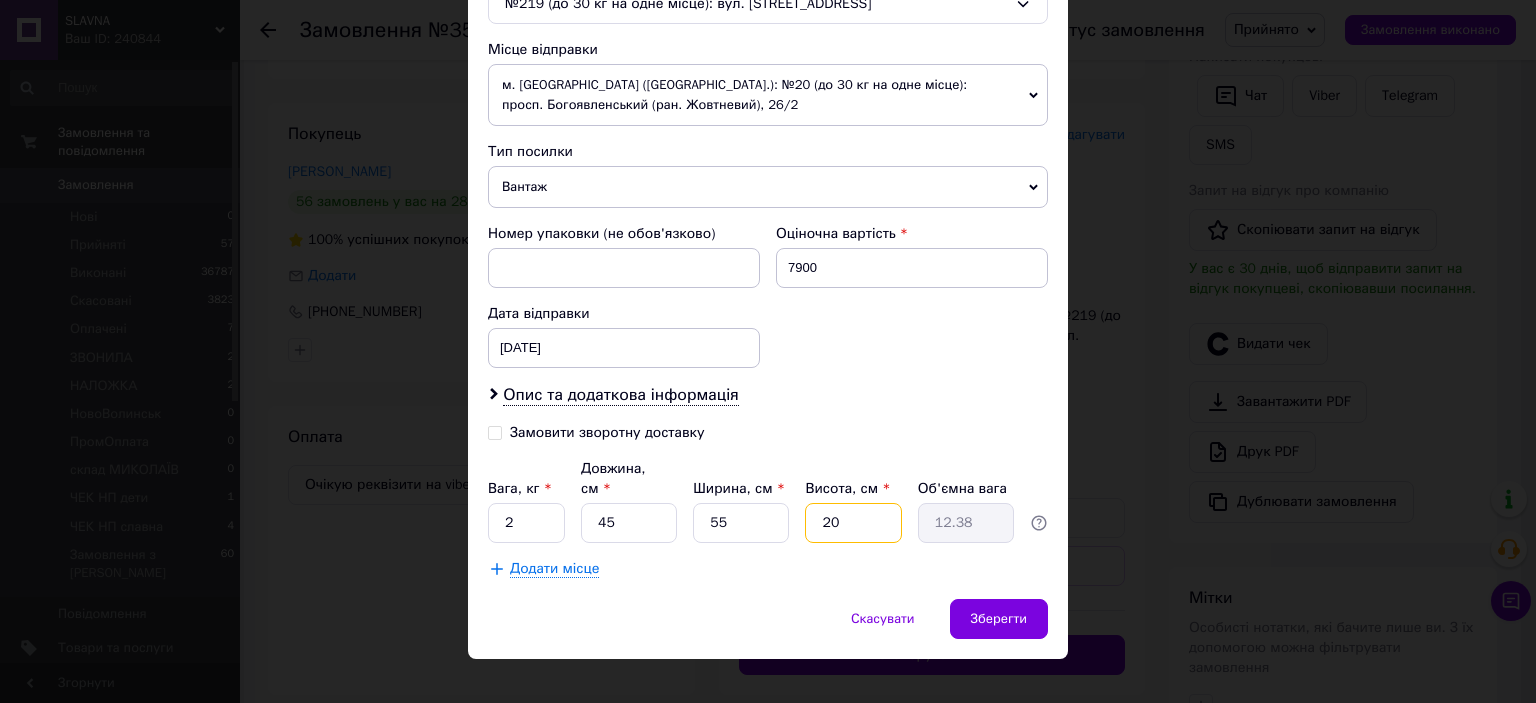 drag, startPoint x: 819, startPoint y: 494, endPoint x: 839, endPoint y: 494, distance: 20 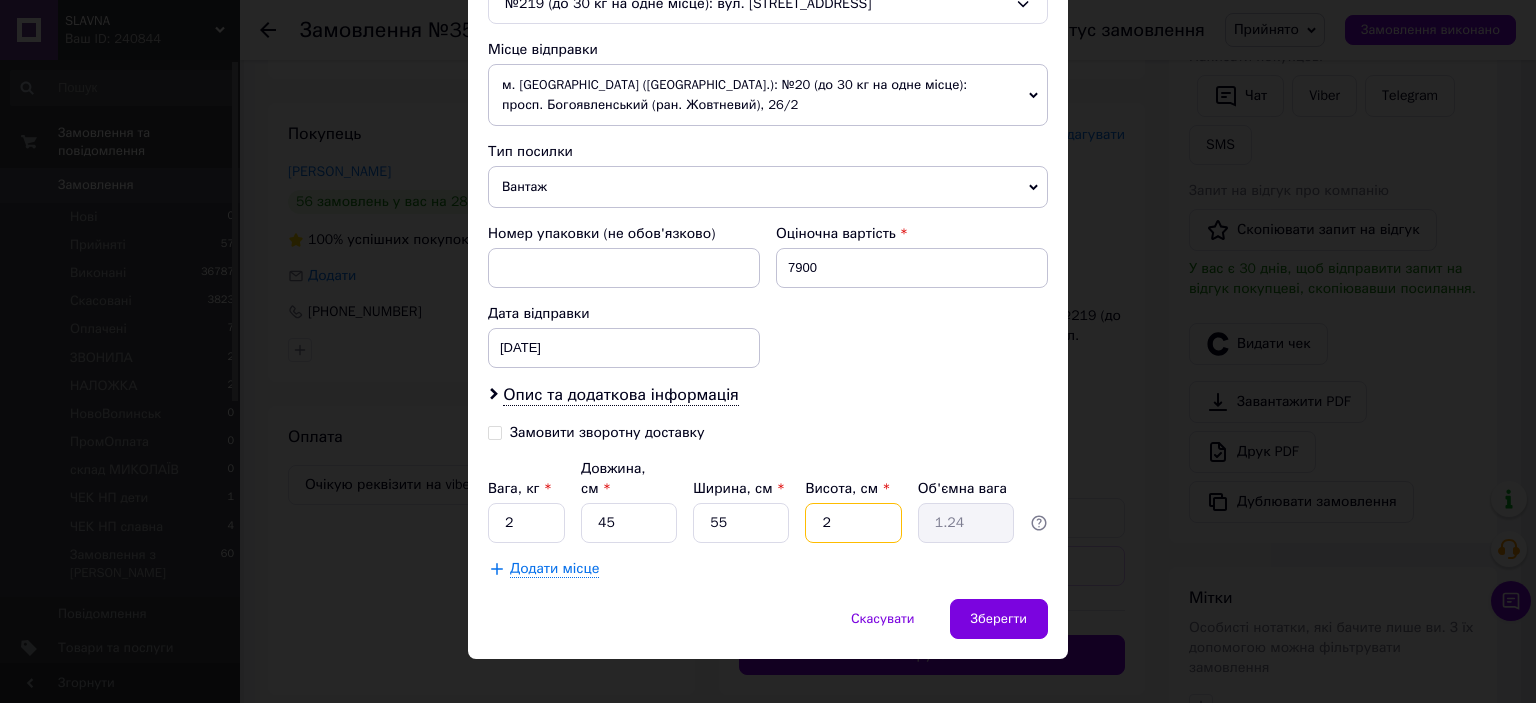 type on "25" 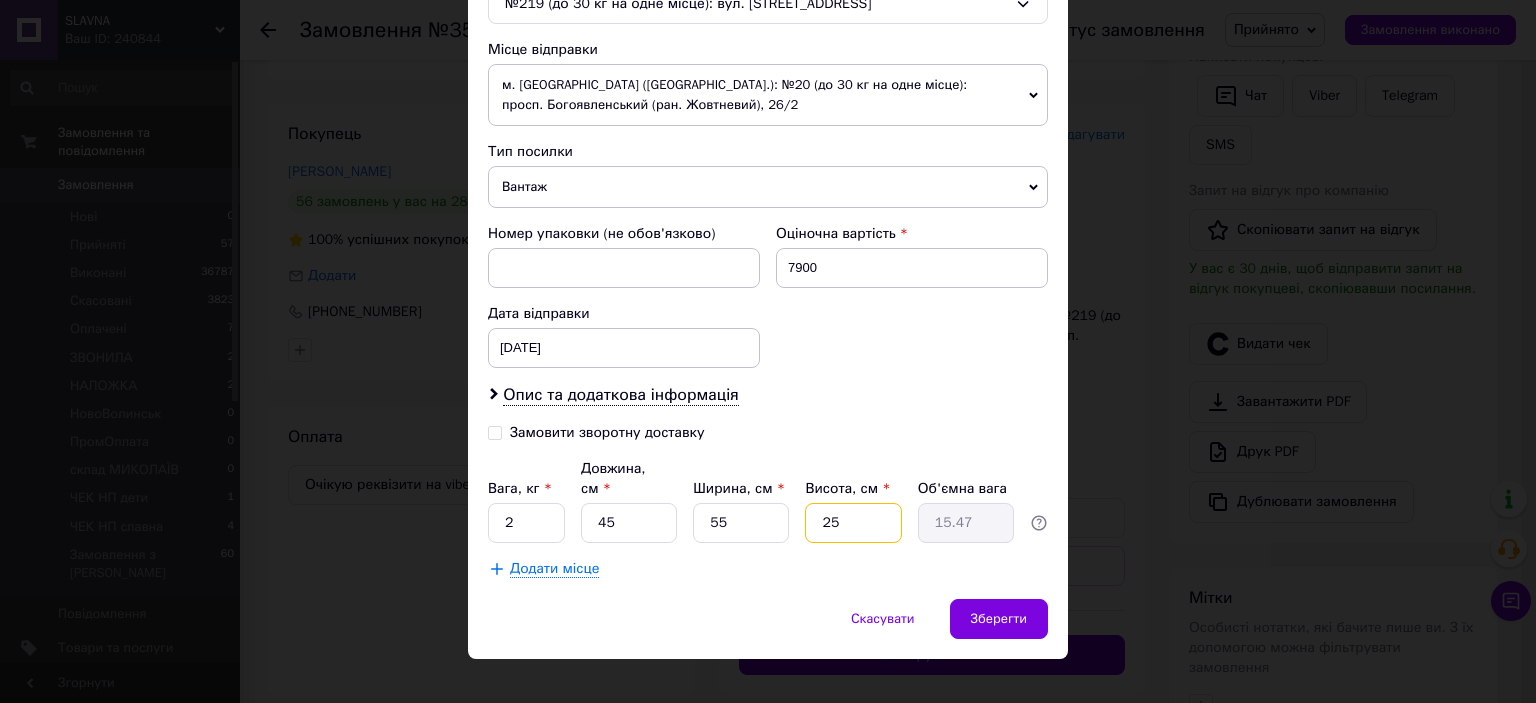 type on "25" 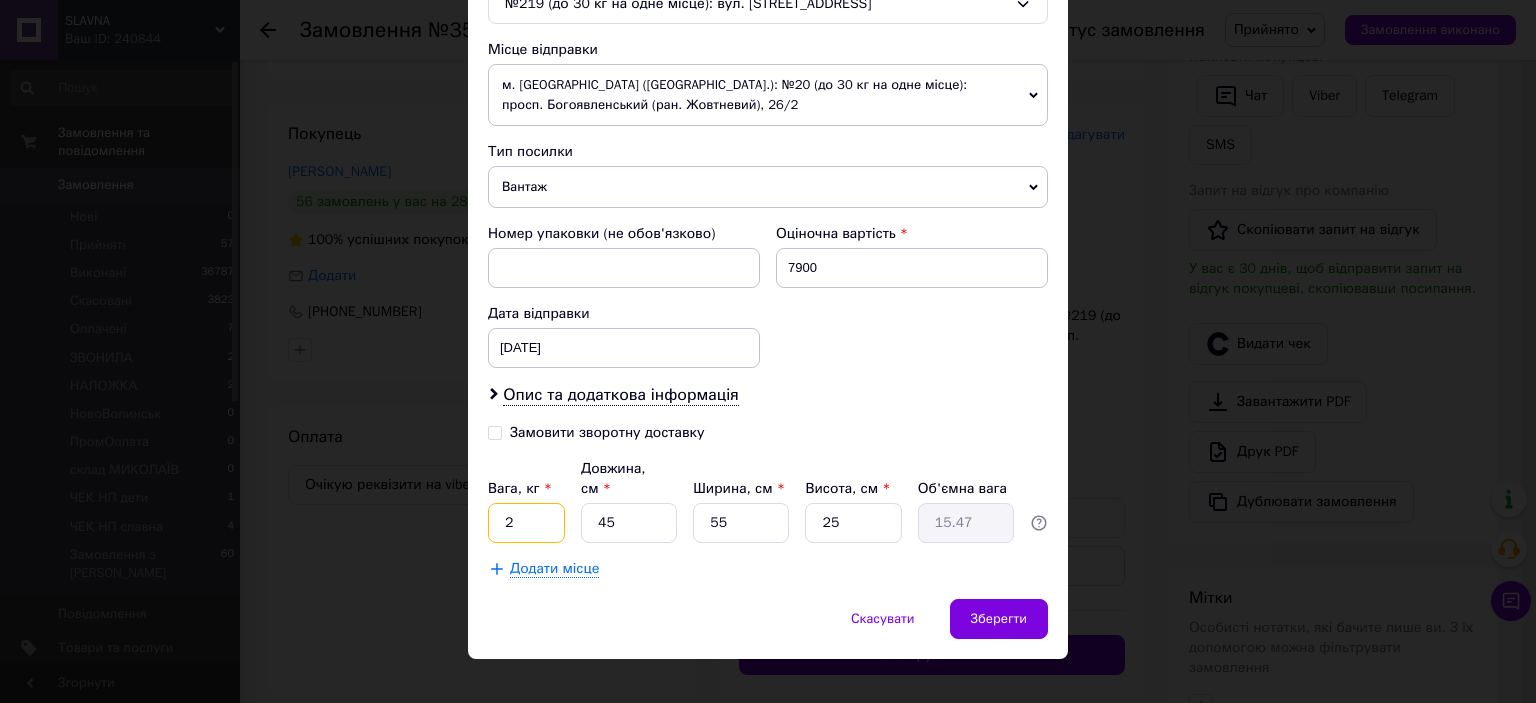 click on "2" at bounding box center (526, 523) 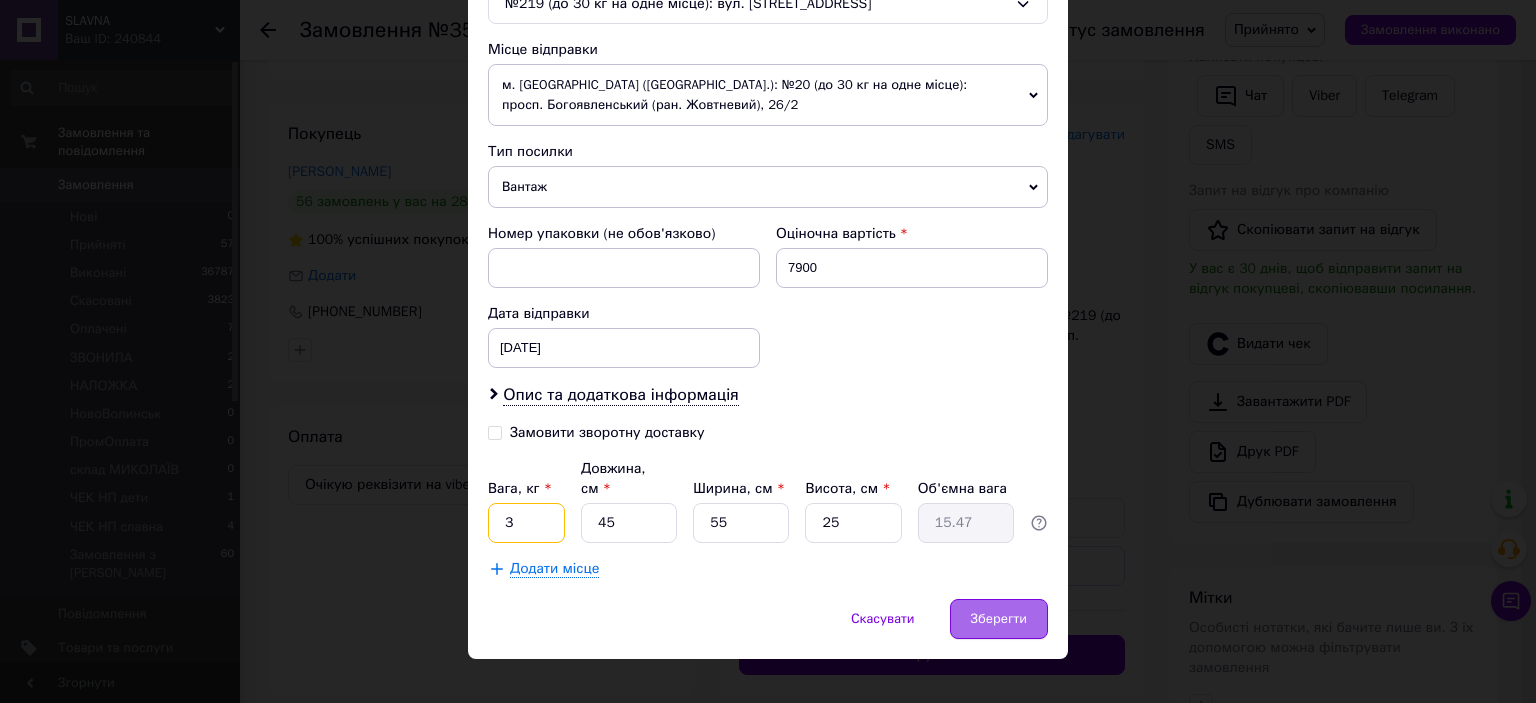 type on "3" 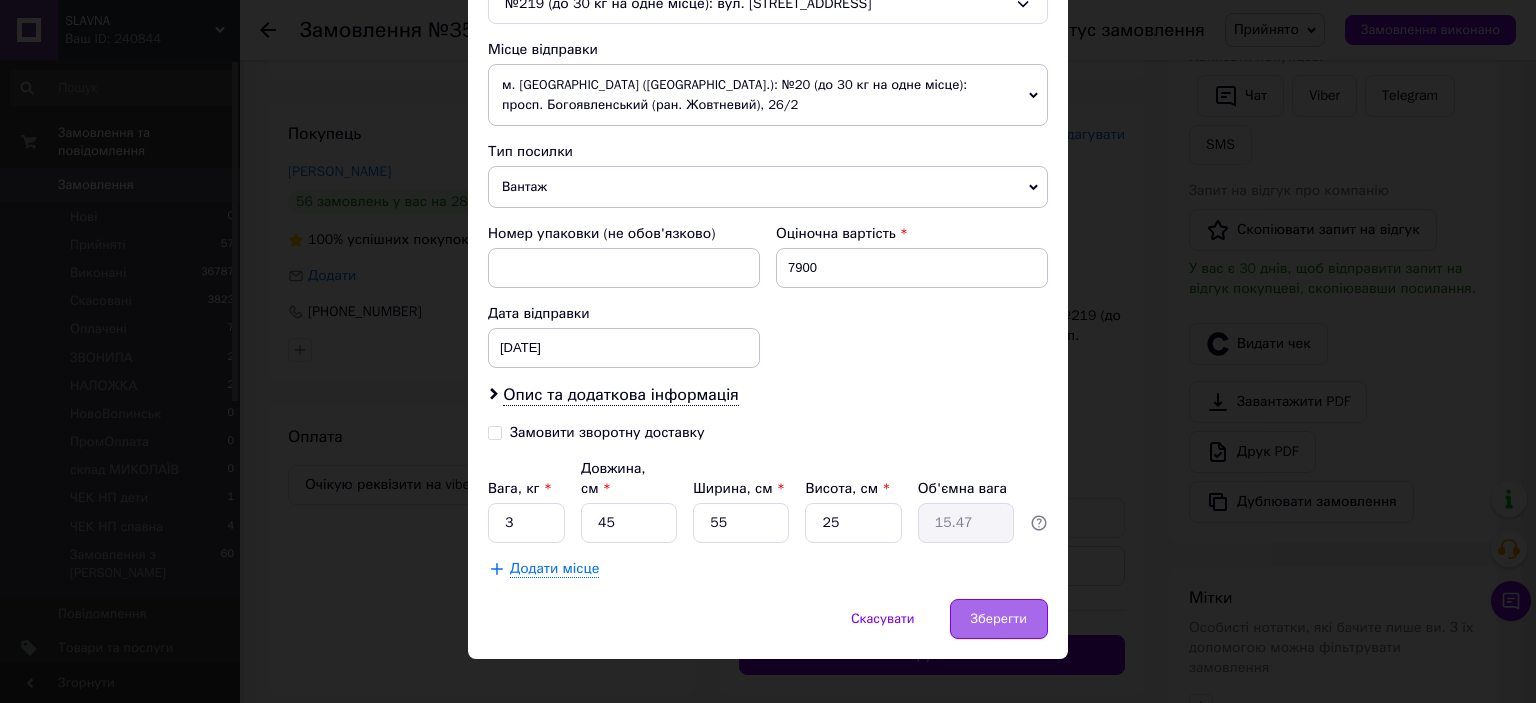 click on "Зберегти" at bounding box center (999, 619) 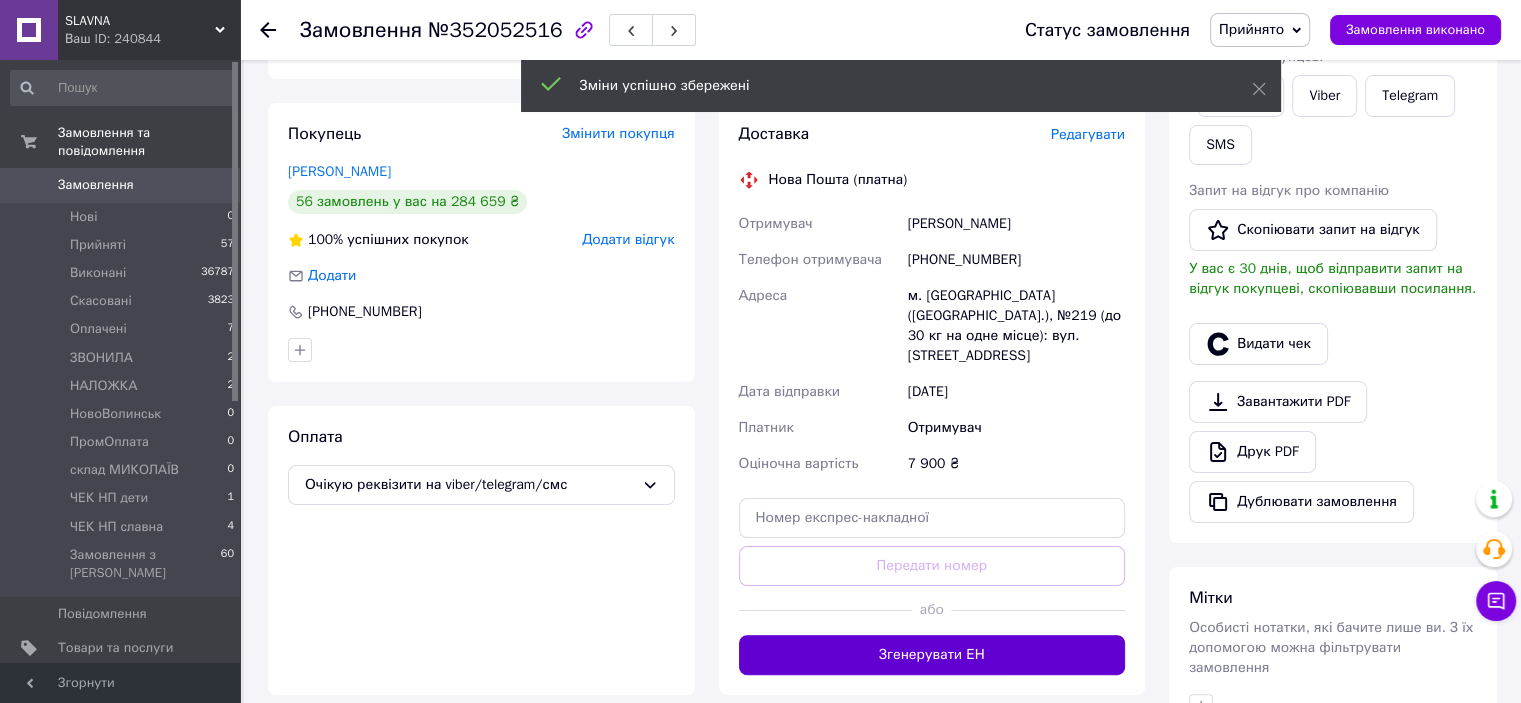 click on "Згенерувати ЕН" at bounding box center [932, 655] 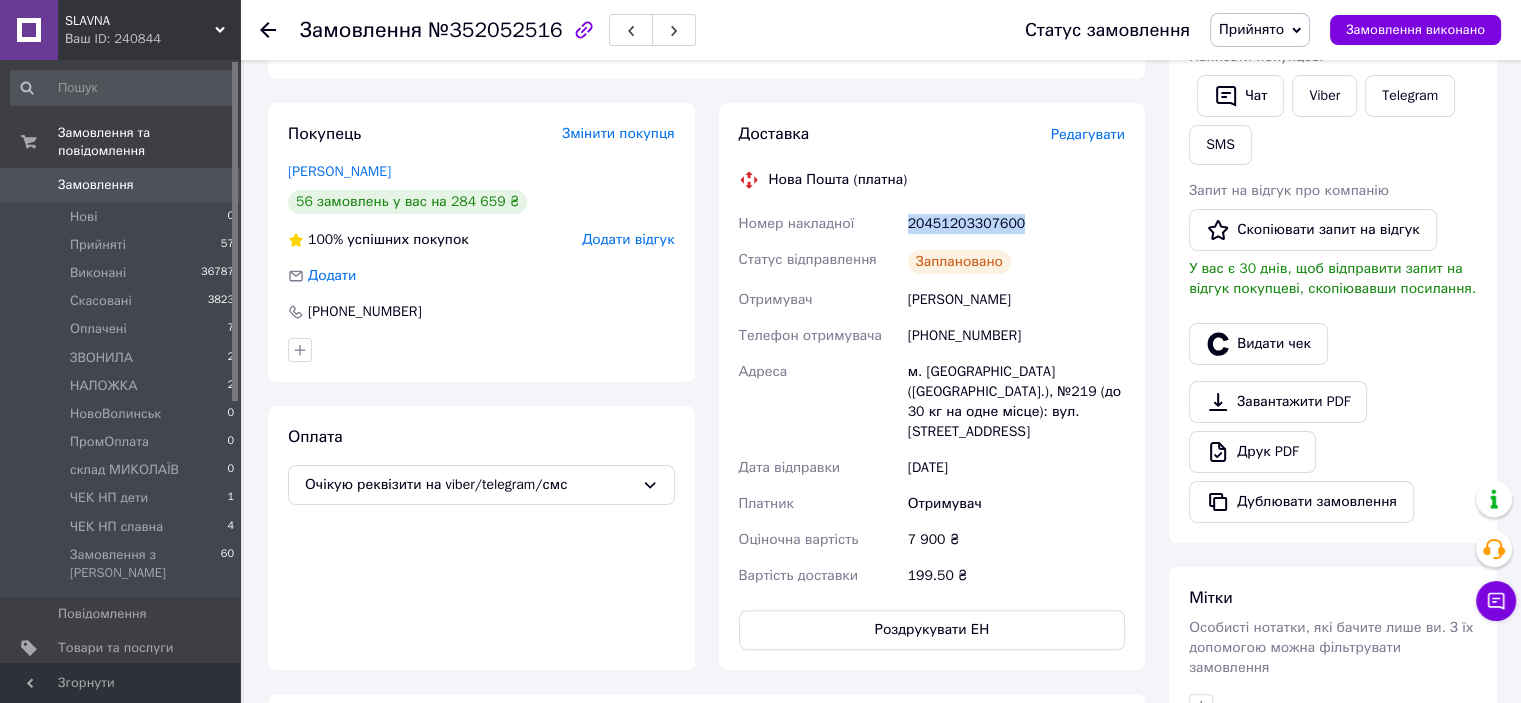 drag, startPoint x: 1027, startPoint y: 225, endPoint x: 908, endPoint y: 225, distance: 119 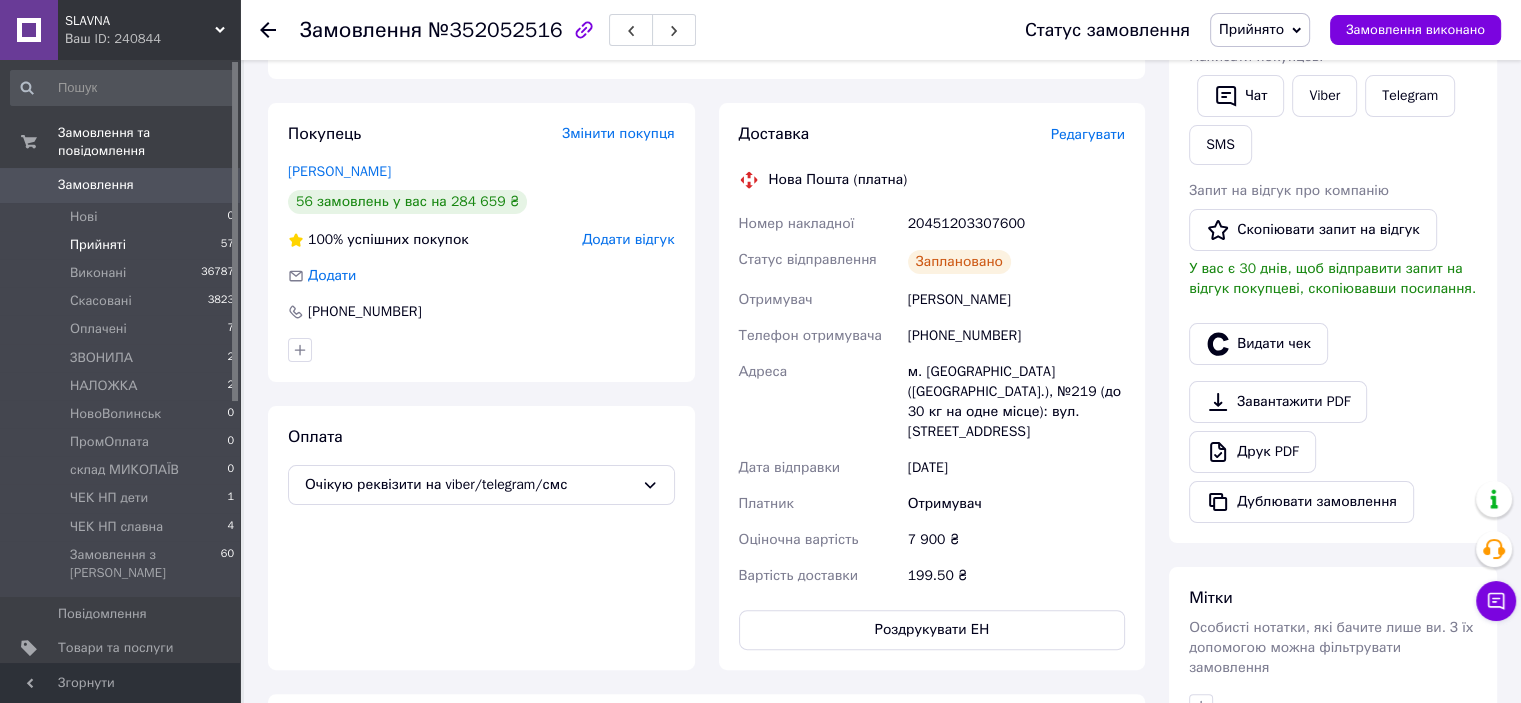 click on "Прийняті 57" at bounding box center [123, 245] 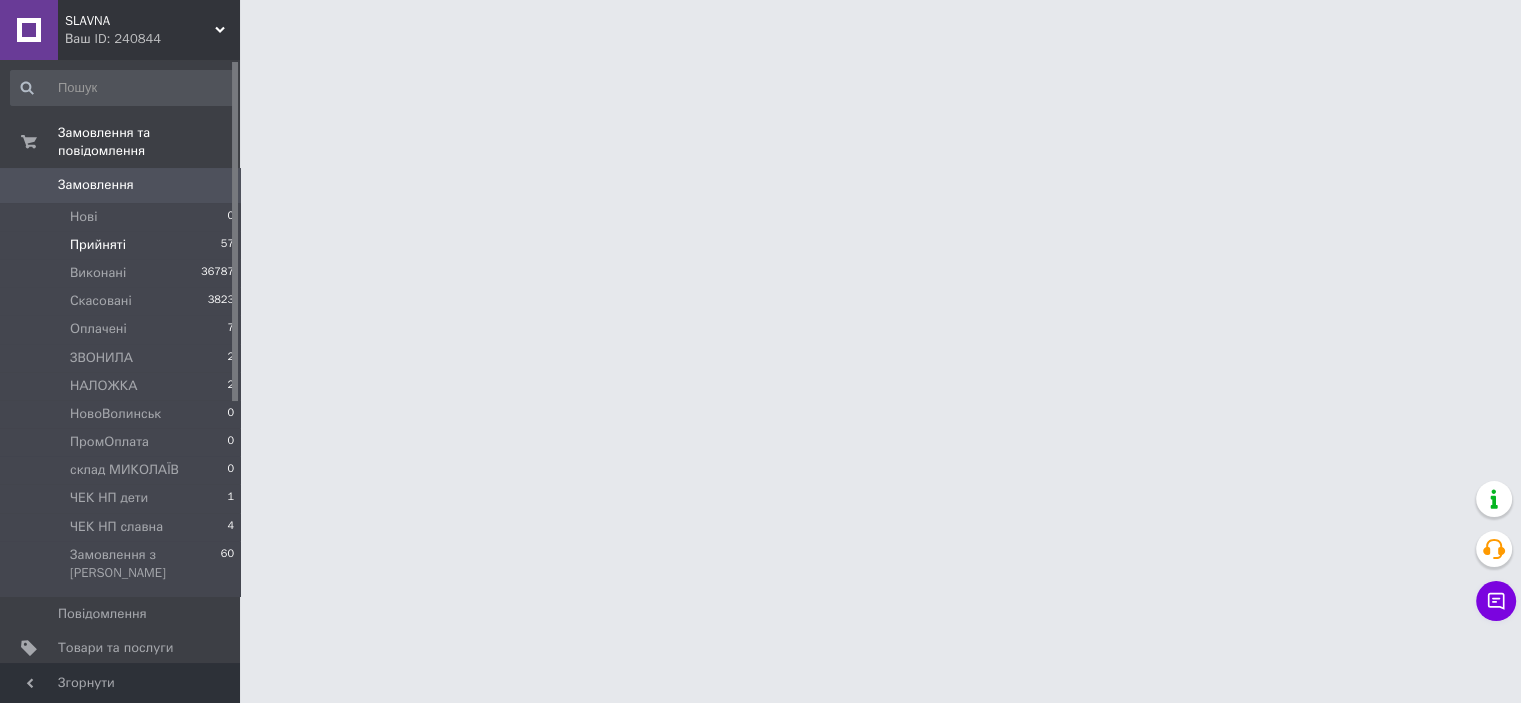 scroll, scrollTop: 0, scrollLeft: 0, axis: both 